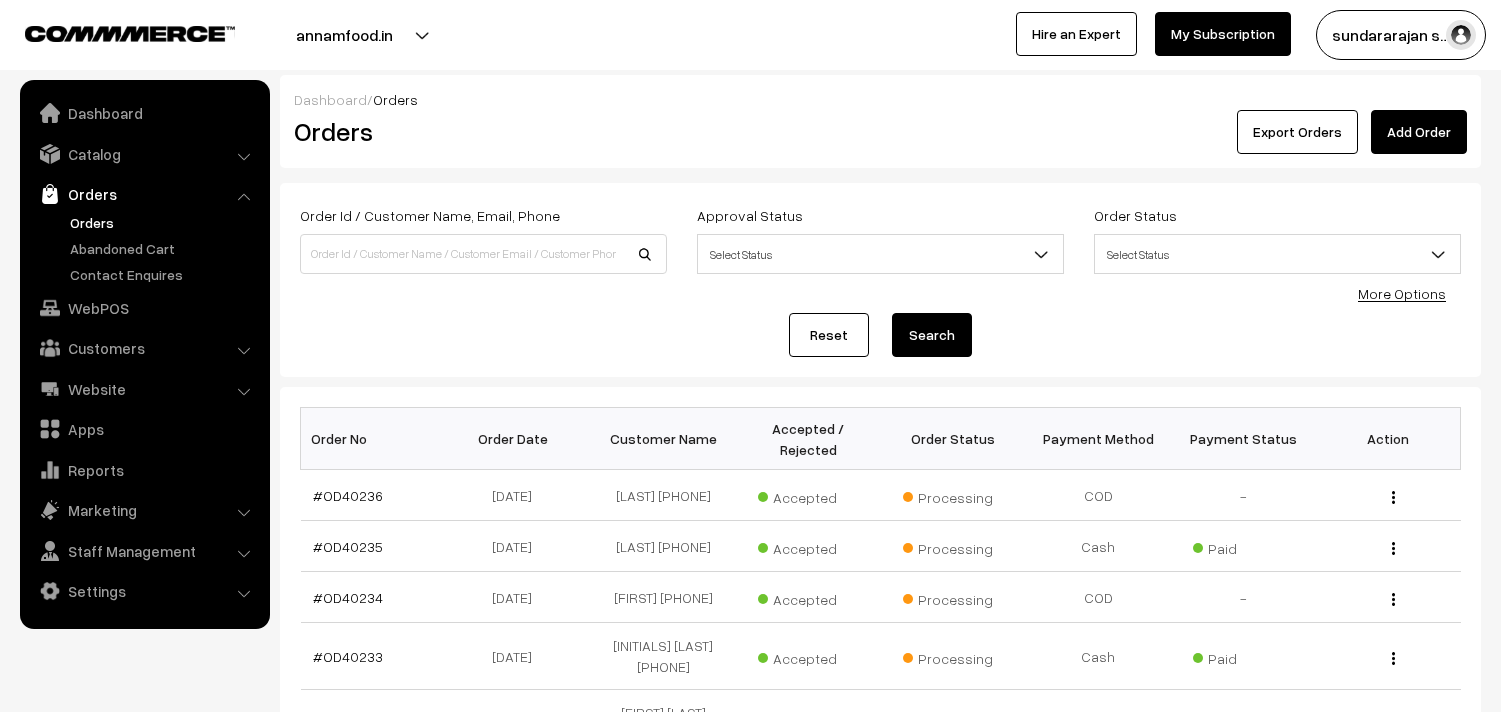 scroll, scrollTop: 0, scrollLeft: 0, axis: both 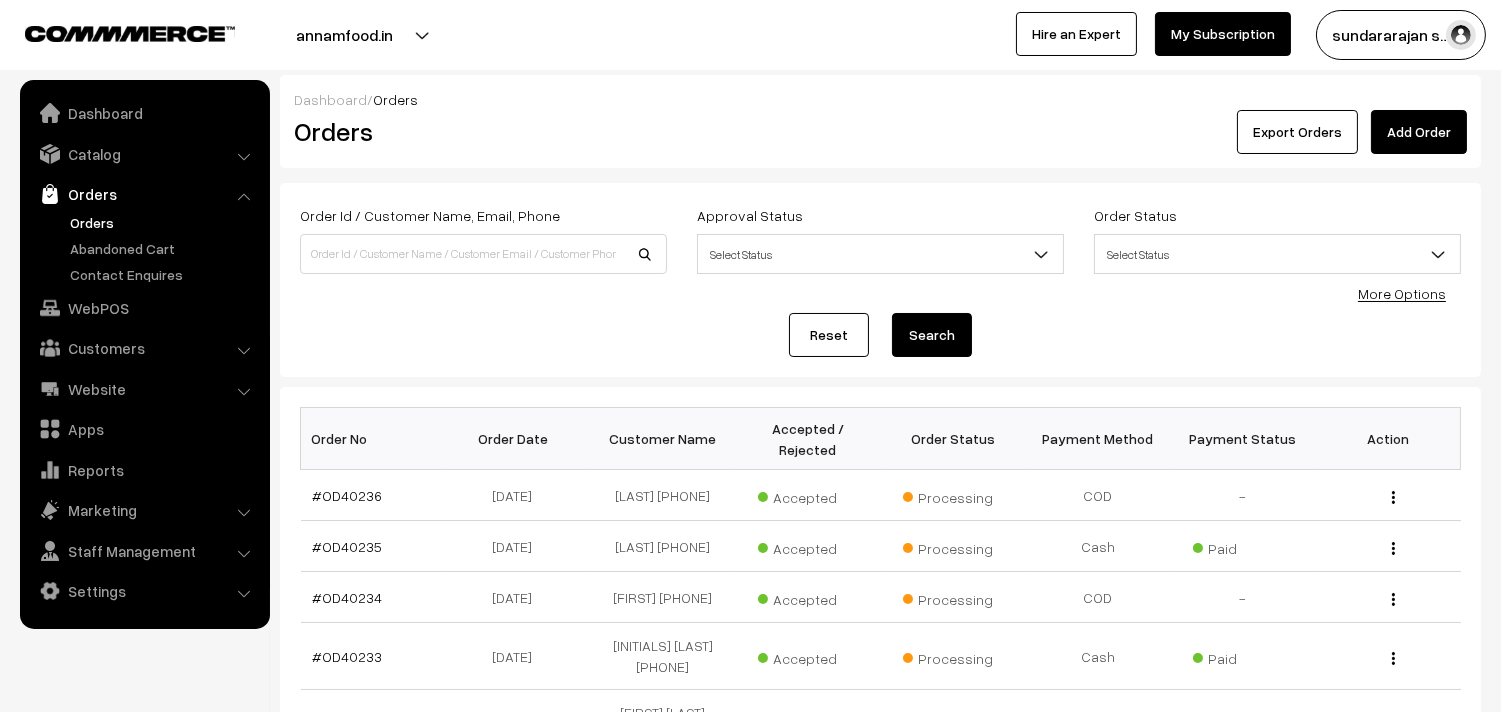 click on "Orders" at bounding box center [164, 222] 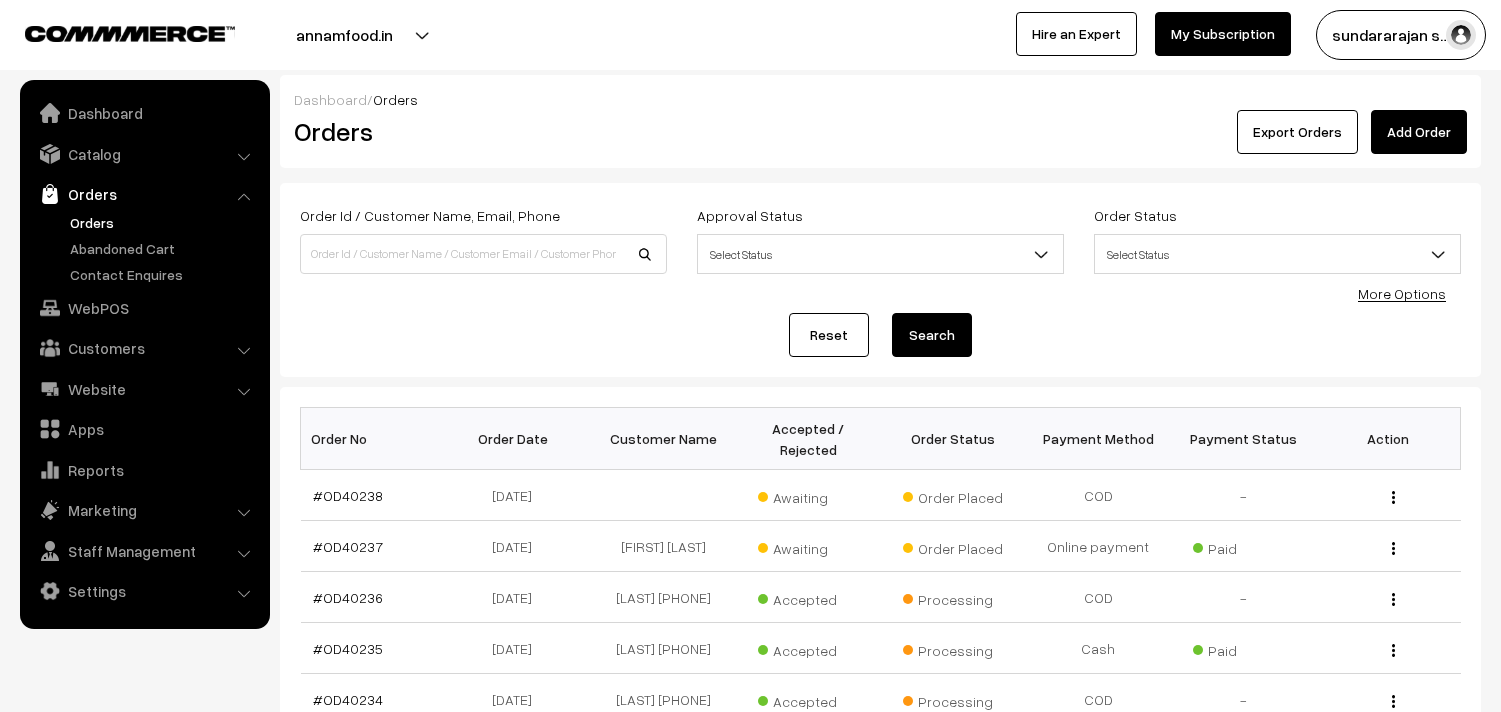 scroll, scrollTop: 0, scrollLeft: 0, axis: both 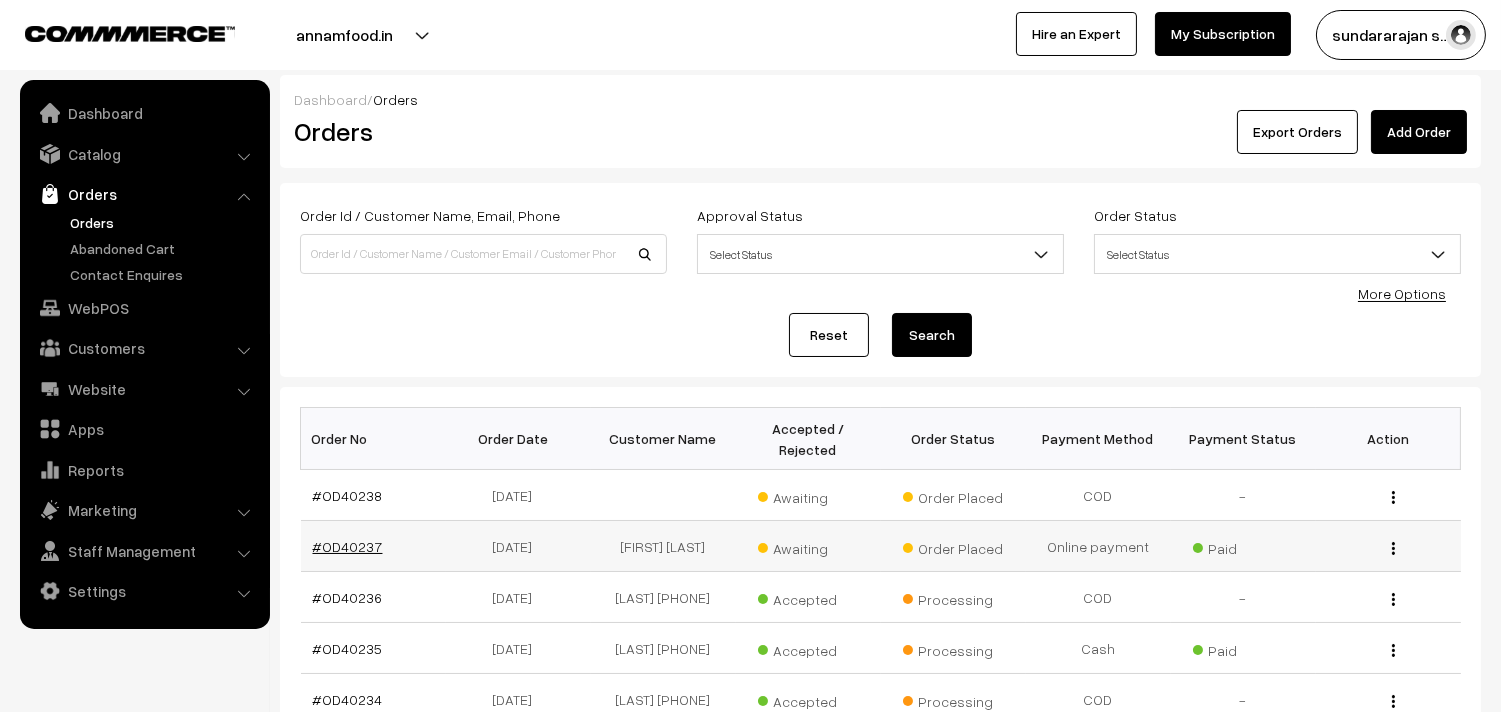 click on "#OD40237" at bounding box center [348, 546] 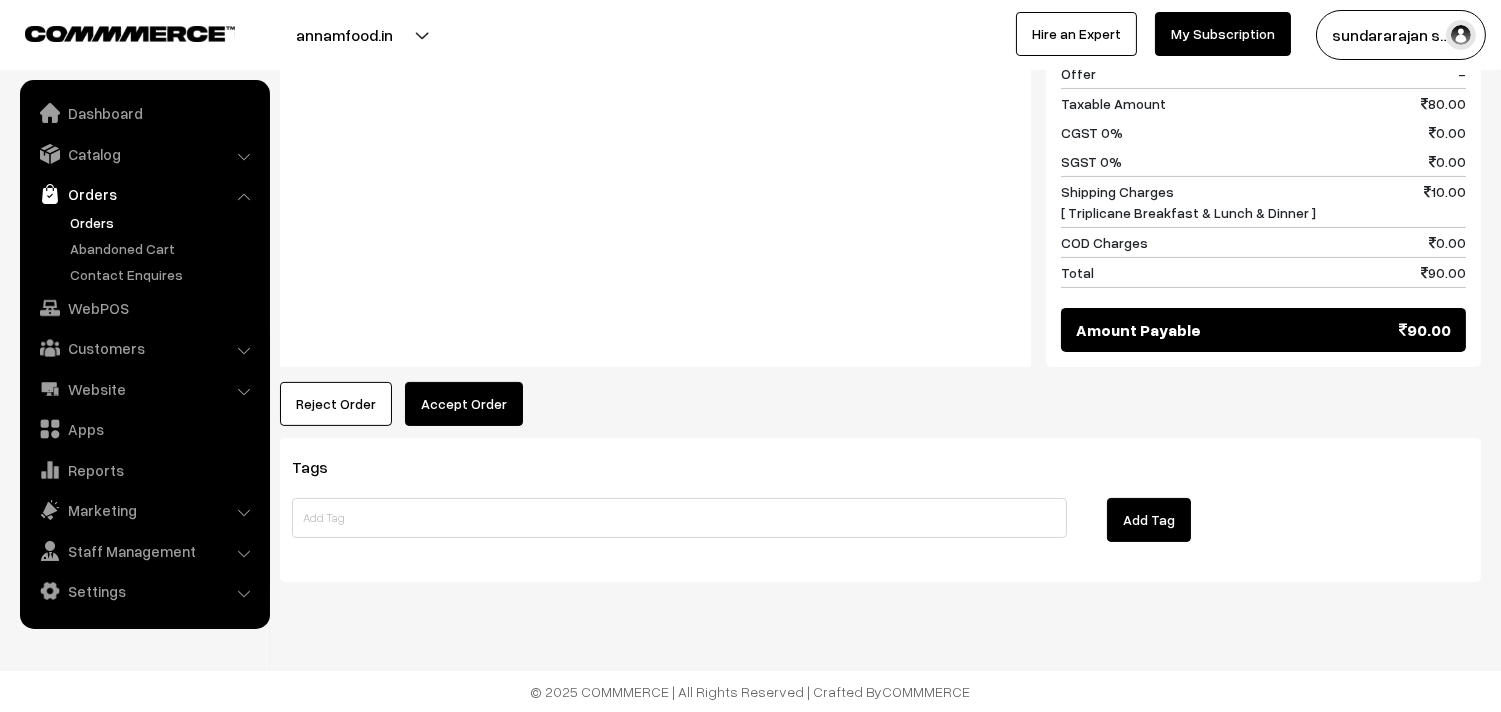 click on "Accept Order" at bounding box center (464, 404) 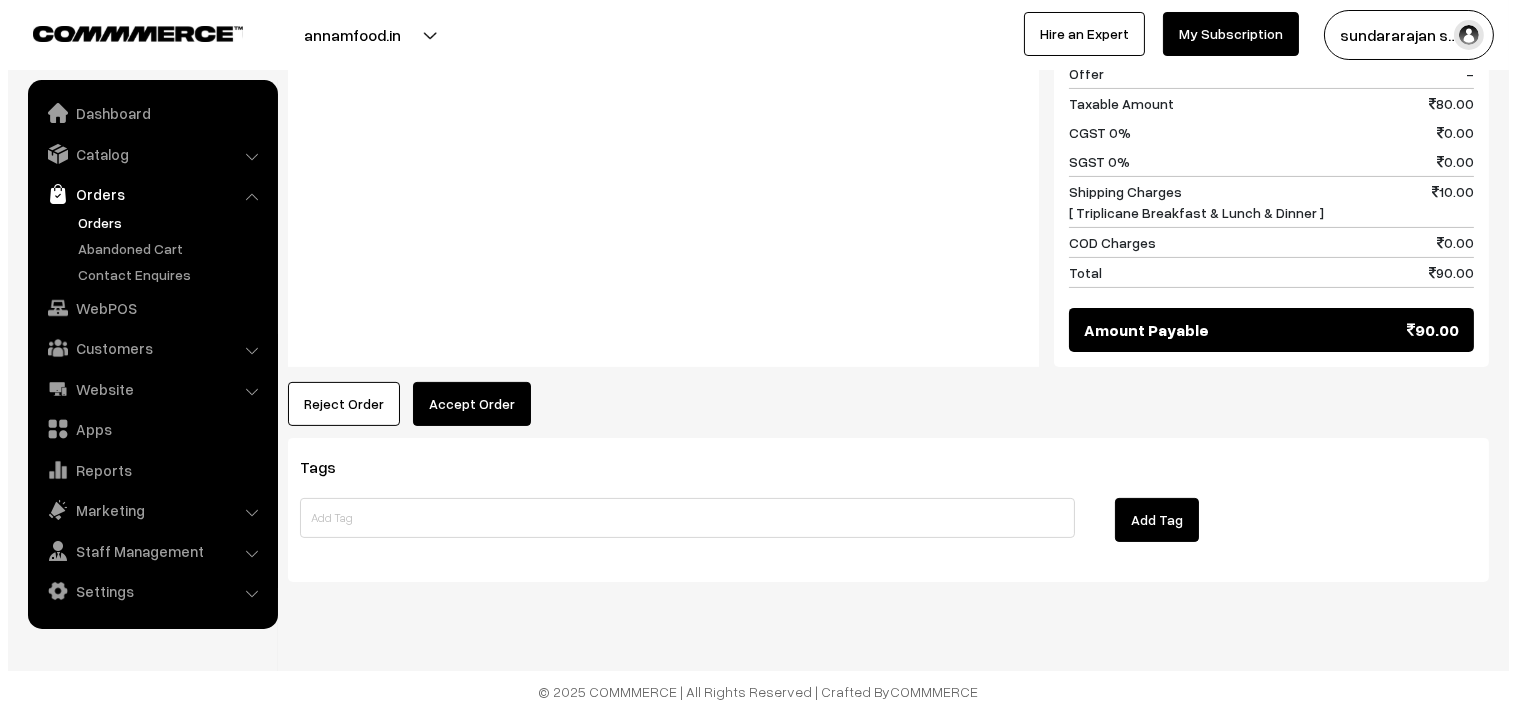scroll, scrollTop: 940, scrollLeft: 0, axis: vertical 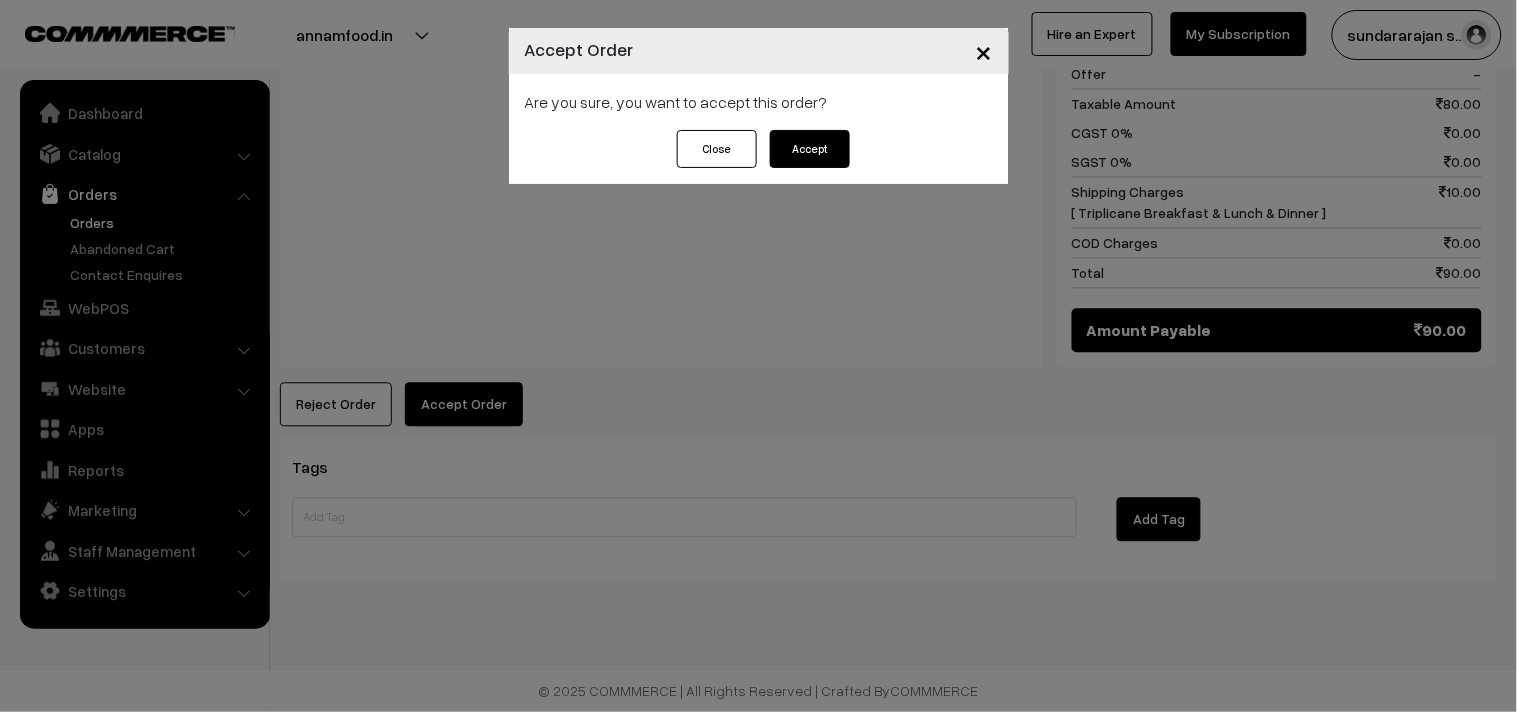 click on "Accept" at bounding box center [810, 149] 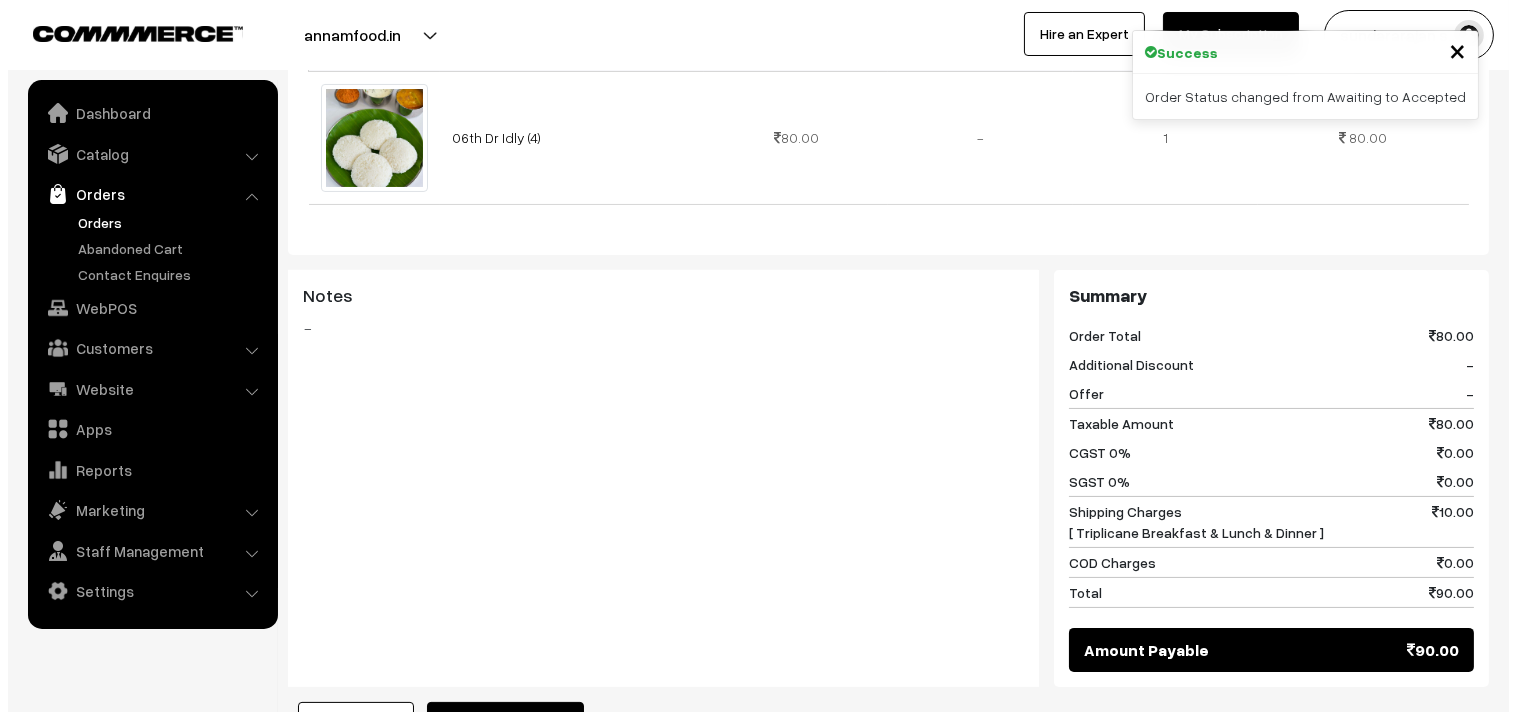 scroll, scrollTop: 777, scrollLeft: 0, axis: vertical 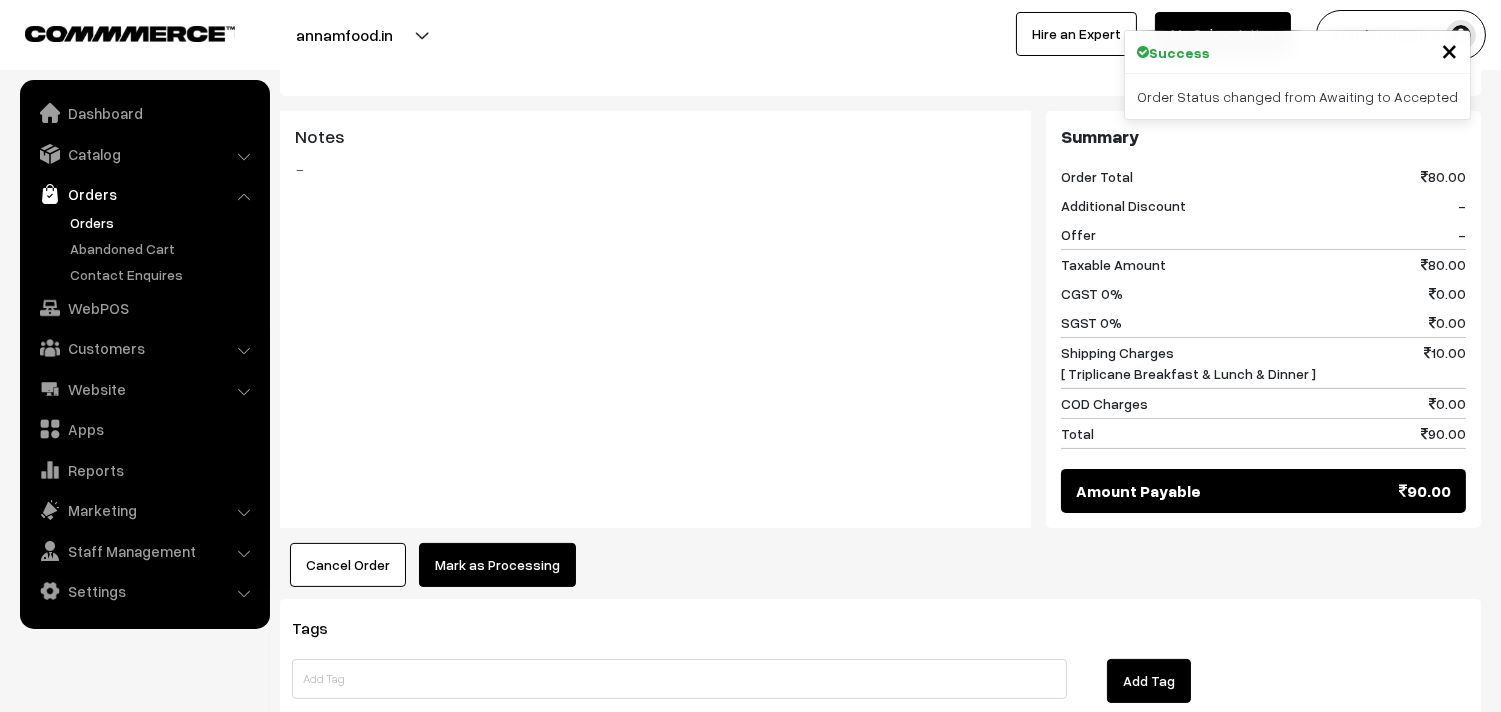 click on "Mark as Processing" at bounding box center (497, 565) 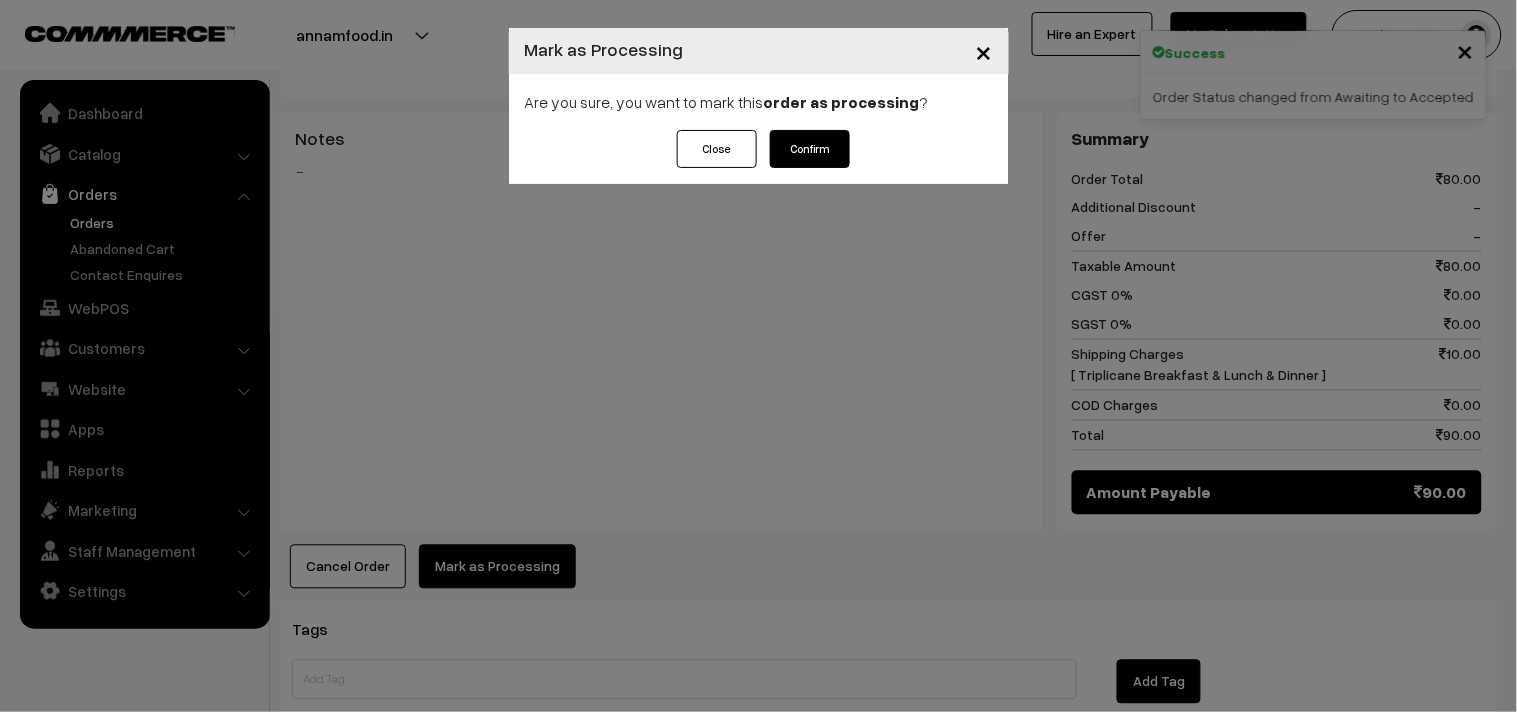 click on "Confirm" at bounding box center [810, 149] 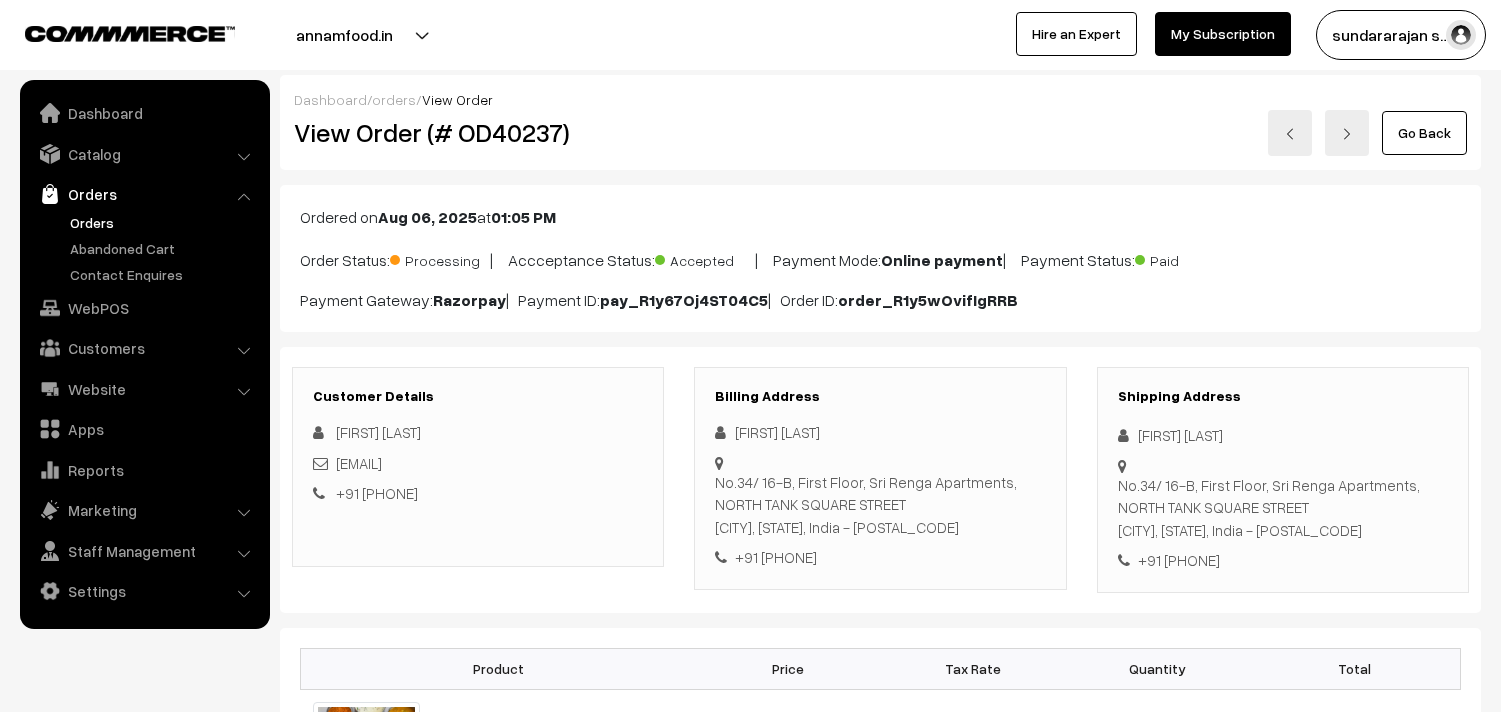 scroll, scrollTop: 0, scrollLeft: 0, axis: both 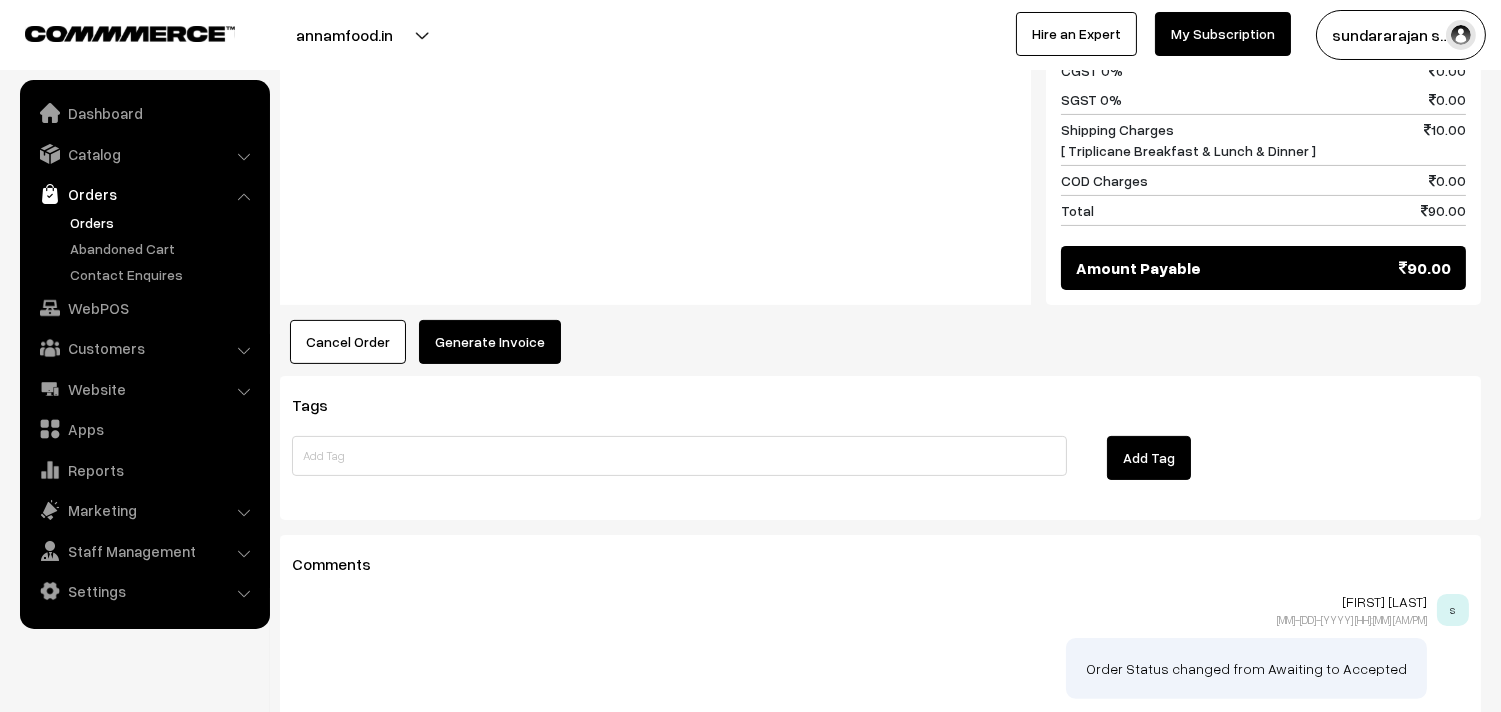 click on "Generate Invoice" at bounding box center (490, 342) 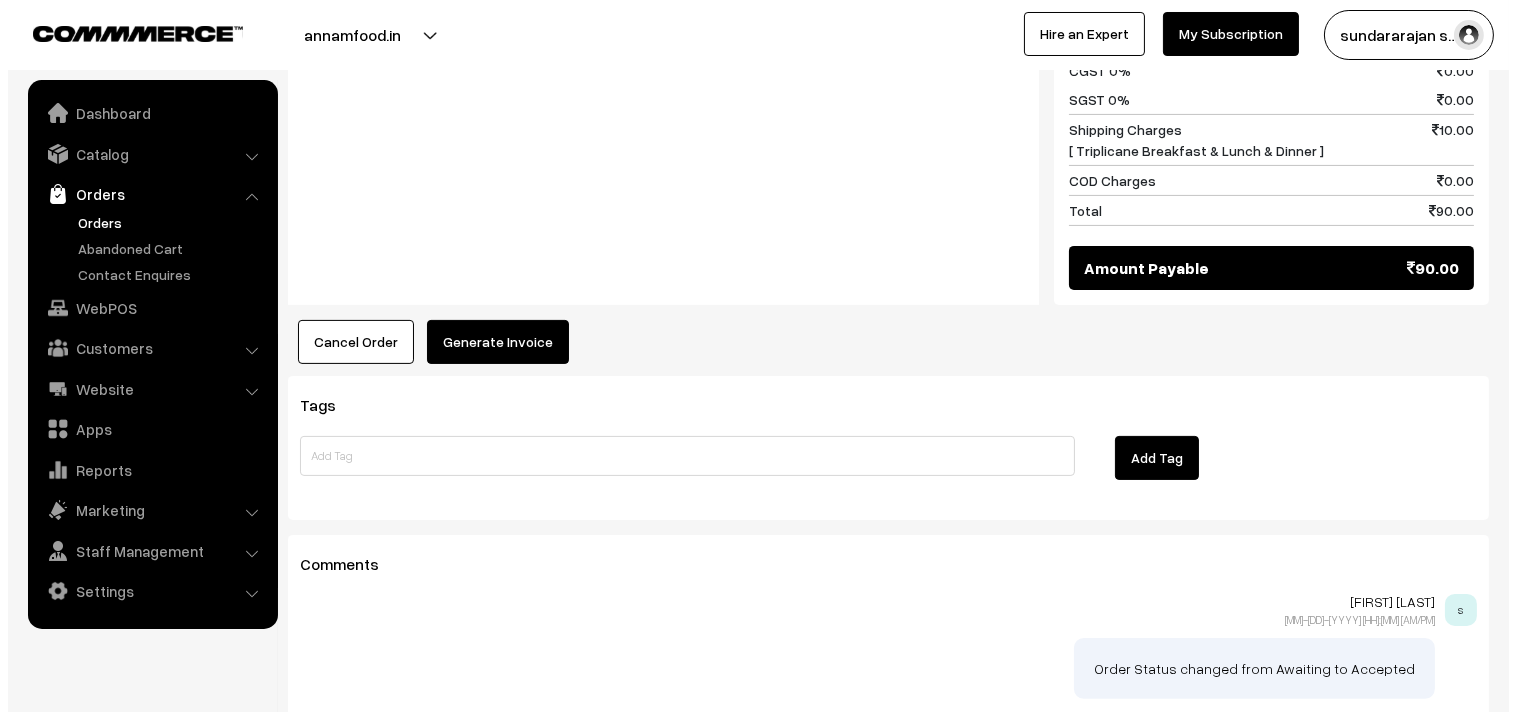 scroll, scrollTop: 1001, scrollLeft: 0, axis: vertical 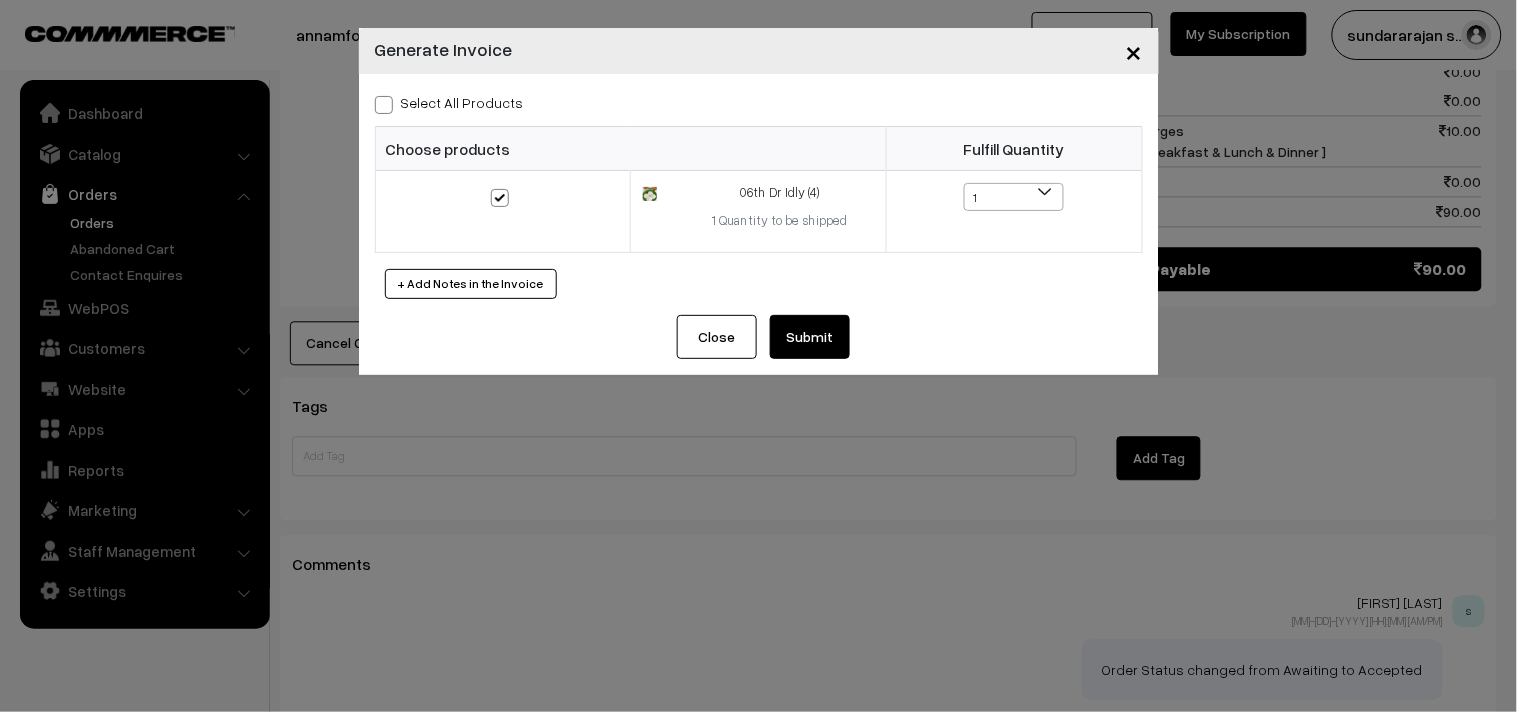 click on "Submit" at bounding box center (810, 337) 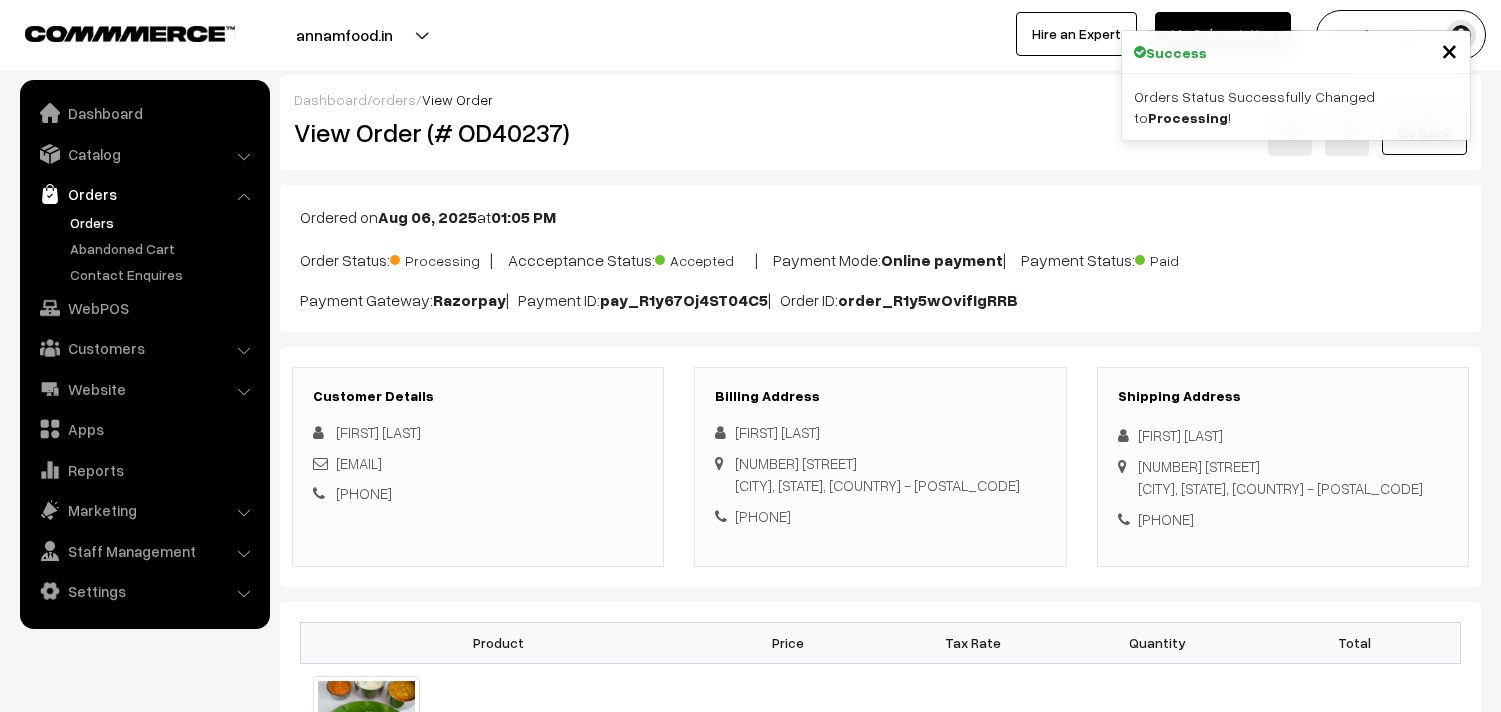 scroll, scrollTop: 1000, scrollLeft: 0, axis: vertical 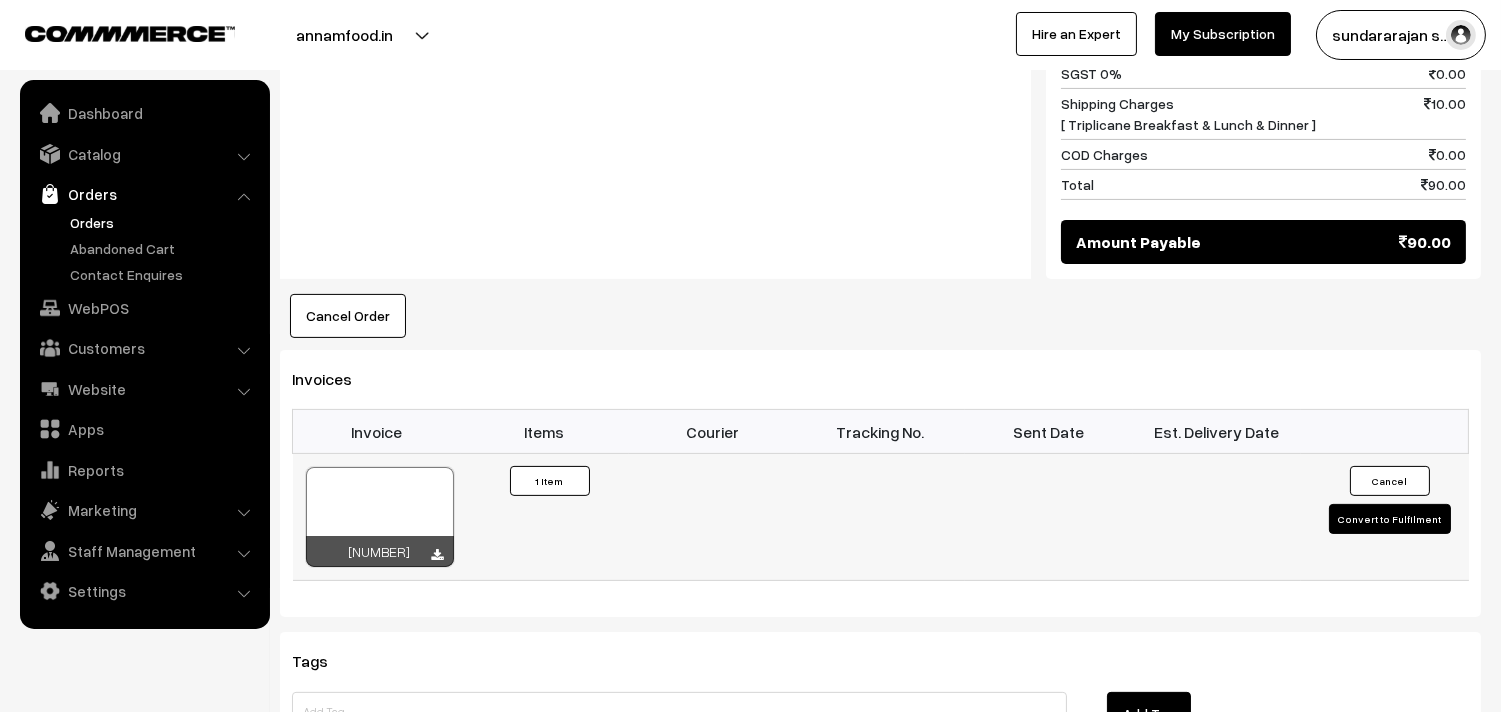 click at bounding box center [380, 517] 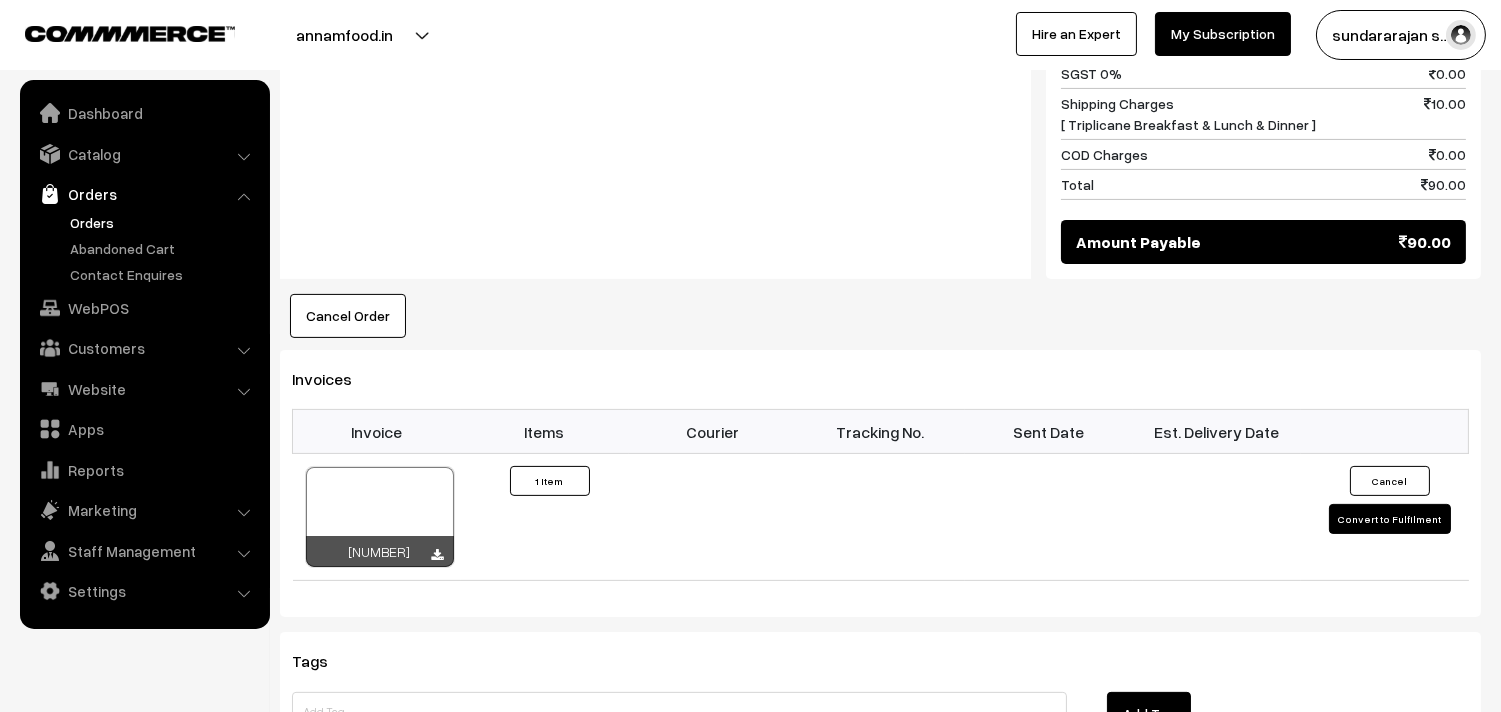 click on "Orders" at bounding box center (164, 222) 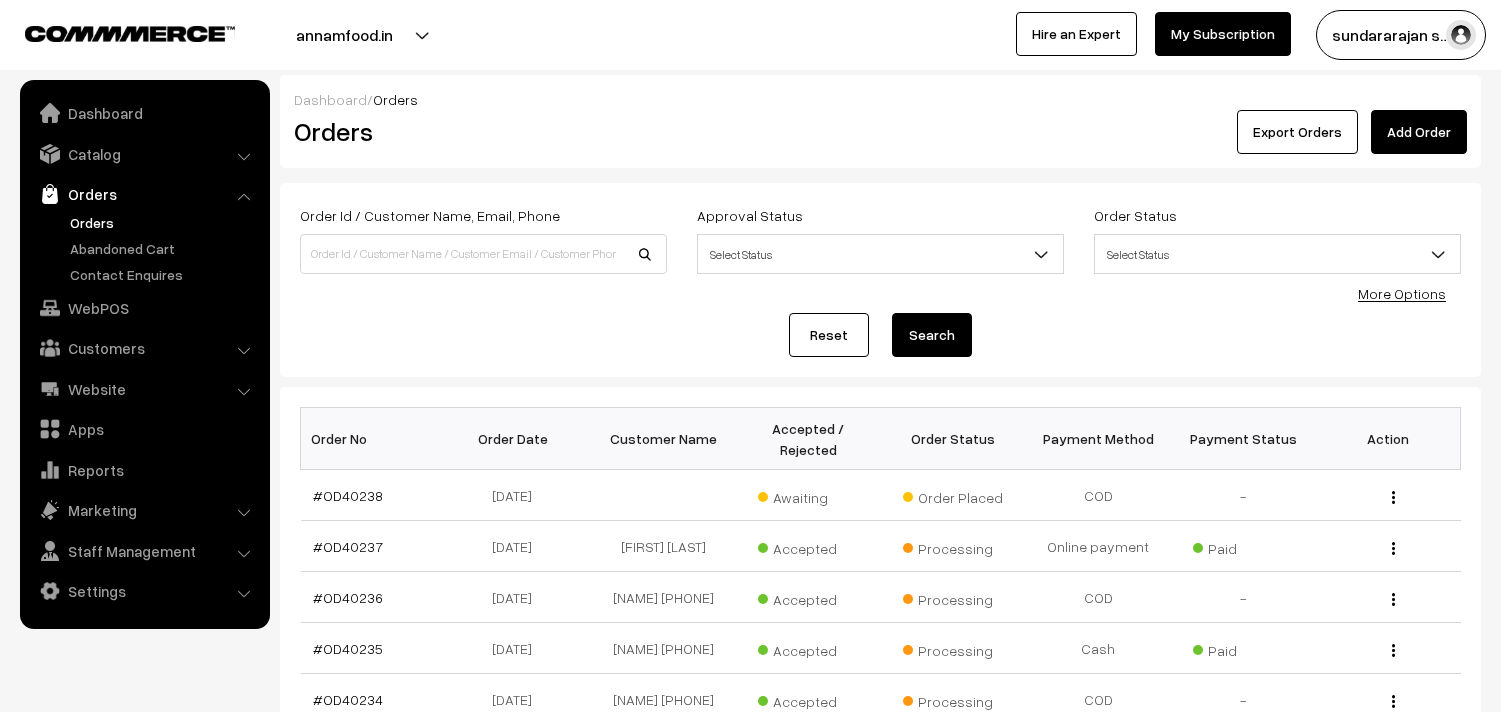scroll, scrollTop: 0, scrollLeft: 0, axis: both 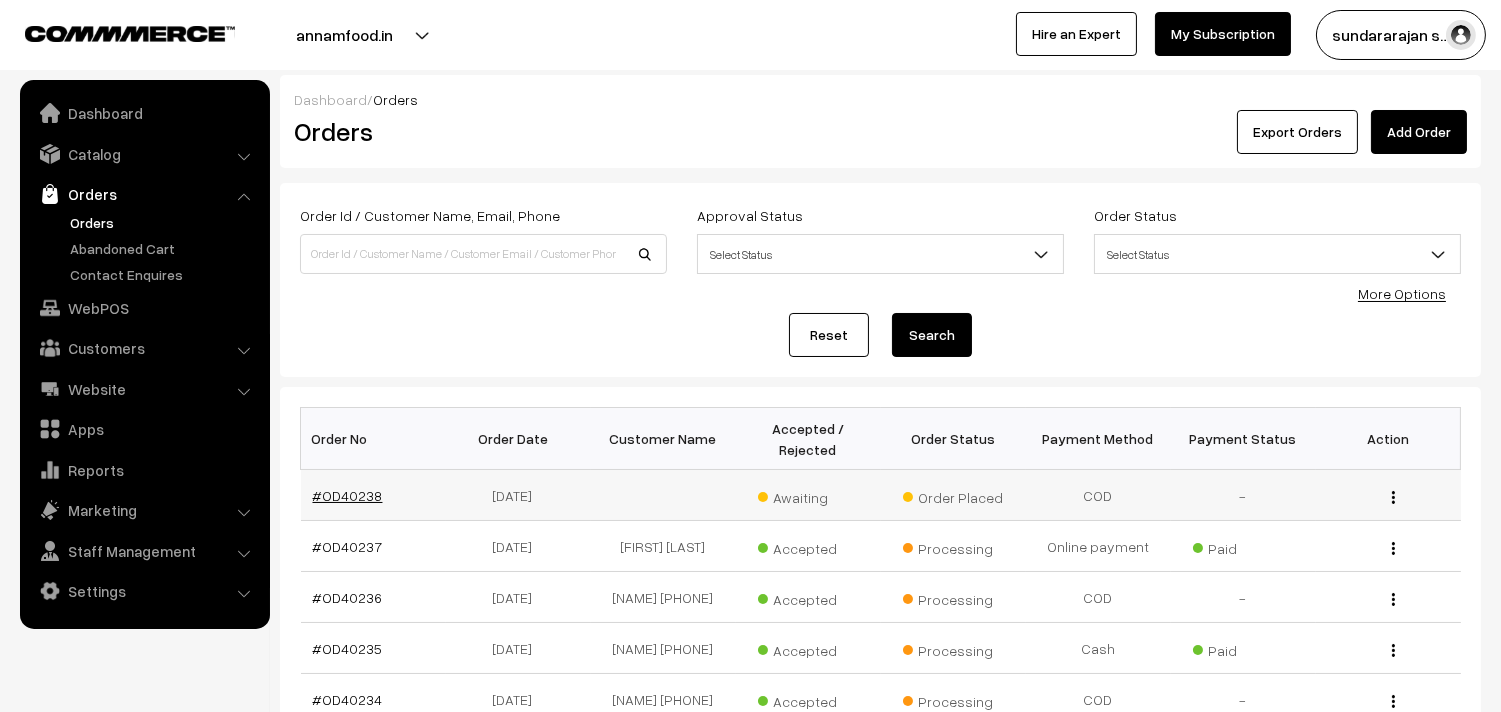 click on "#OD40238" at bounding box center (348, 495) 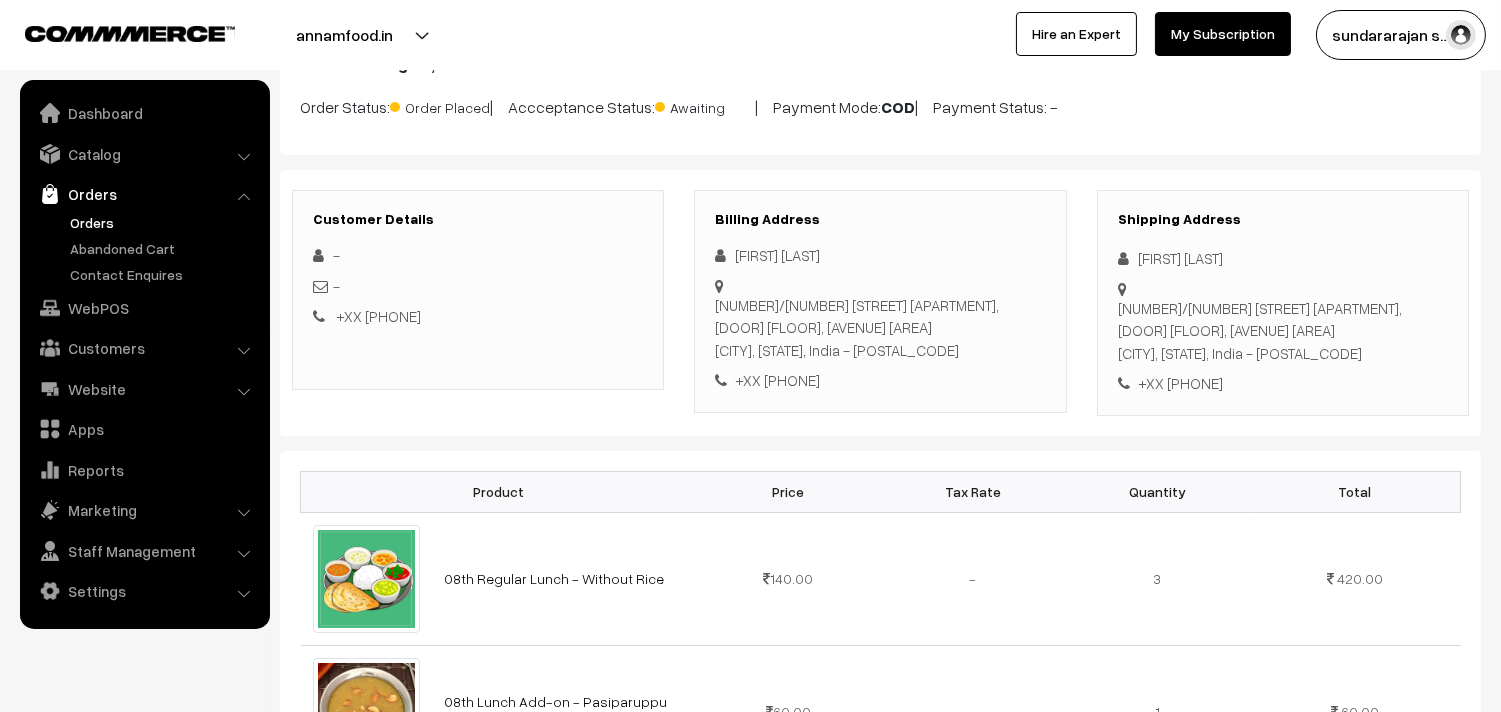 scroll, scrollTop: 333, scrollLeft: 0, axis: vertical 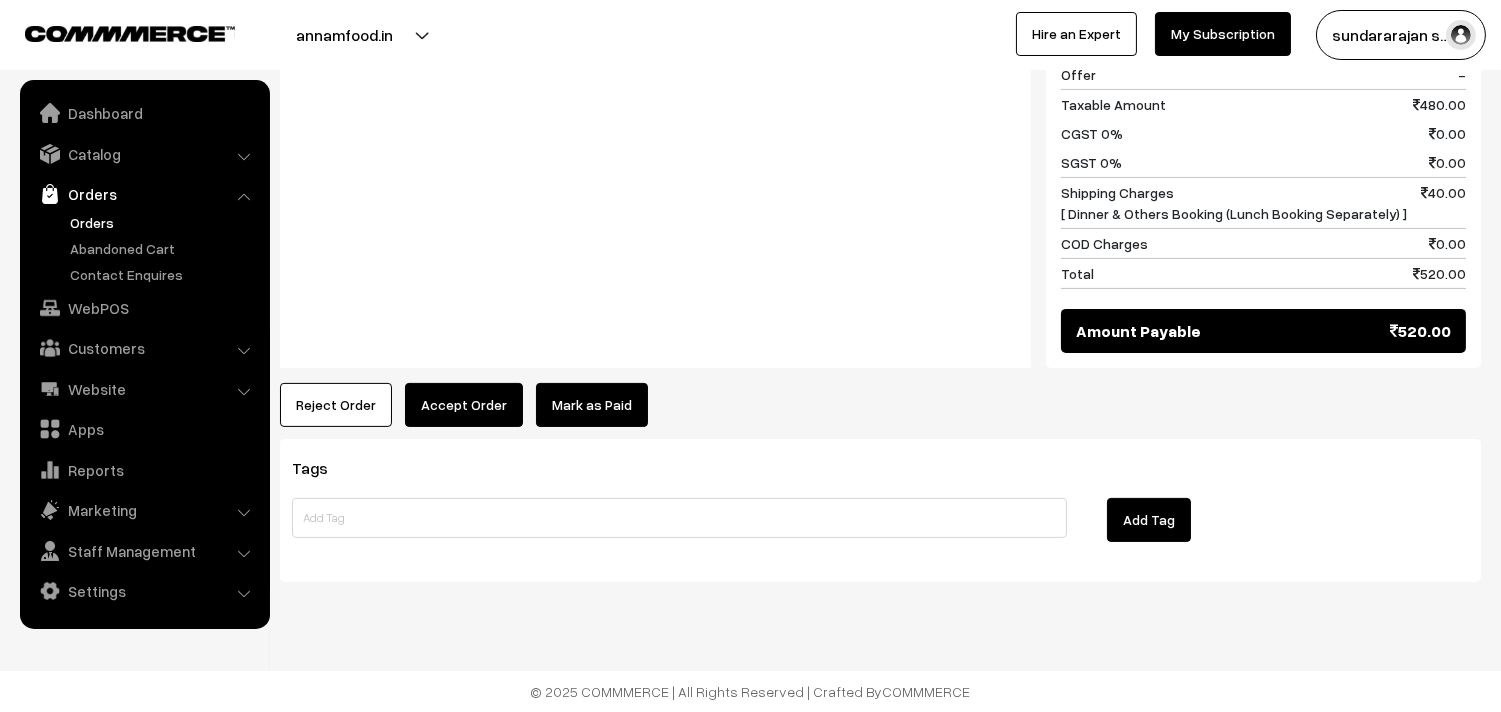 click on "Accept Order" at bounding box center (464, 405) 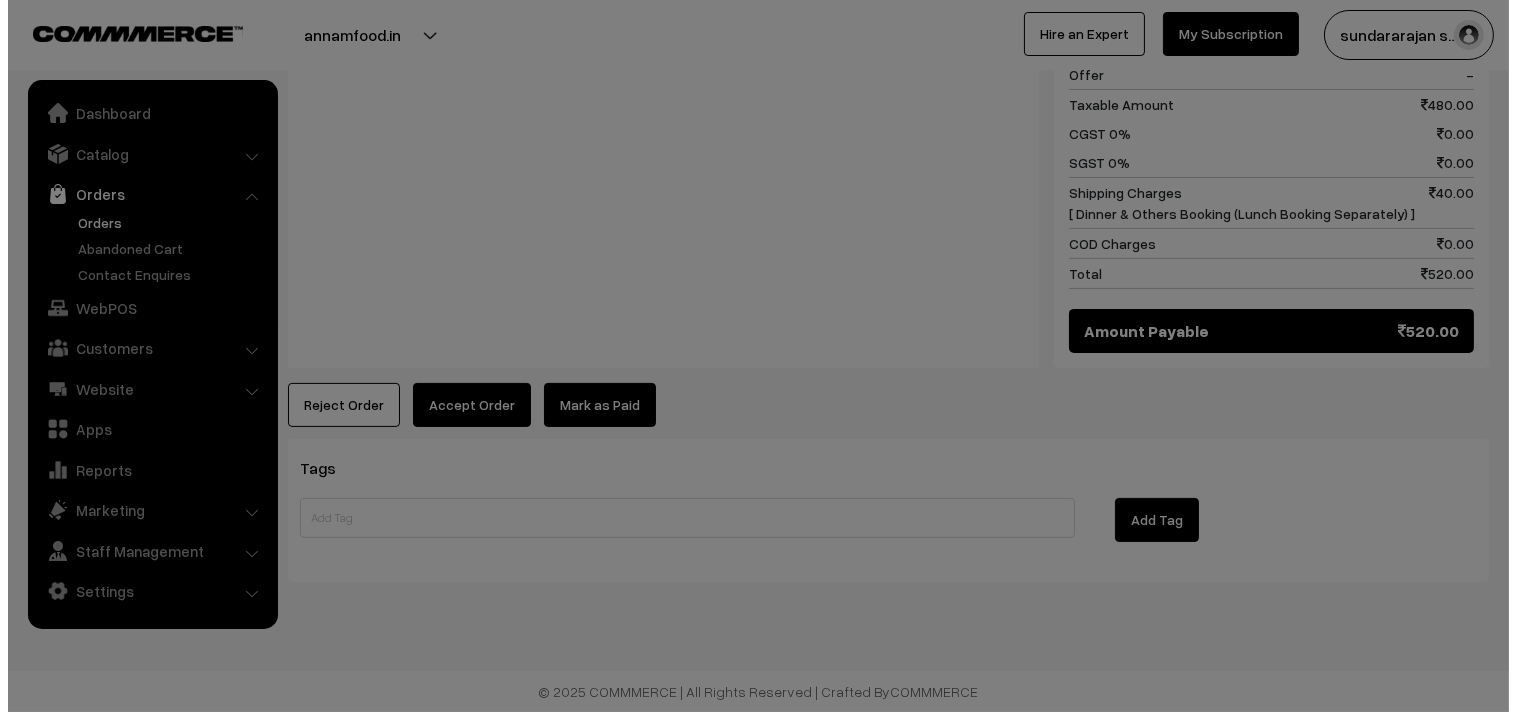 scroll, scrollTop: 1051, scrollLeft: 0, axis: vertical 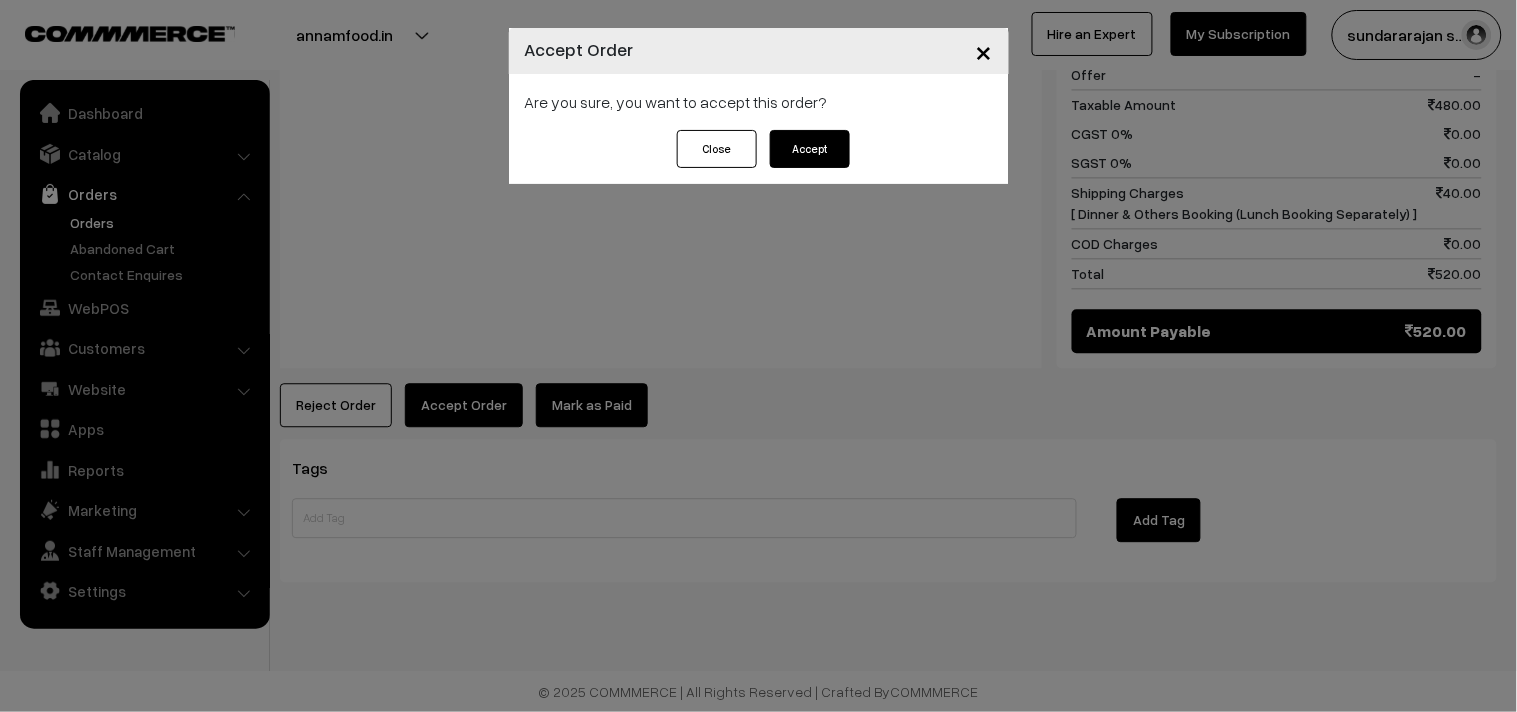 click on "Accept" at bounding box center [810, 149] 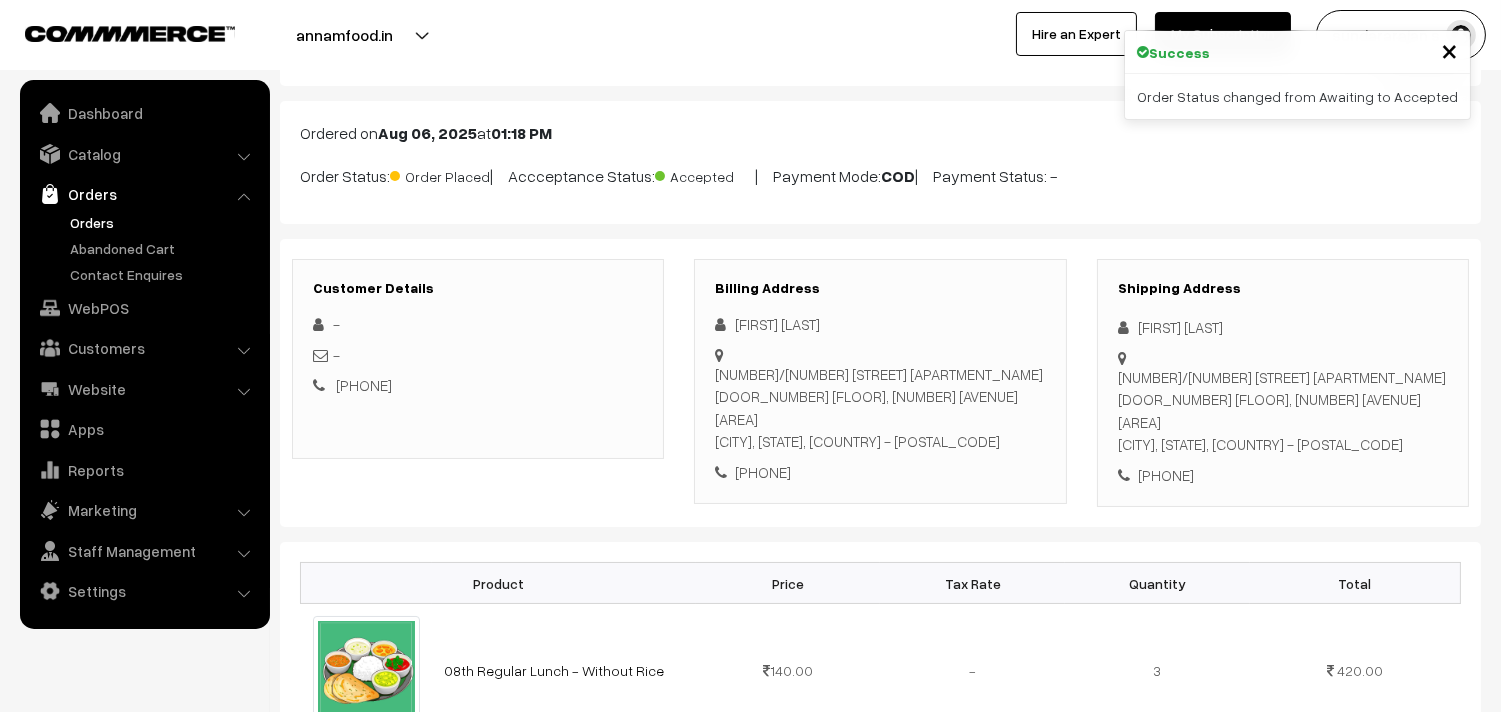 scroll, scrollTop: 111, scrollLeft: 0, axis: vertical 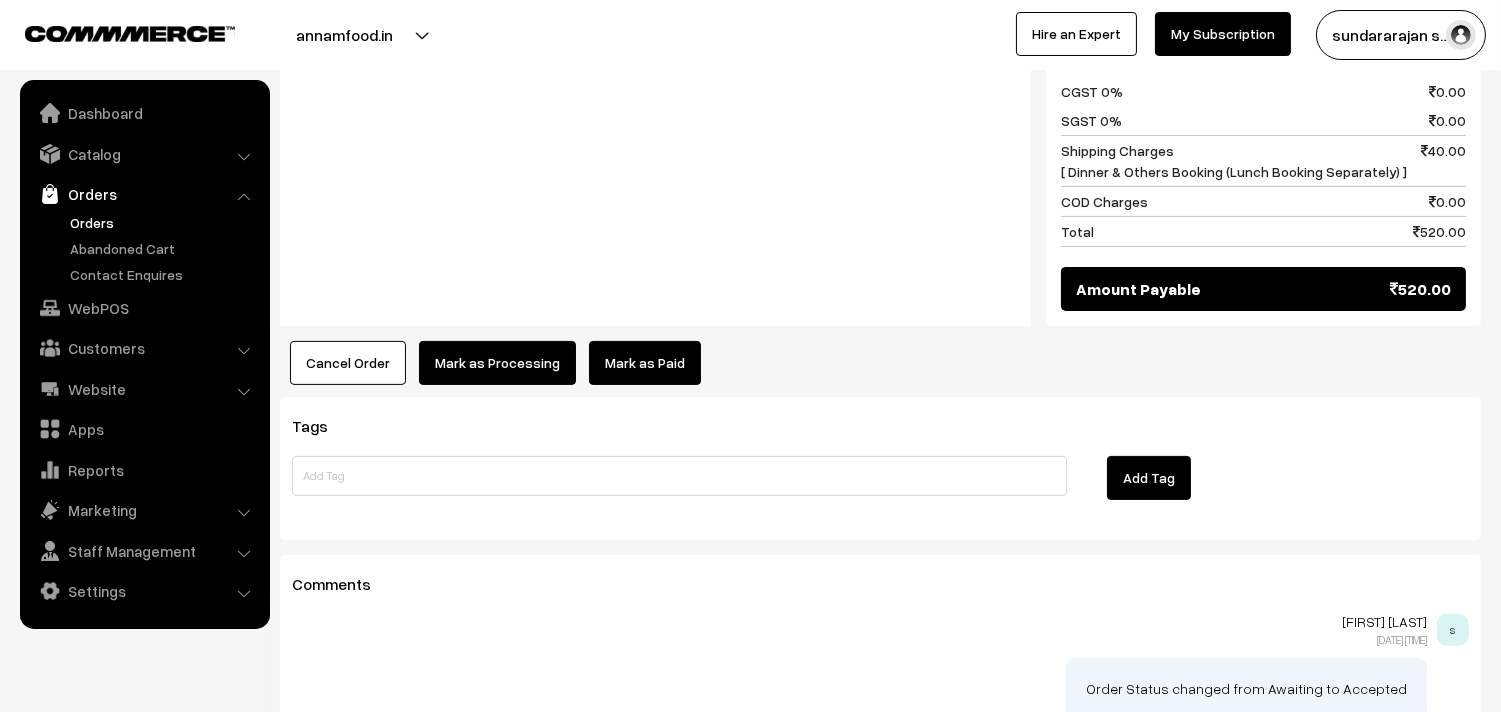 click on "Mark as Processing" at bounding box center (497, 363) 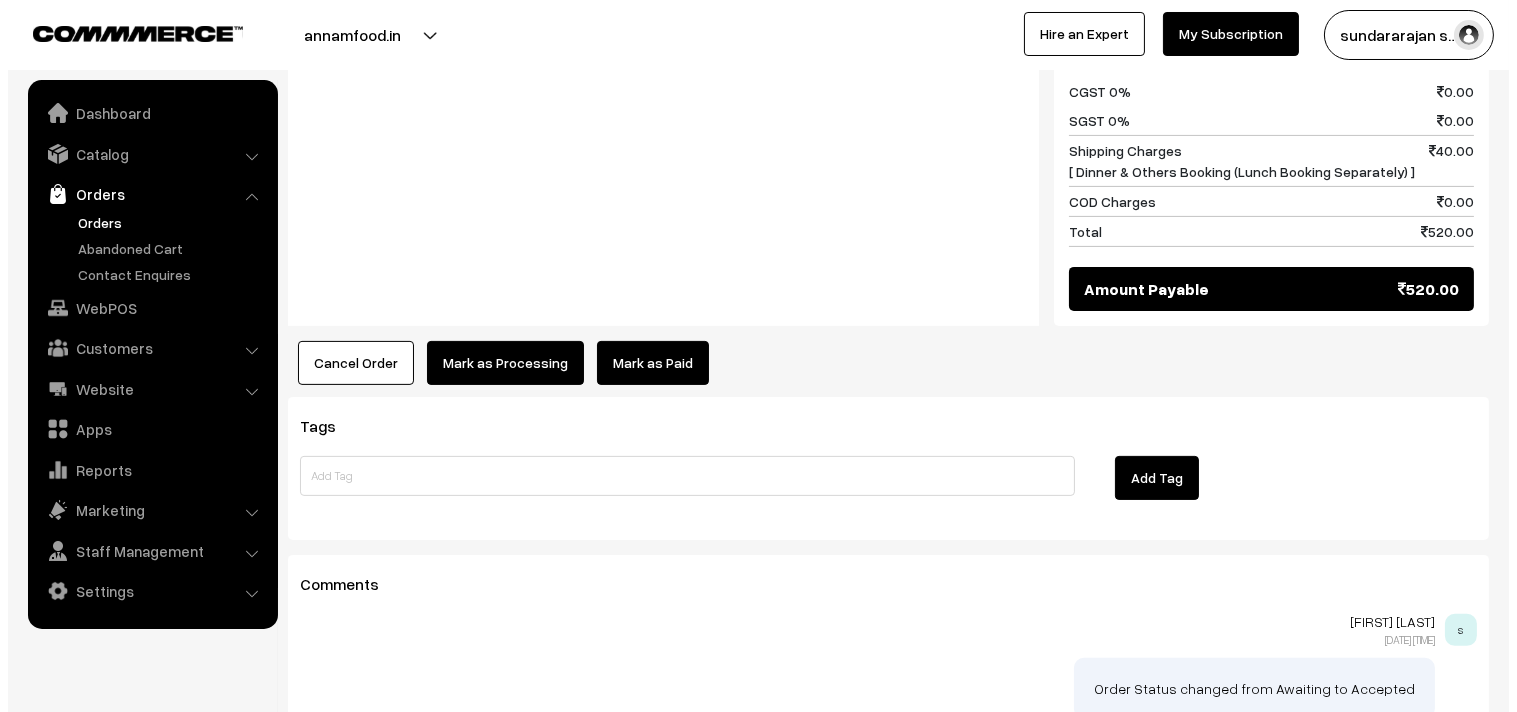 scroll, scrollTop: 1114, scrollLeft: 0, axis: vertical 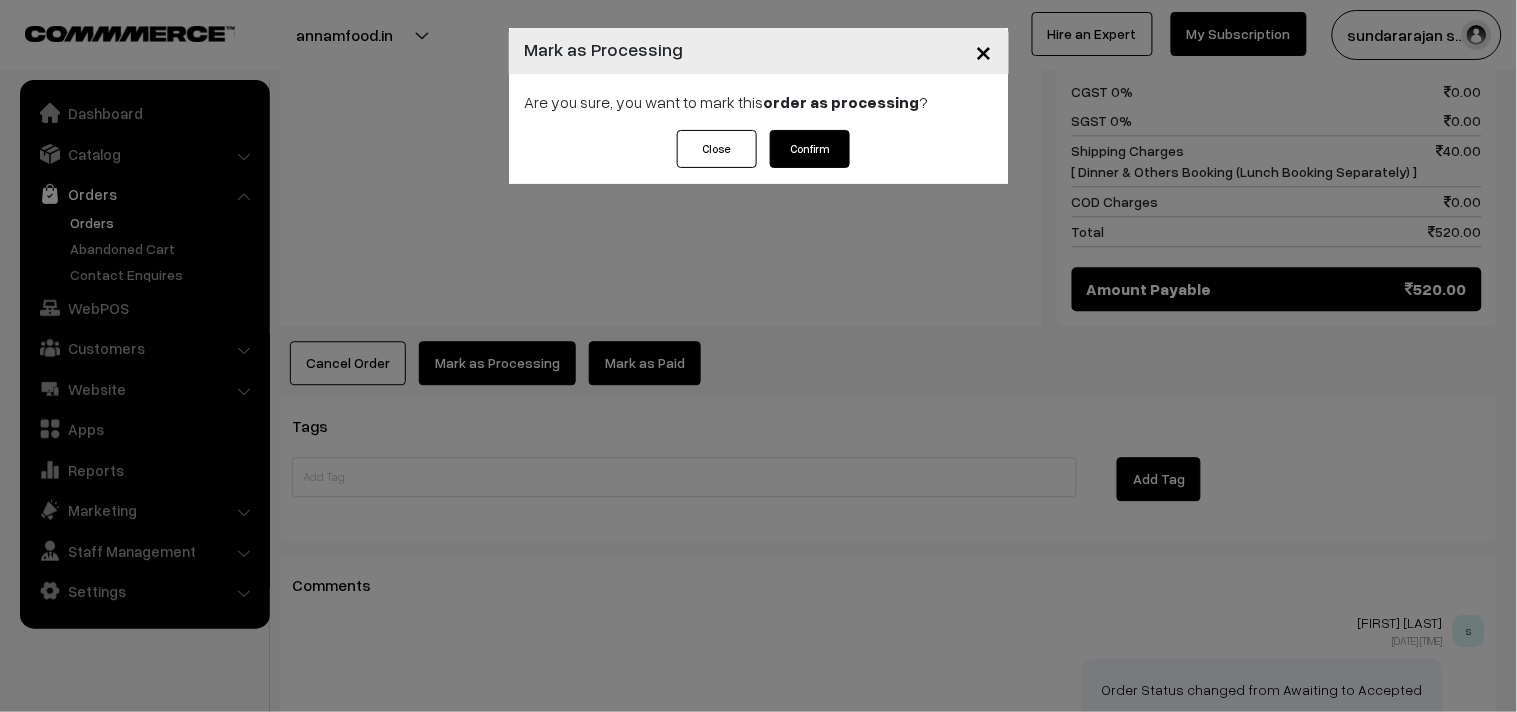 click on "Are you sure, you want to mark this  order as processing  ?" at bounding box center [759, 102] 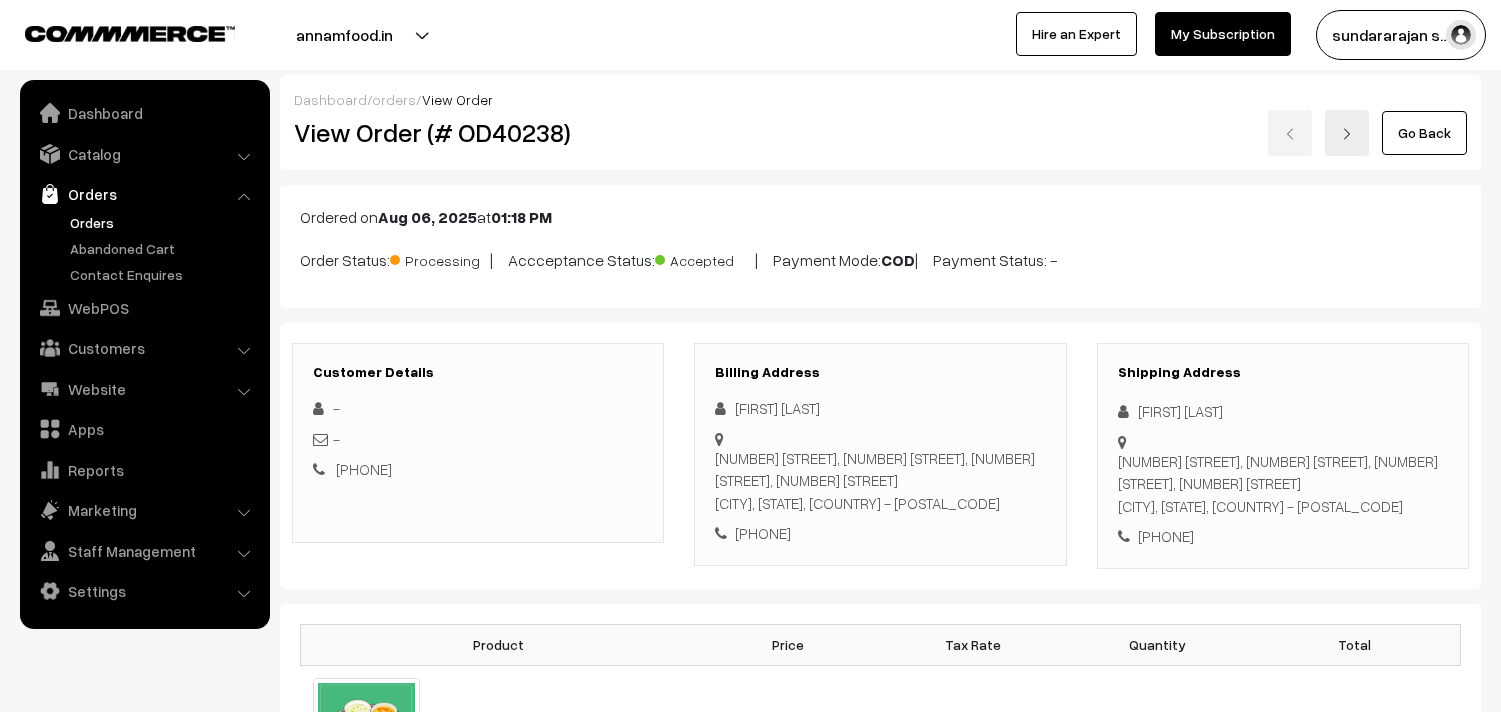 scroll, scrollTop: 0, scrollLeft: 0, axis: both 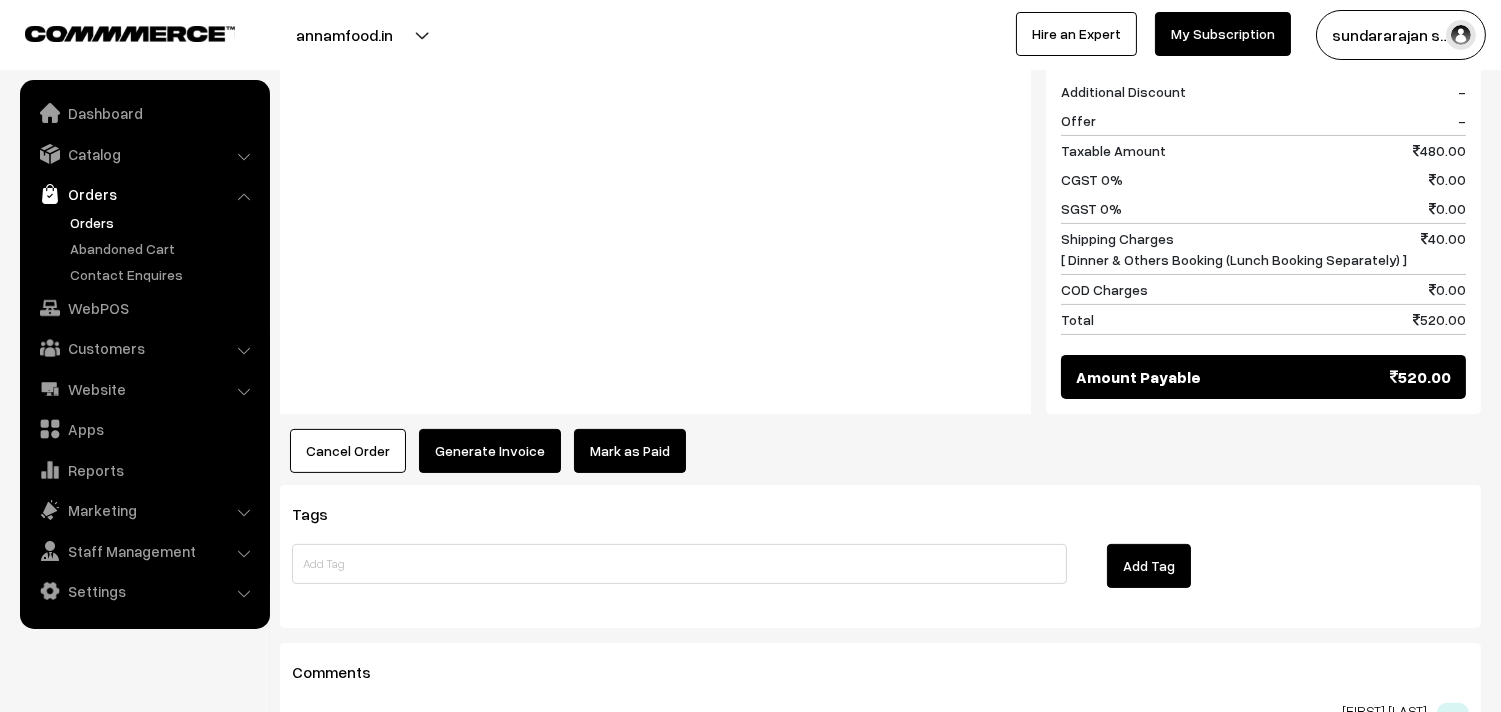 click on "Generate Invoice" at bounding box center (490, 451) 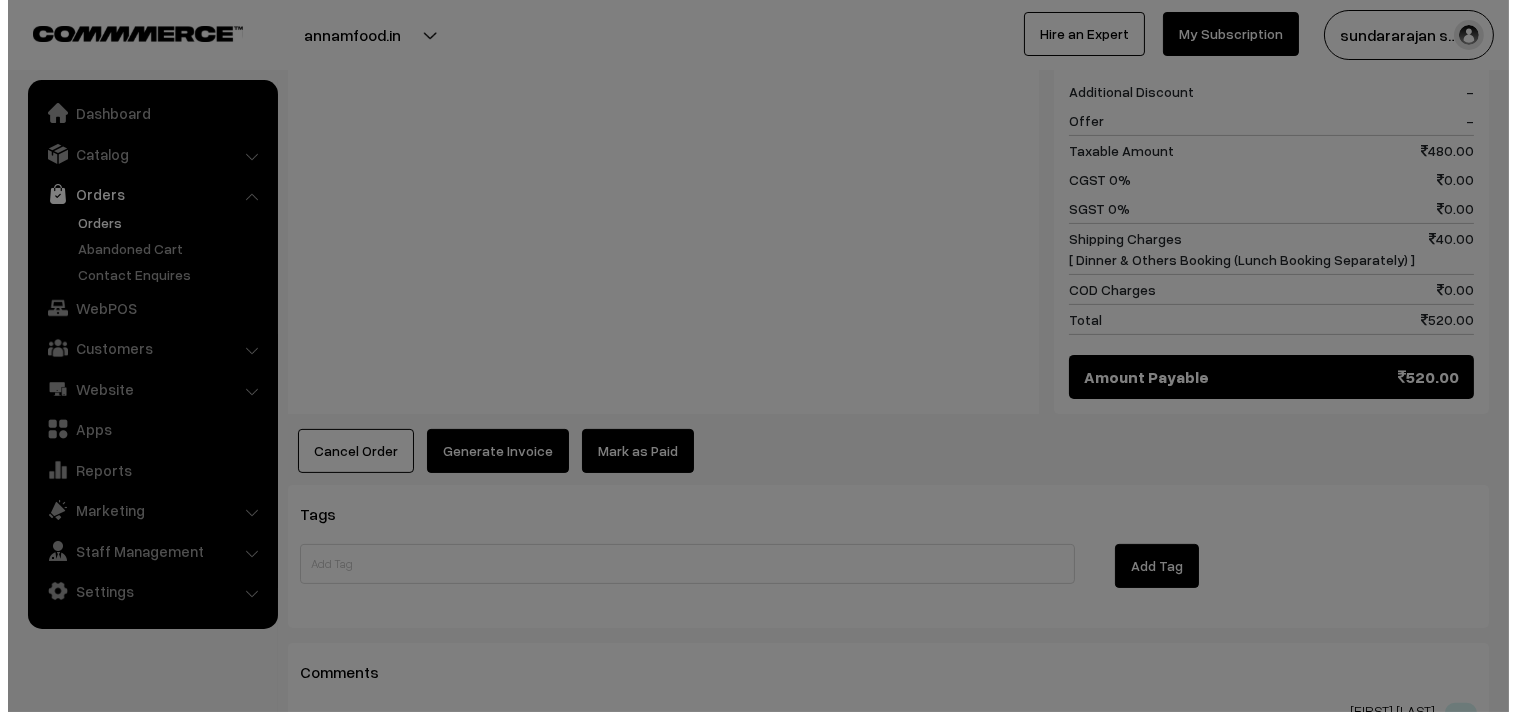 scroll, scrollTop: 1003, scrollLeft: 0, axis: vertical 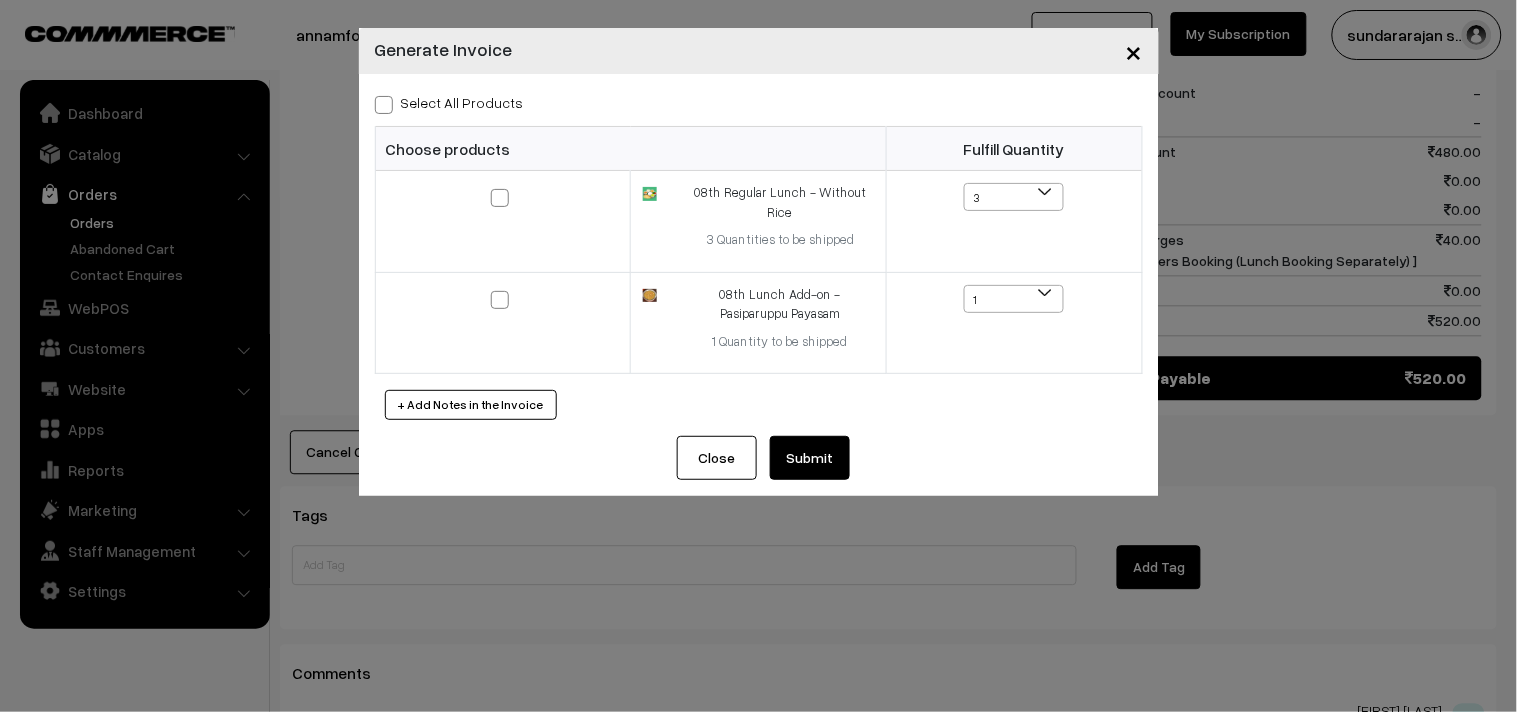 click on "Select All Products" at bounding box center [449, 102] 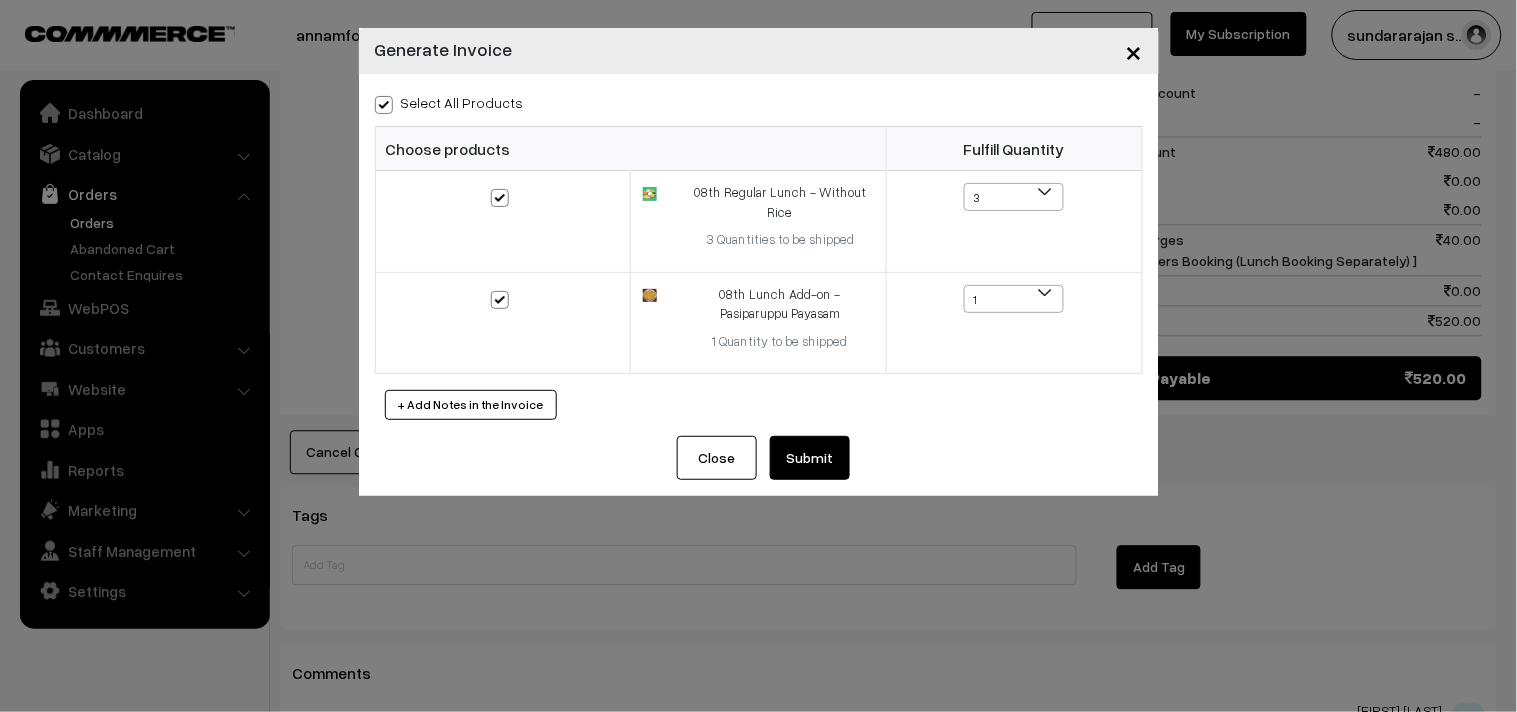 checkbox on "true" 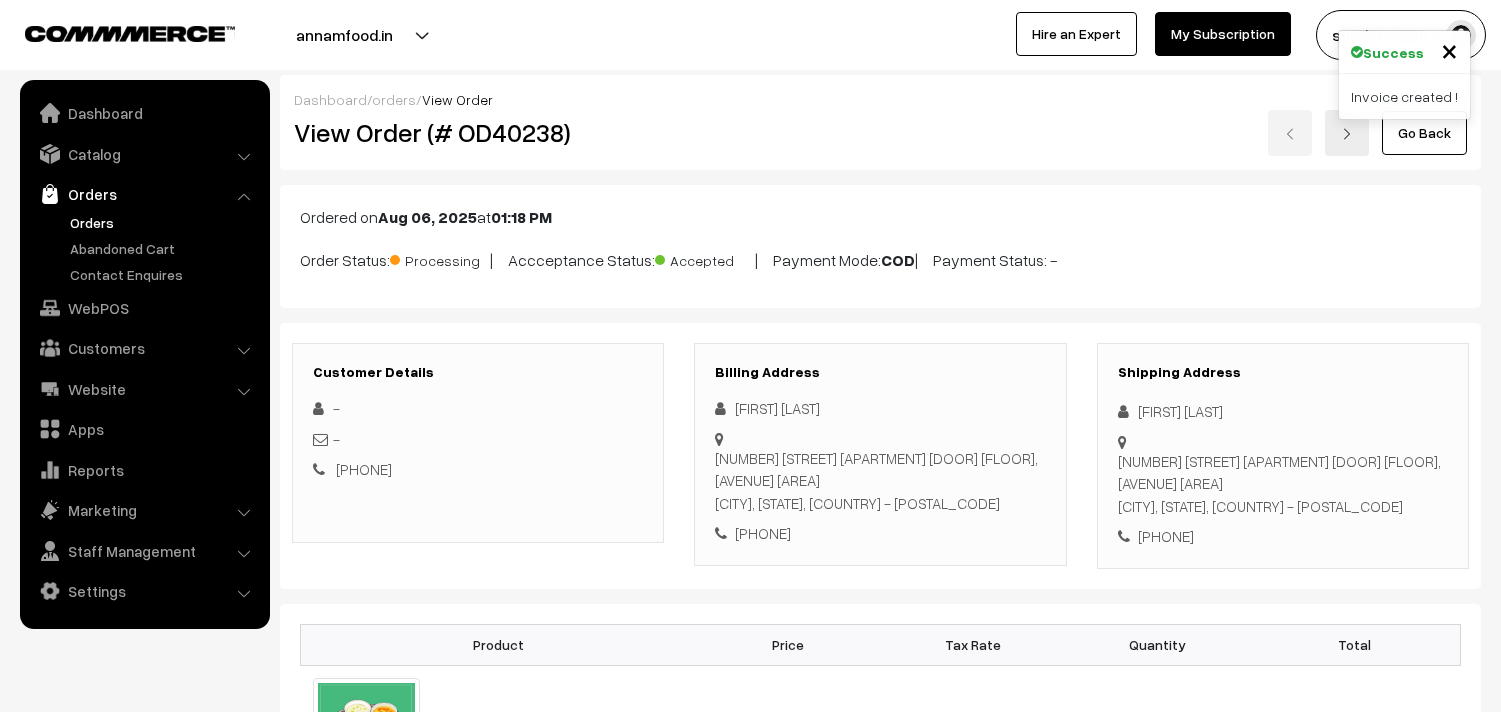 scroll, scrollTop: 1000, scrollLeft: 0, axis: vertical 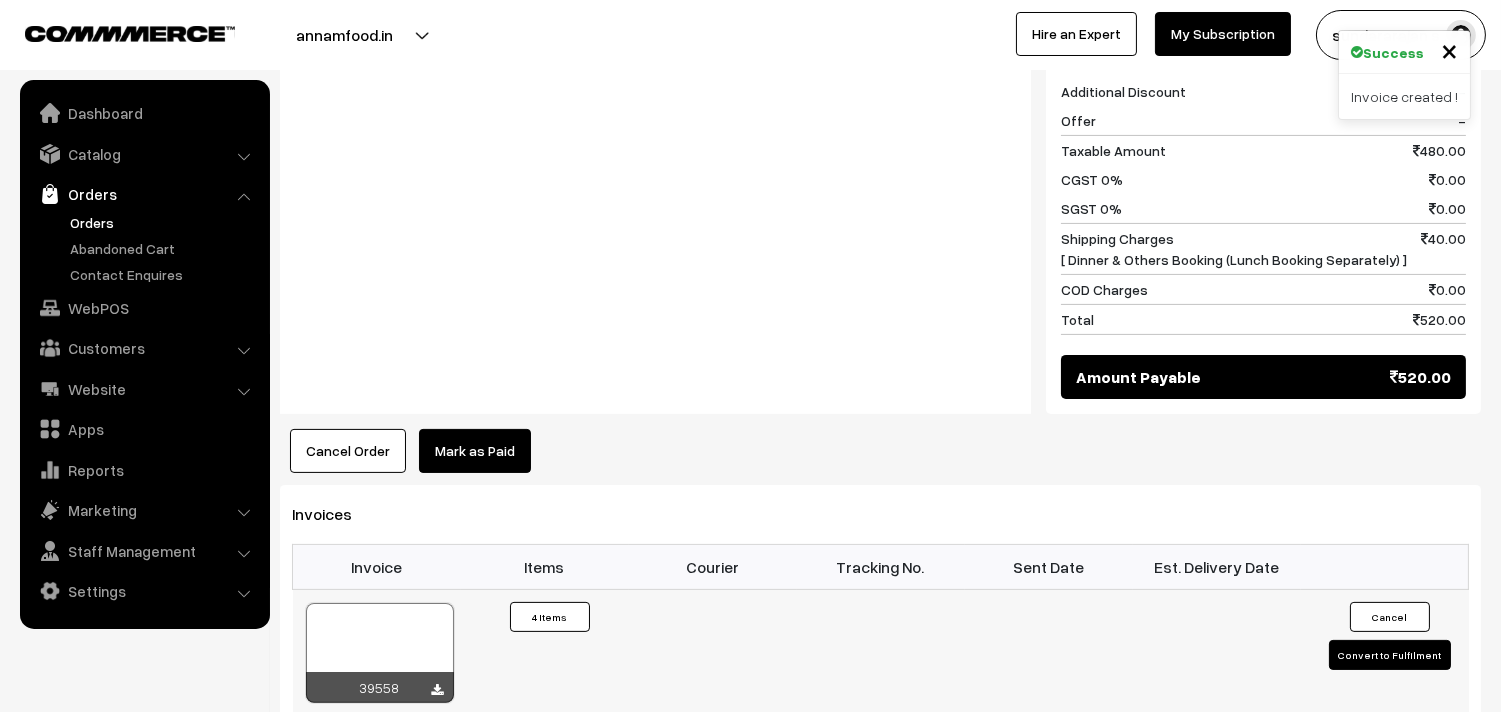 click on "39558" at bounding box center (377, 652) 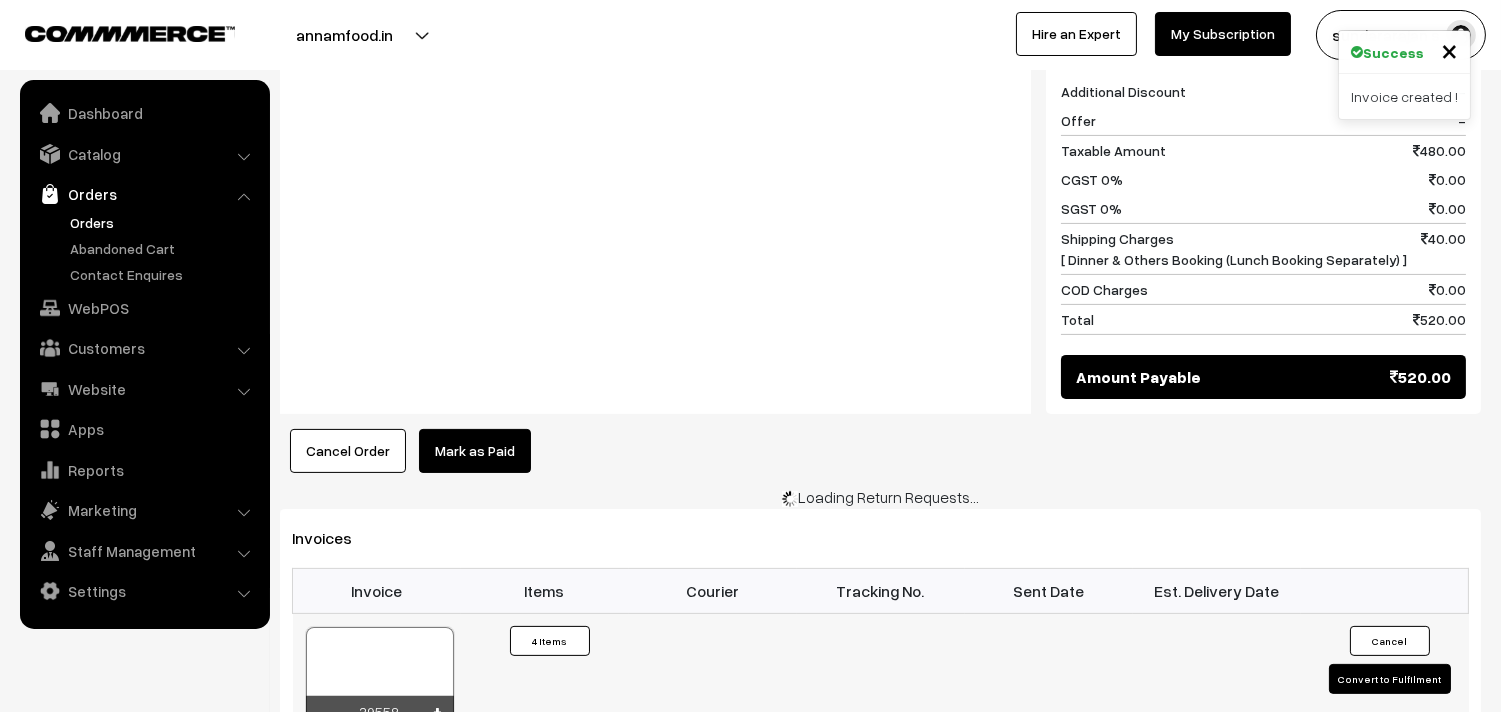 scroll, scrollTop: 1003, scrollLeft: 0, axis: vertical 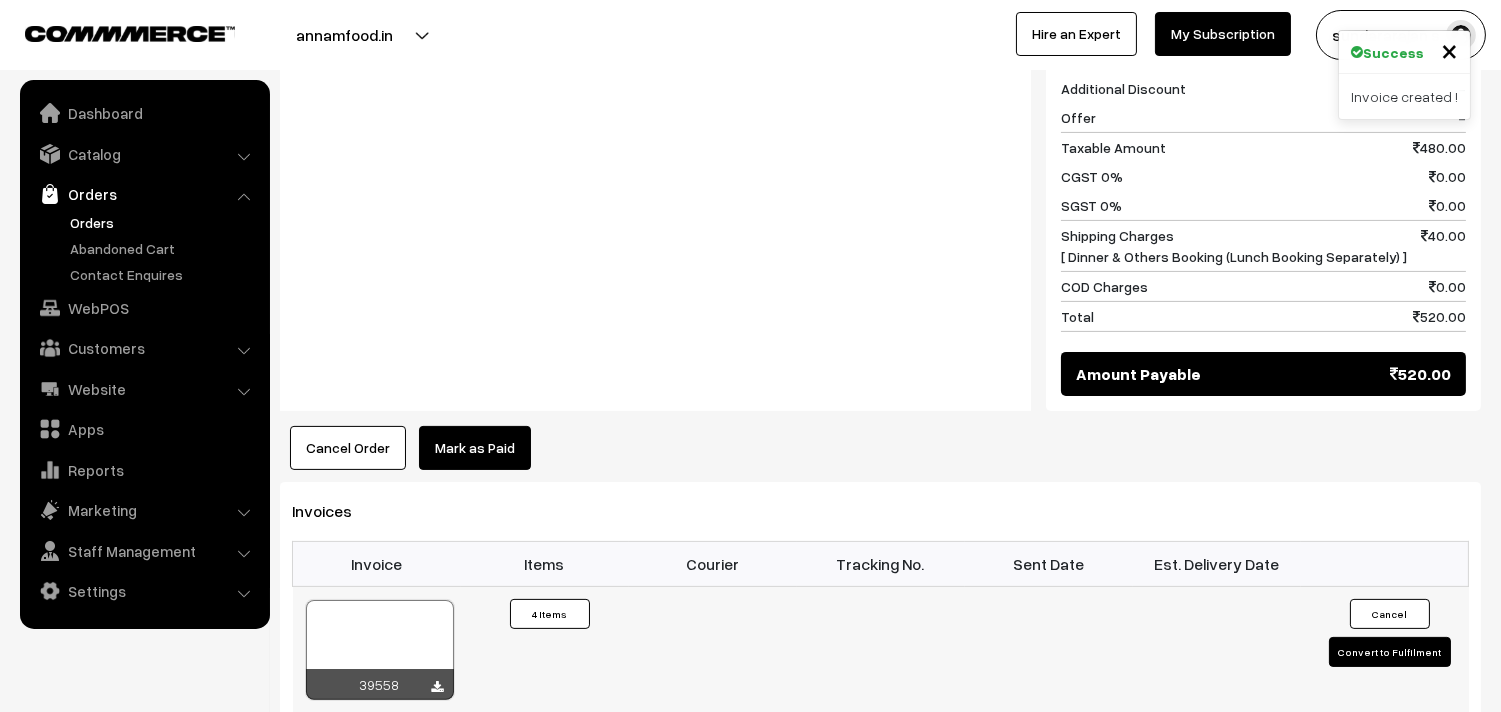 click at bounding box center (380, 650) 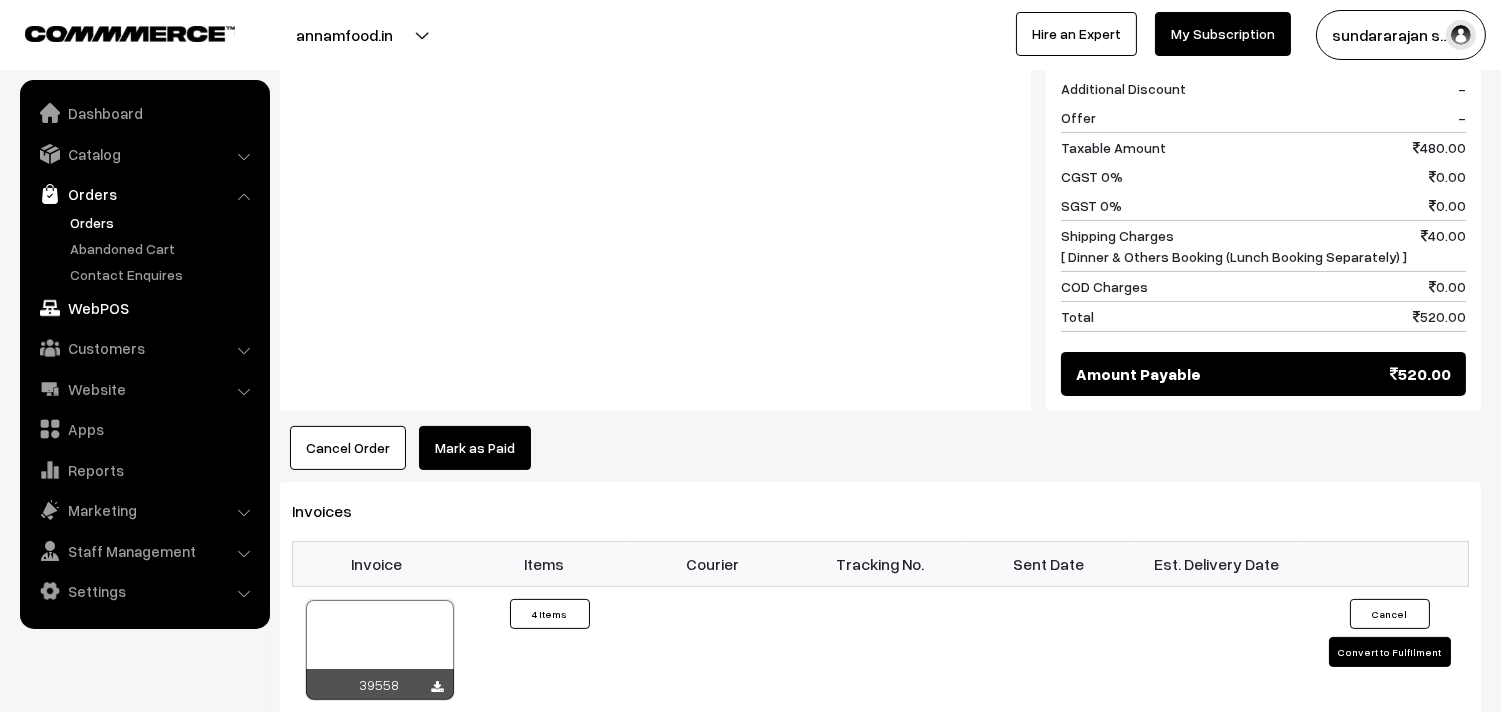 click on "WebPOS" at bounding box center [144, 308] 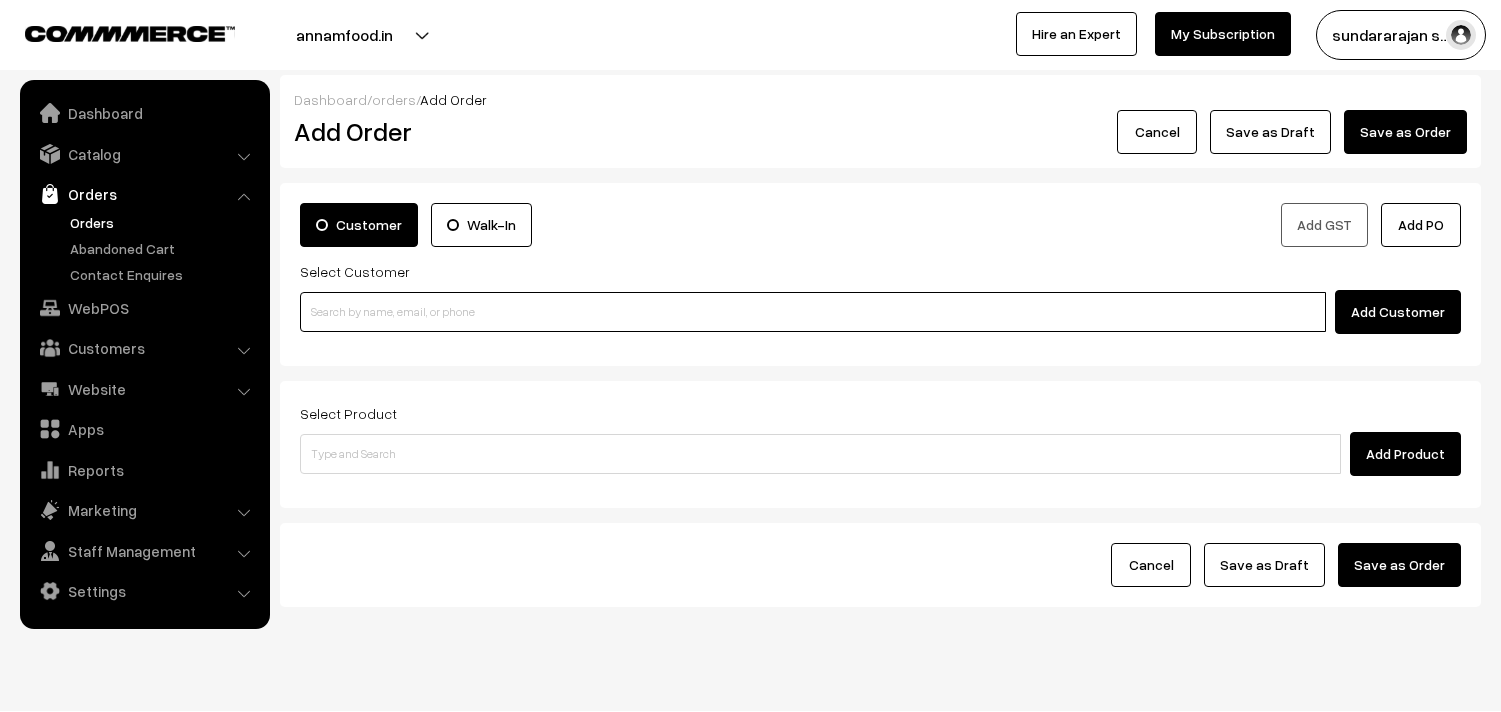 scroll, scrollTop: 0, scrollLeft: 0, axis: both 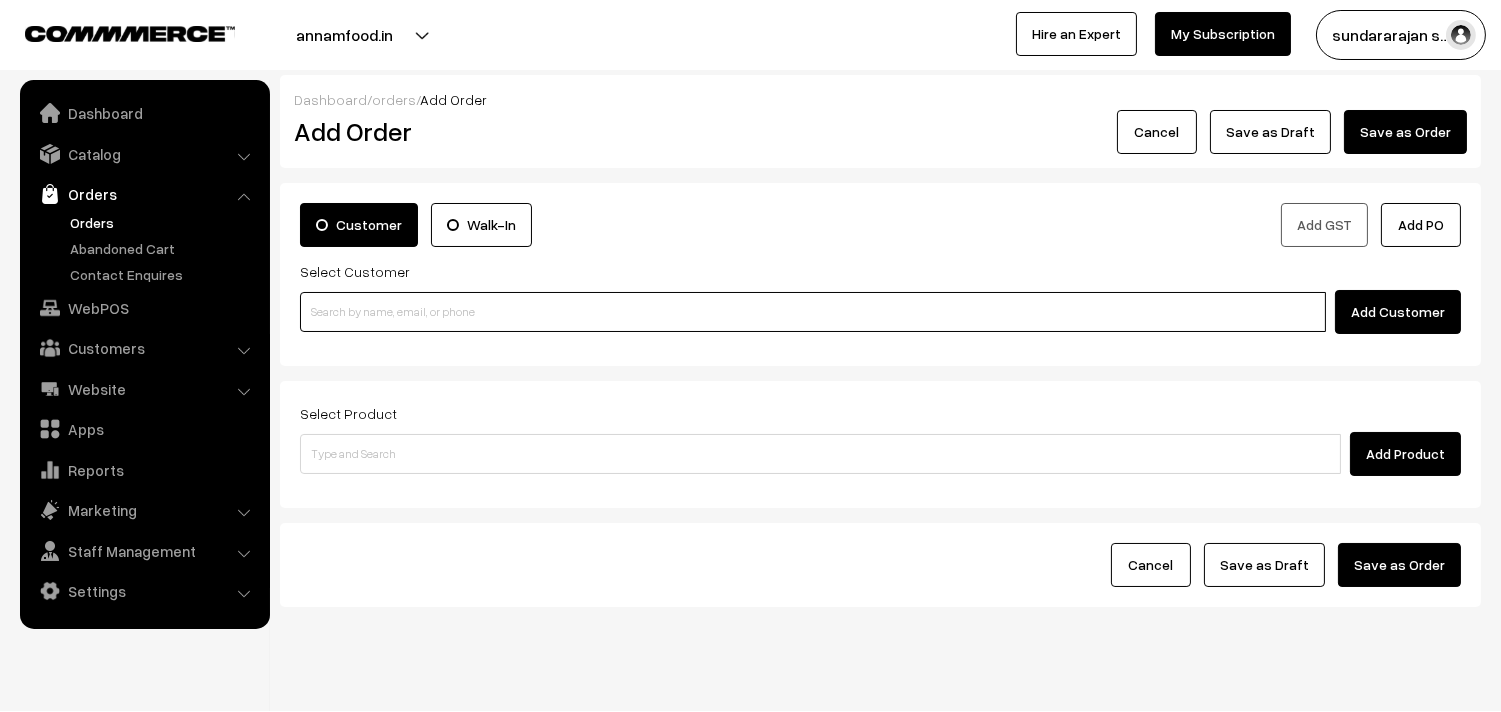 click at bounding box center (813, 312) 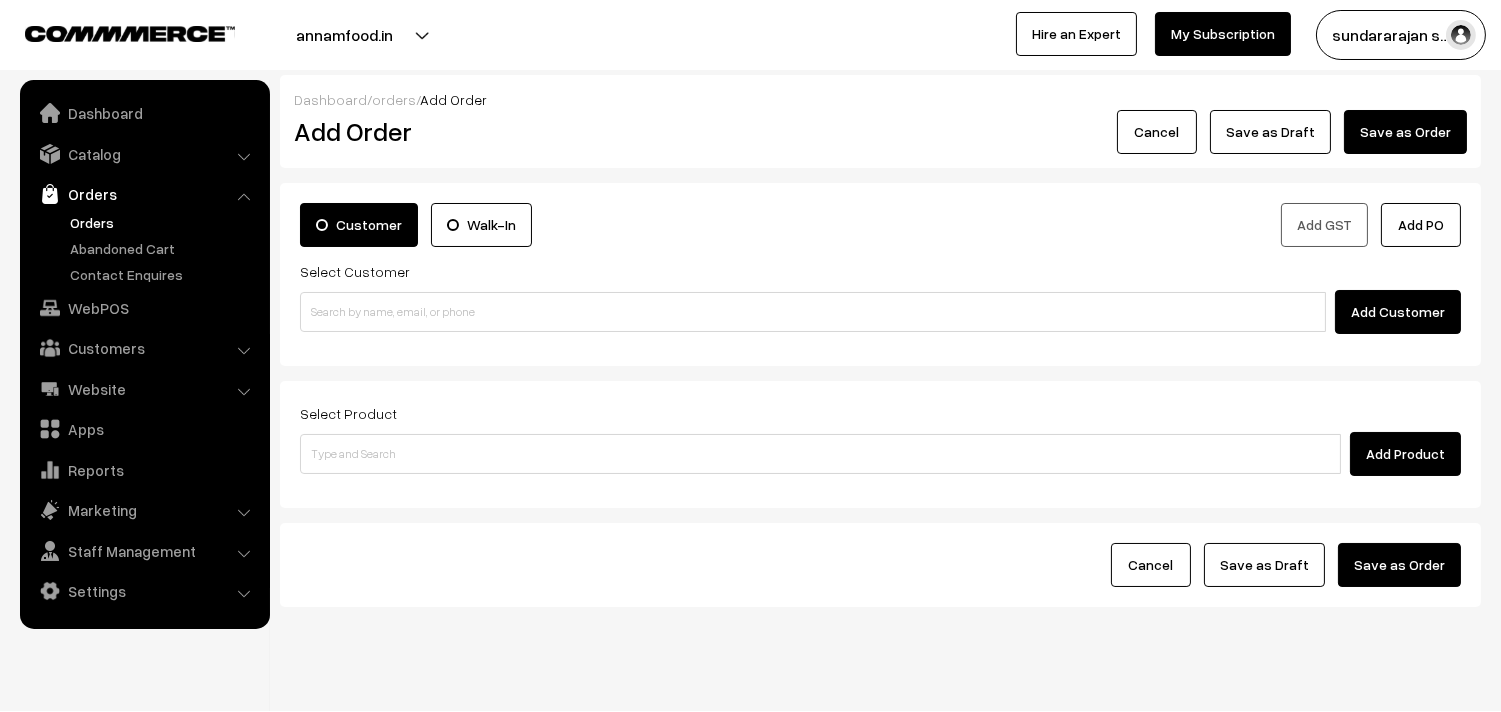 drag, startPoint x: 382, startPoint y: 347, endPoint x: 382, endPoint y: 307, distance: 40 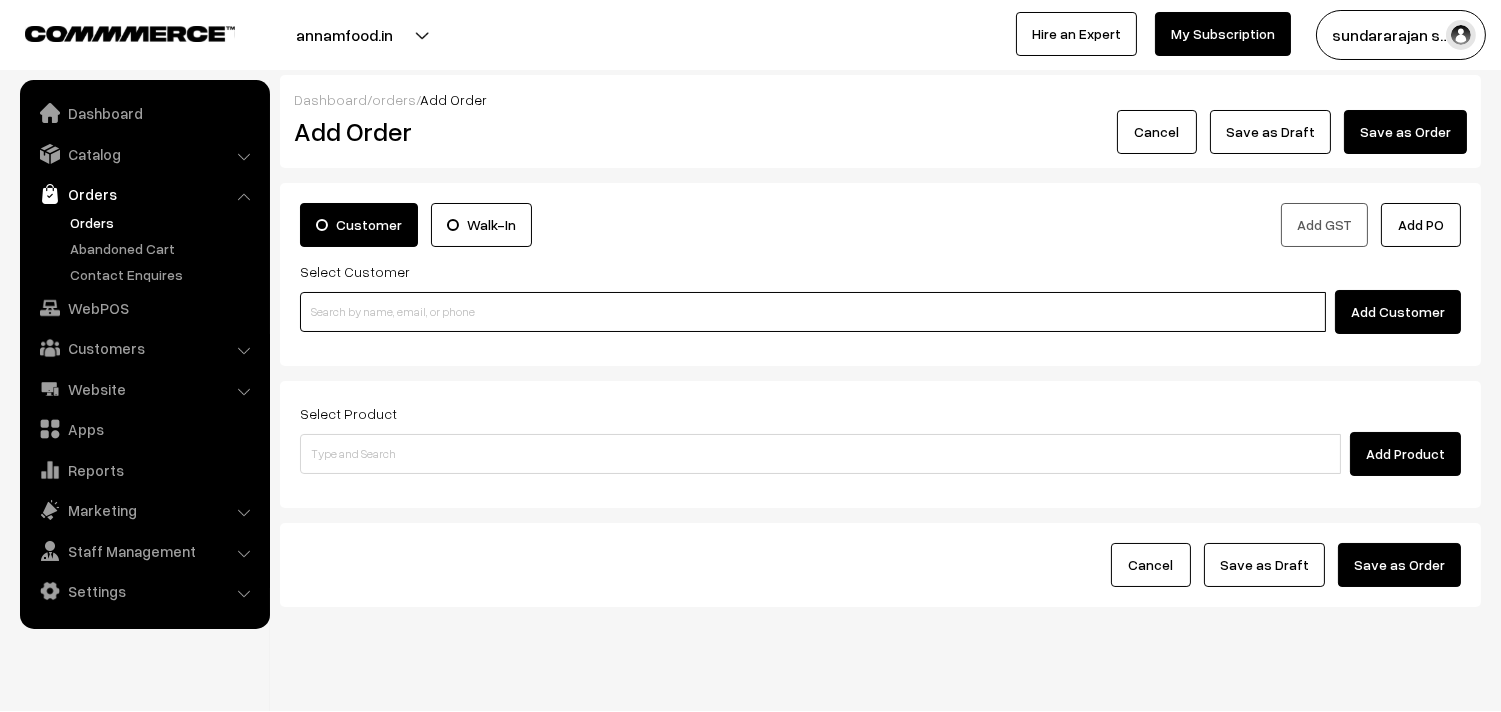 click at bounding box center [813, 312] 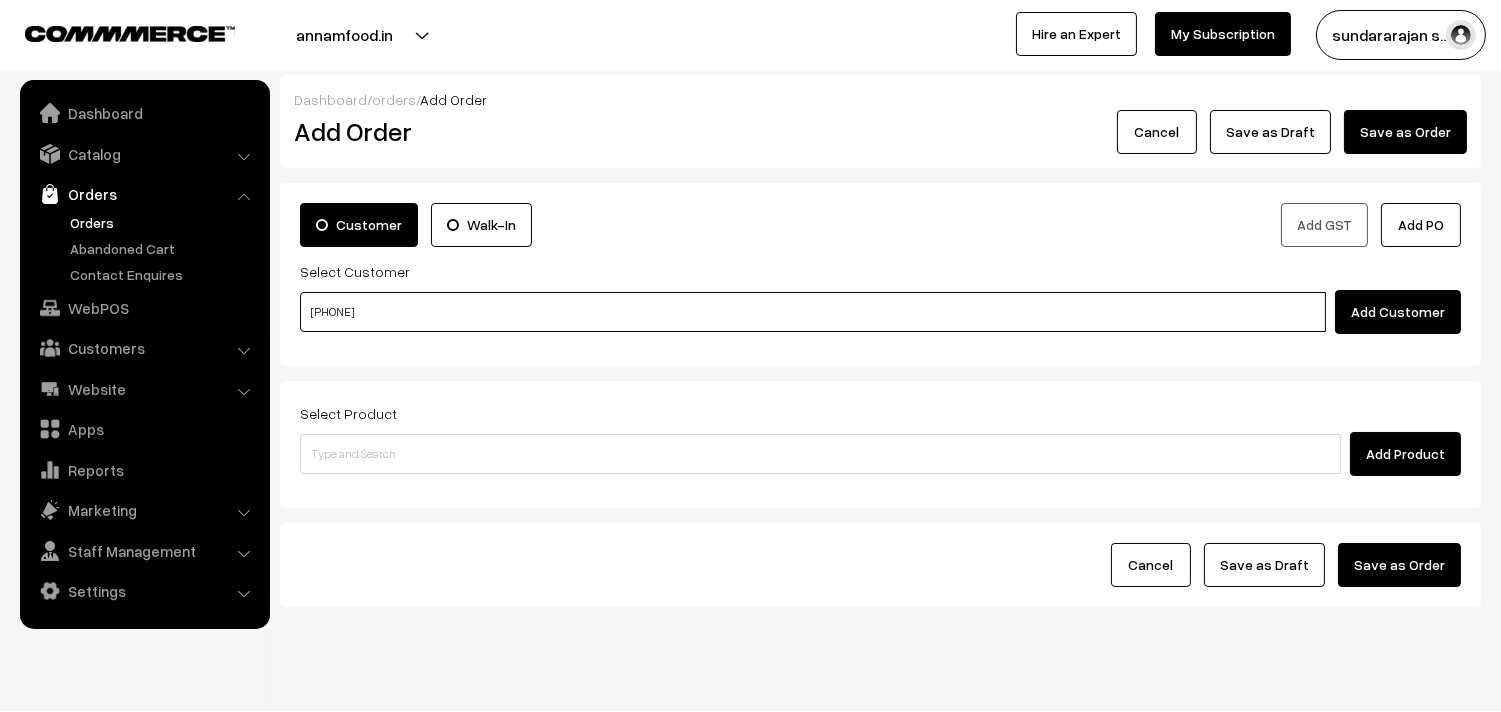 click on "[PHONE]" at bounding box center (813, 312) 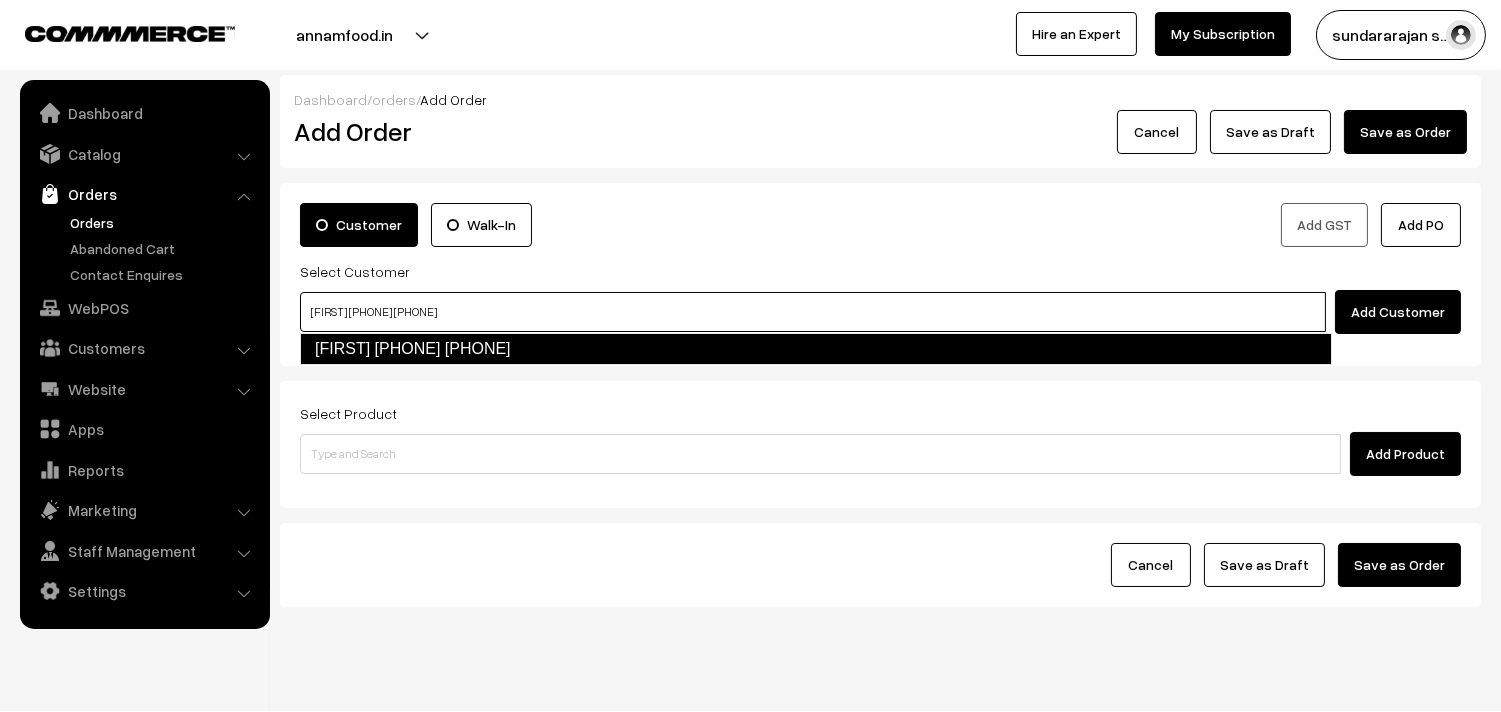 type on "[FIRST] [PHONE] [PHONE]" 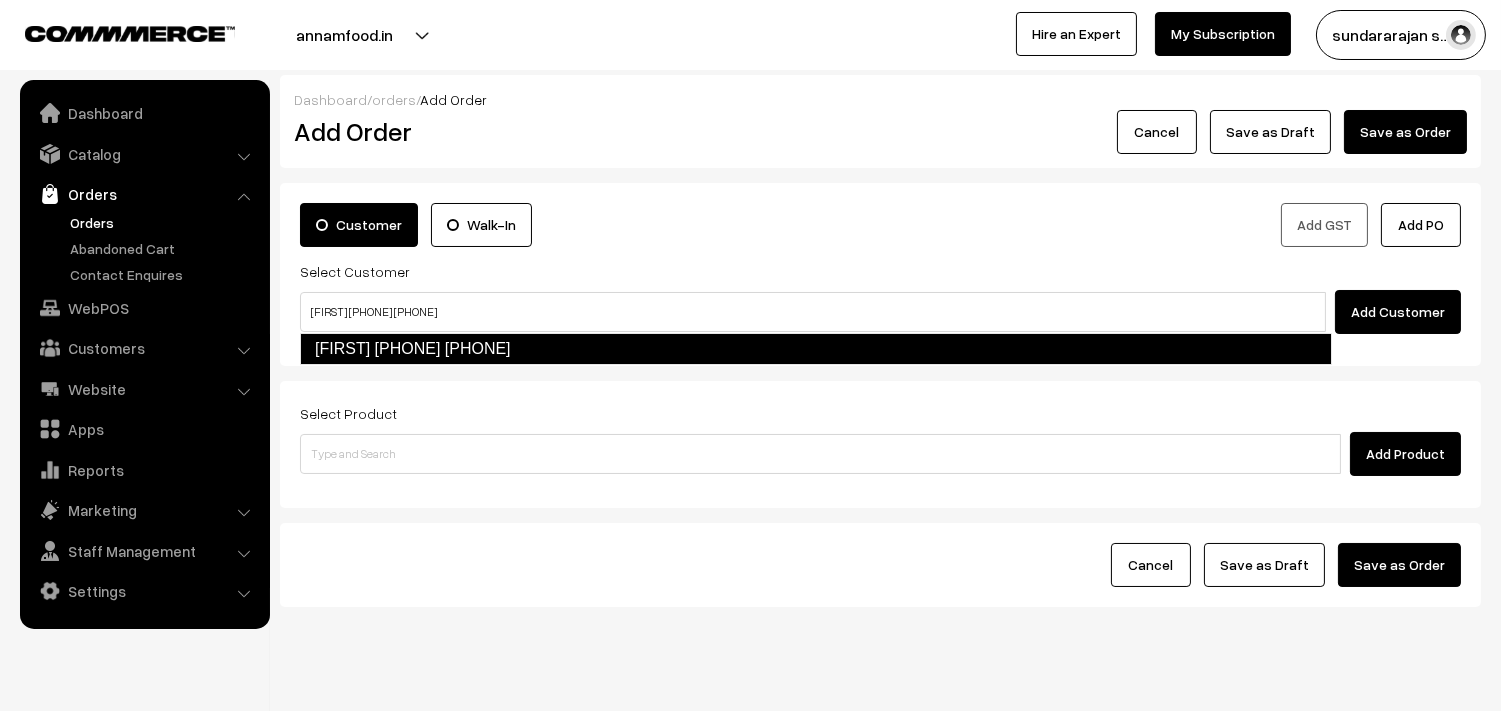 type 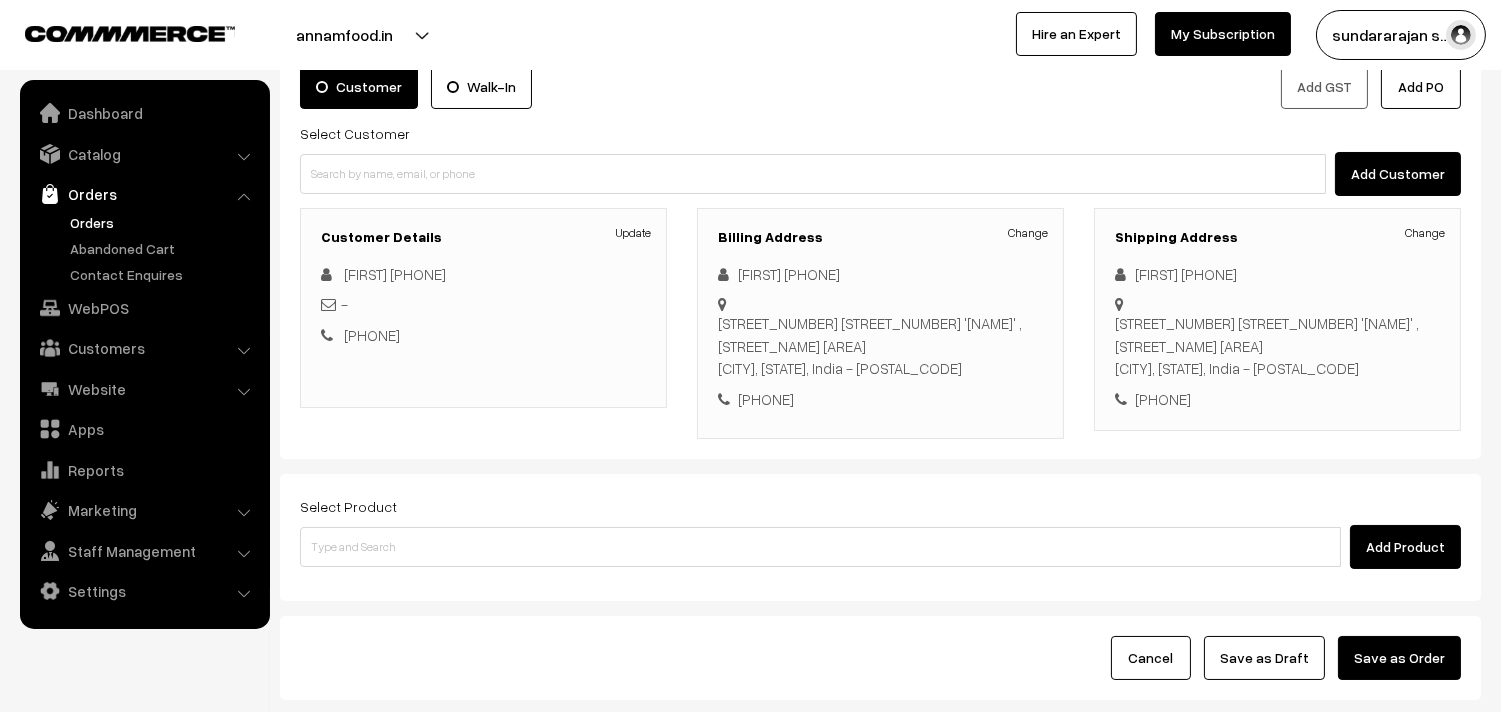 scroll, scrollTop: 222, scrollLeft: 0, axis: vertical 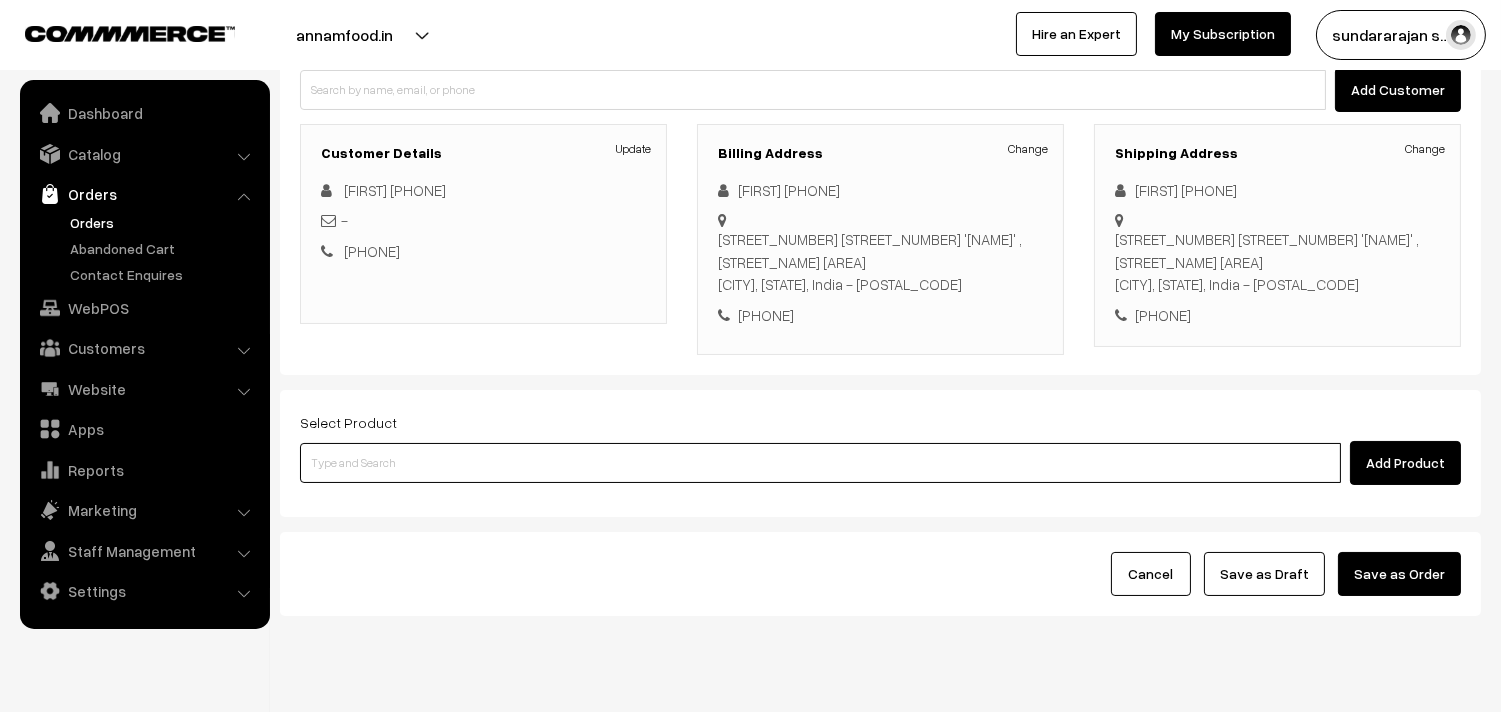 click at bounding box center (820, 463) 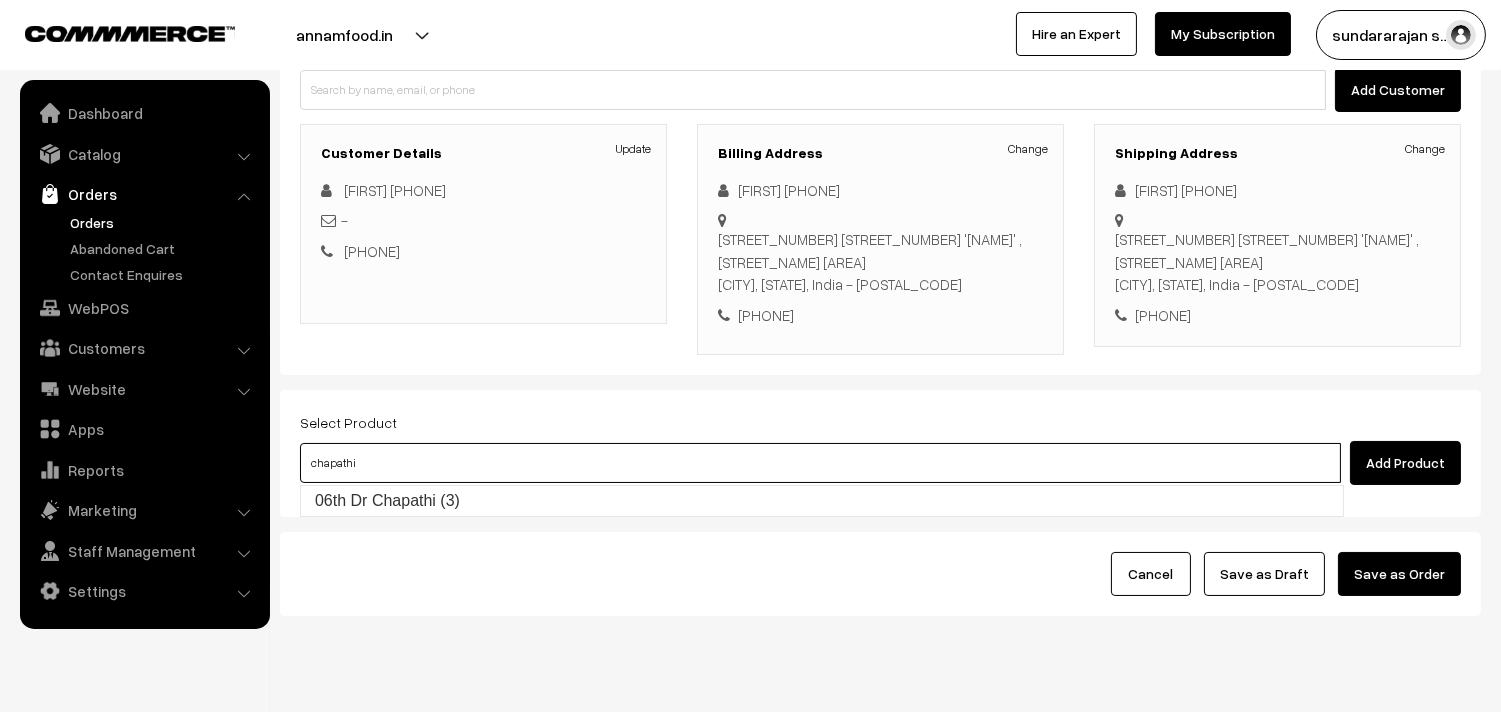 type on "06th  Dr Chapathi  (3)" 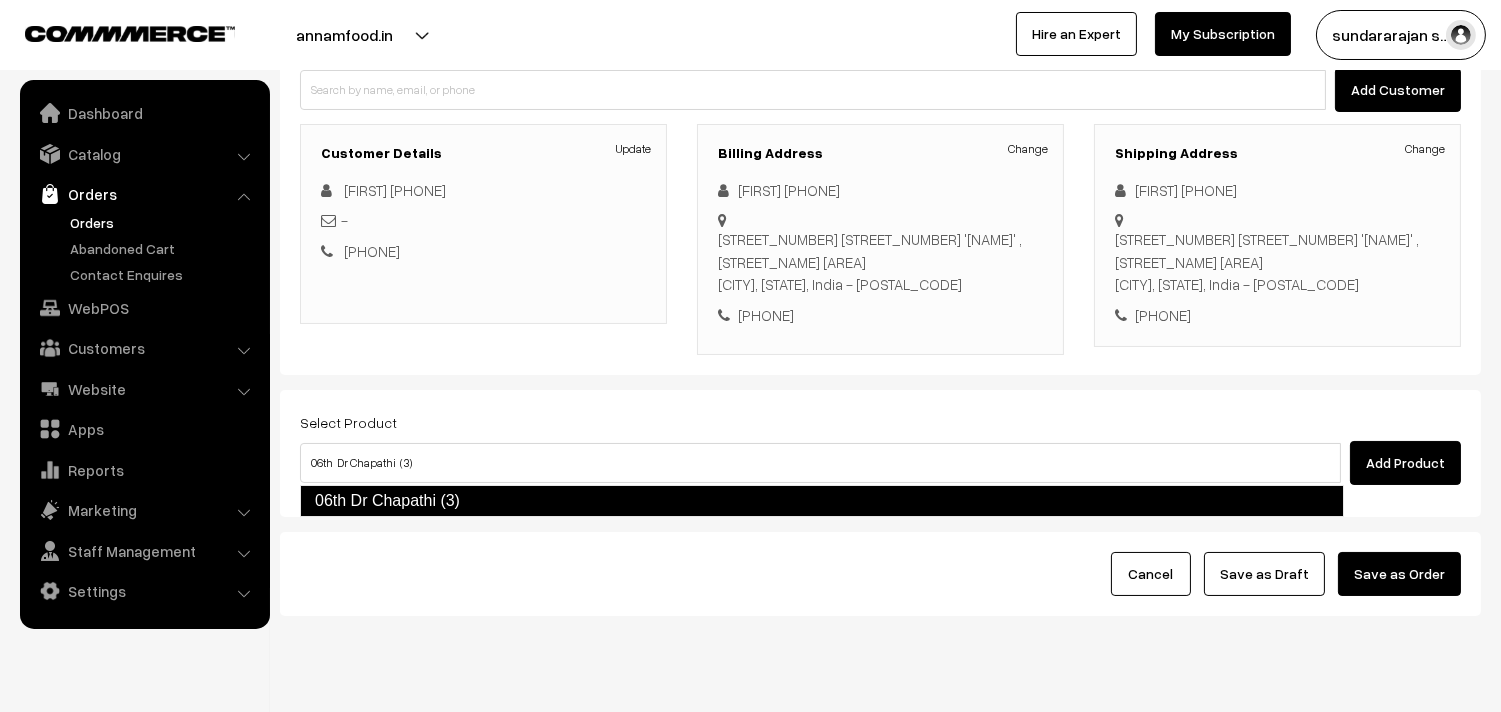 type 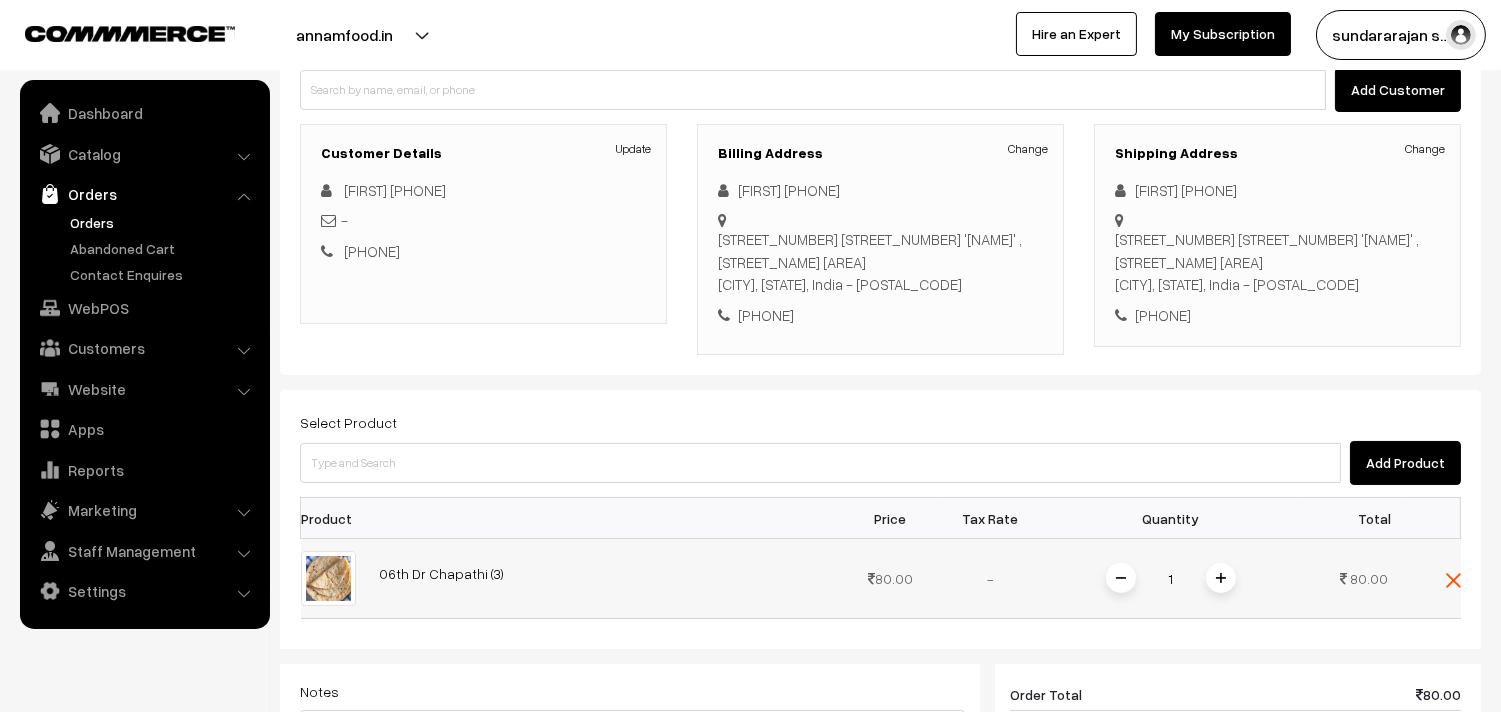 click at bounding box center [1221, 578] 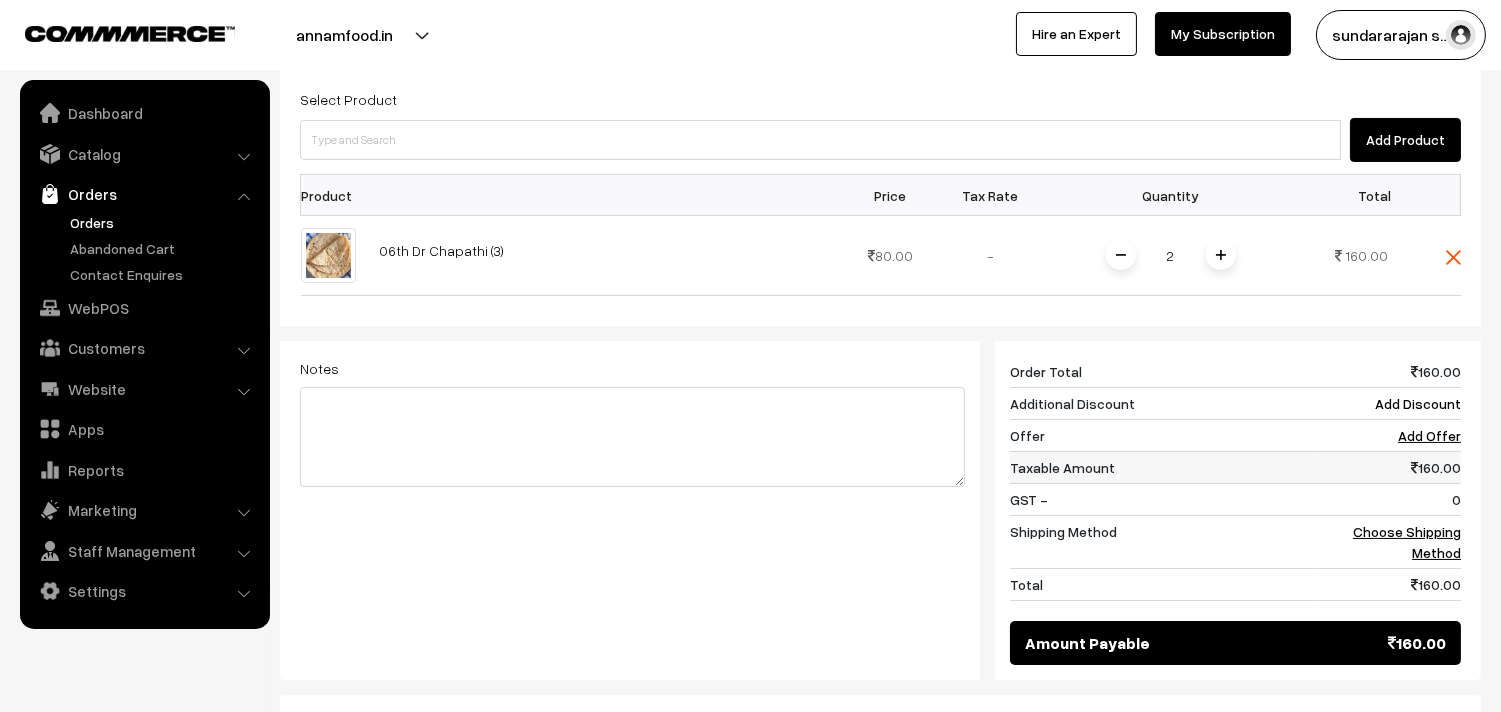 scroll, scrollTop: 555, scrollLeft: 0, axis: vertical 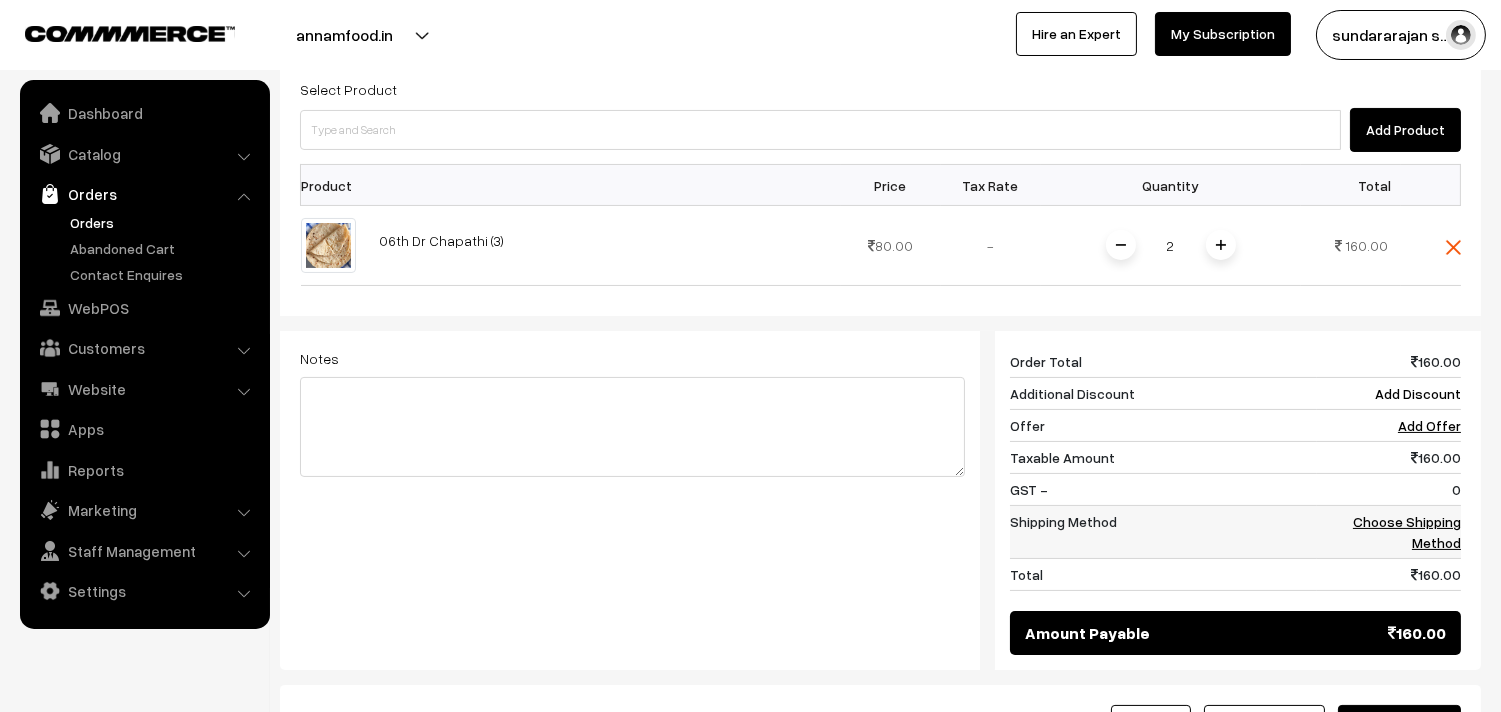 click on "Choose Shipping Method" at bounding box center [1407, 532] 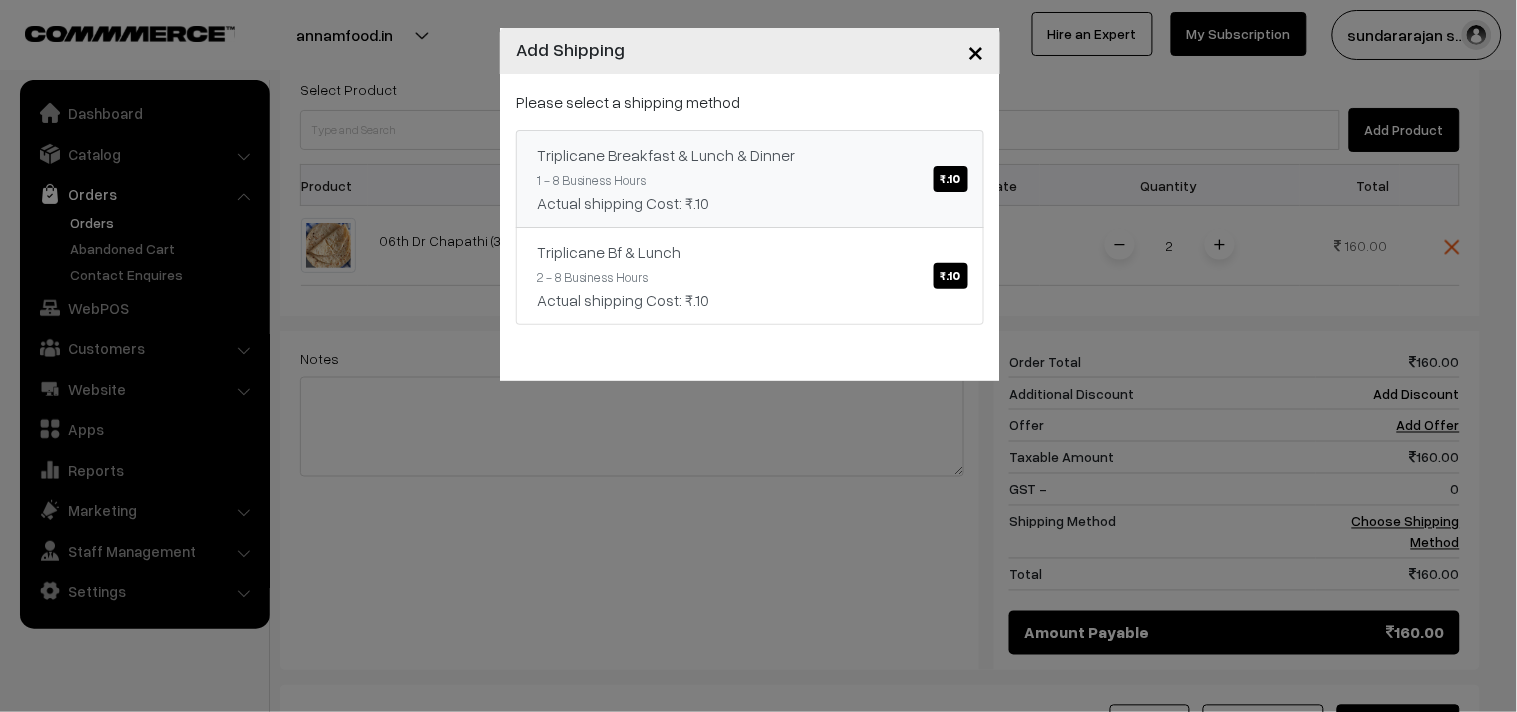 click on "₹.10" at bounding box center (951, 179) 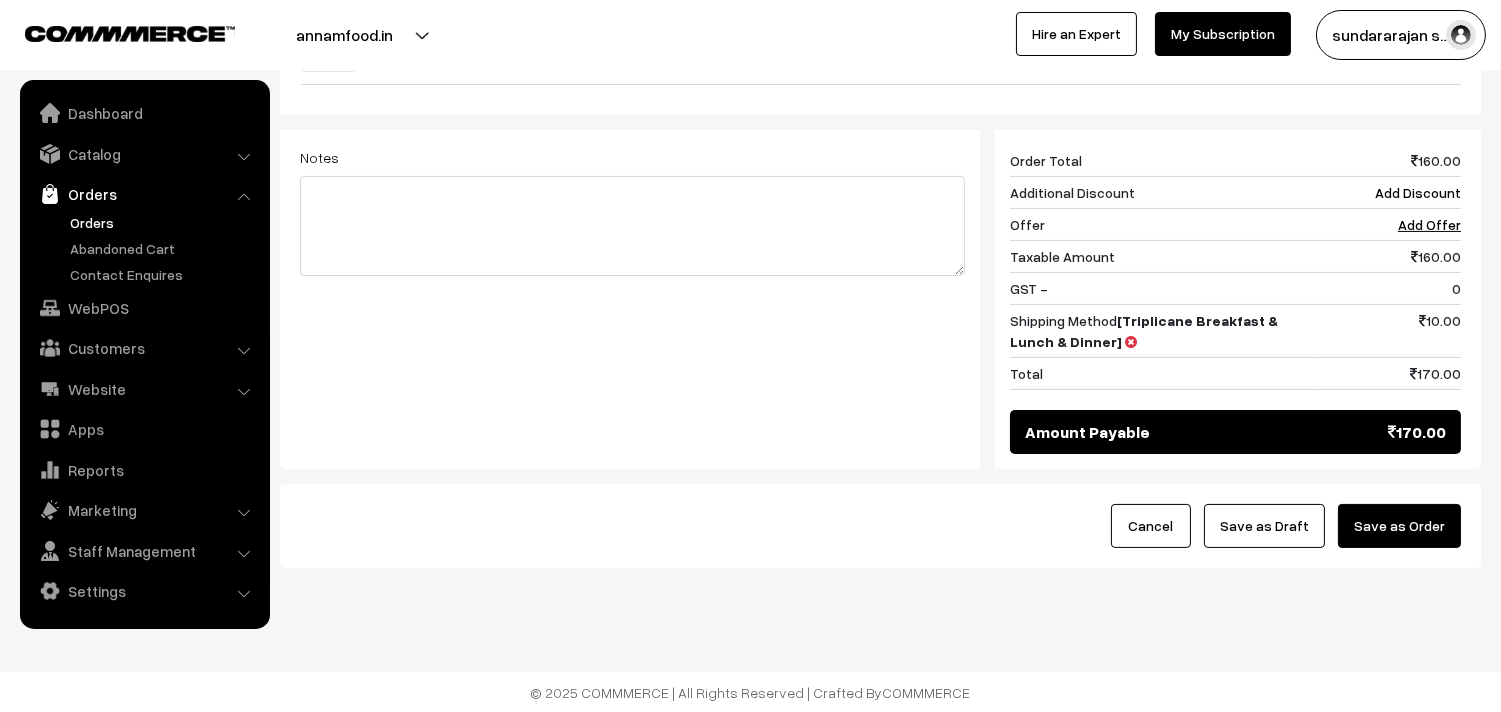 scroll, scrollTop: 760, scrollLeft: 0, axis: vertical 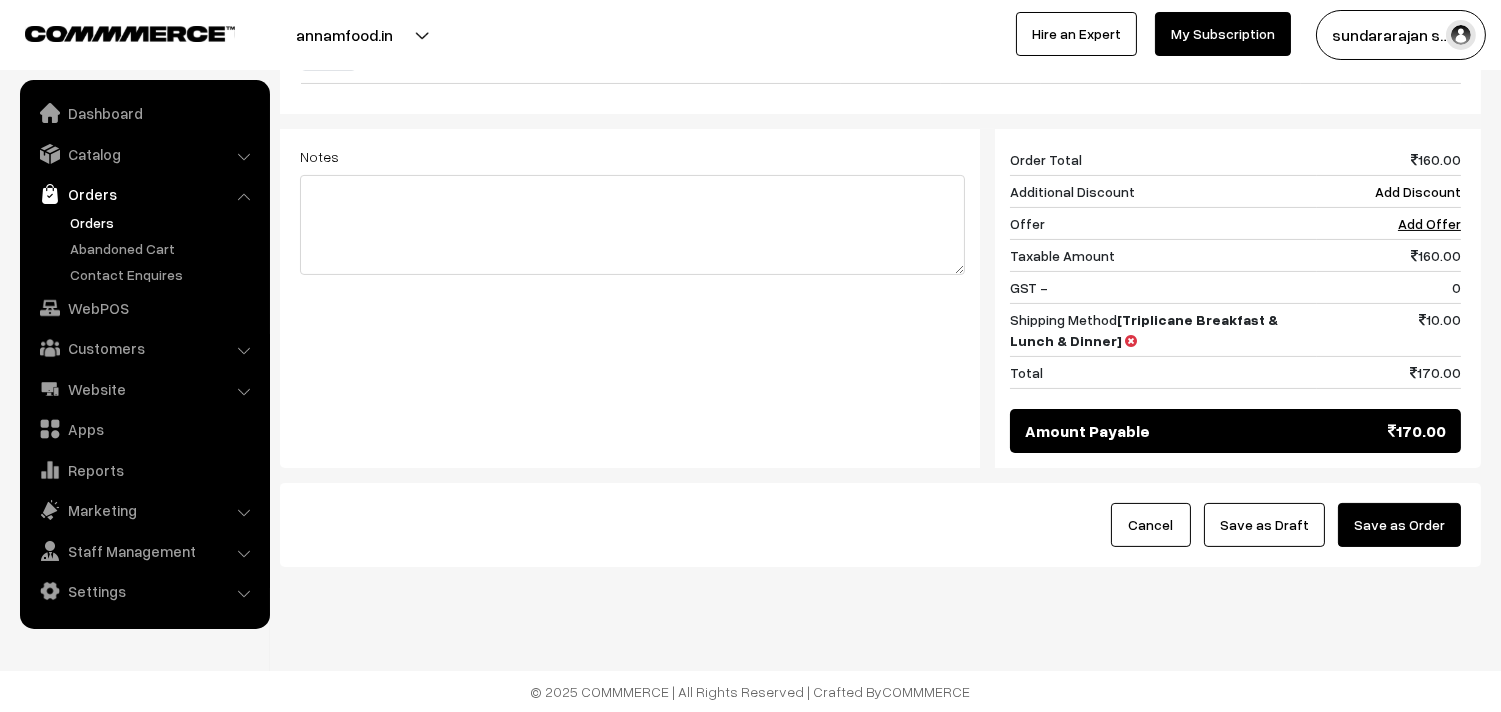 click on "Save as Draft" at bounding box center [1264, 525] 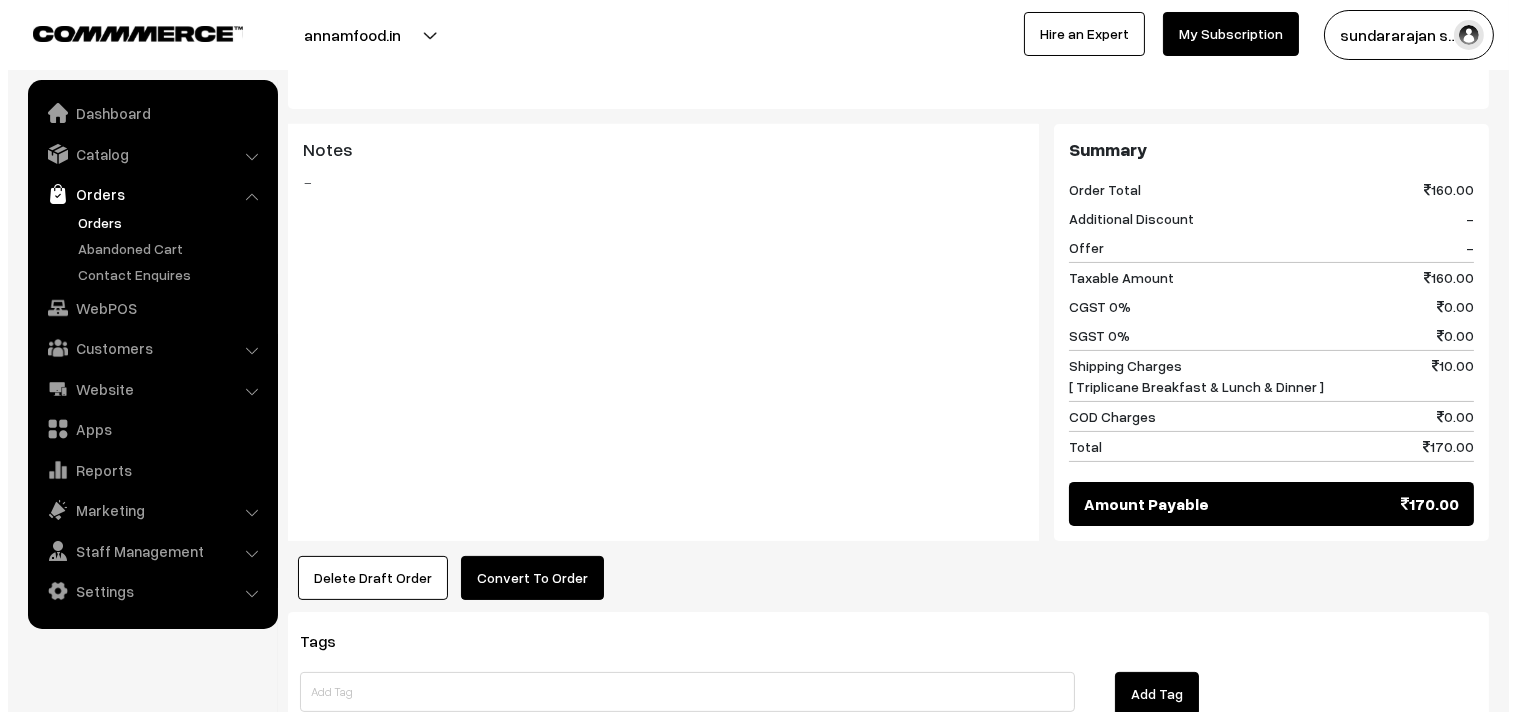 scroll, scrollTop: 888, scrollLeft: 0, axis: vertical 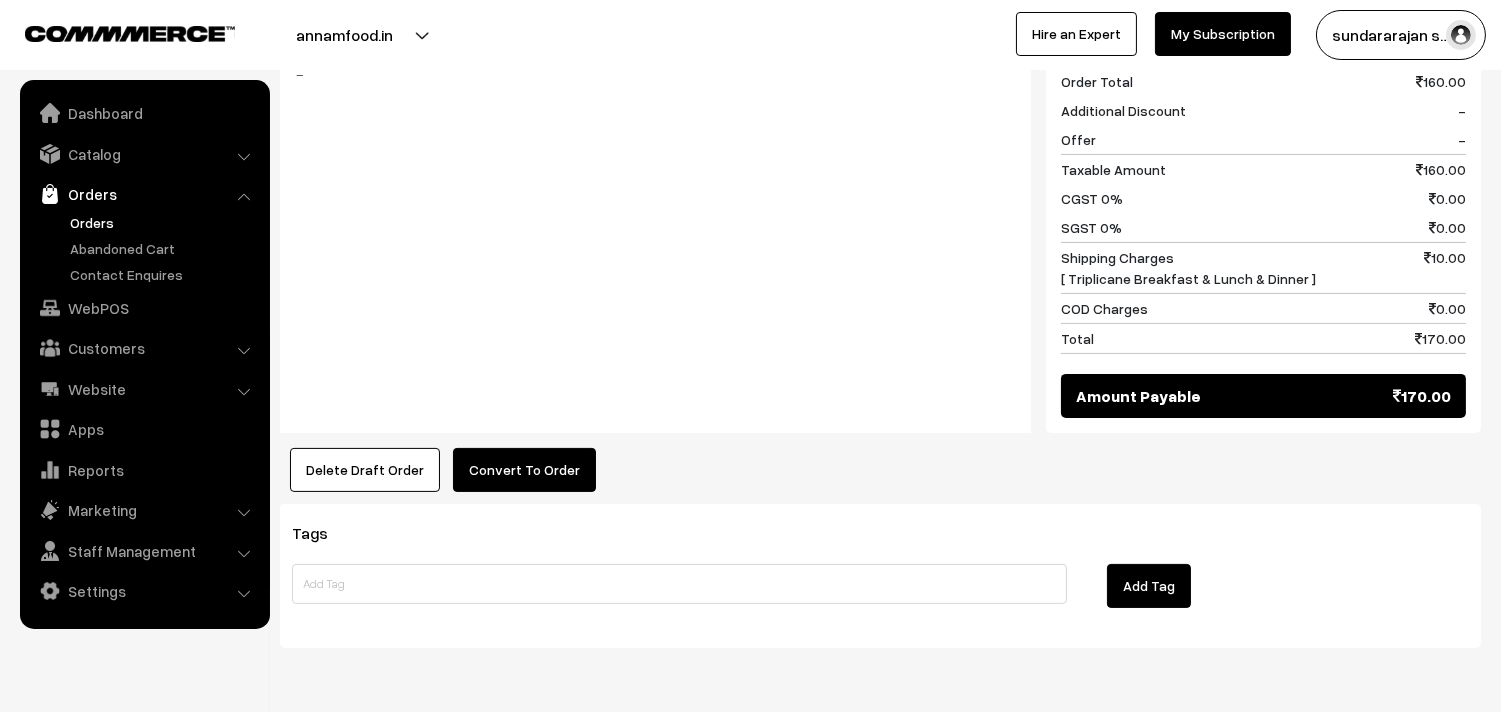 click on "Convert To Order" at bounding box center [524, 470] 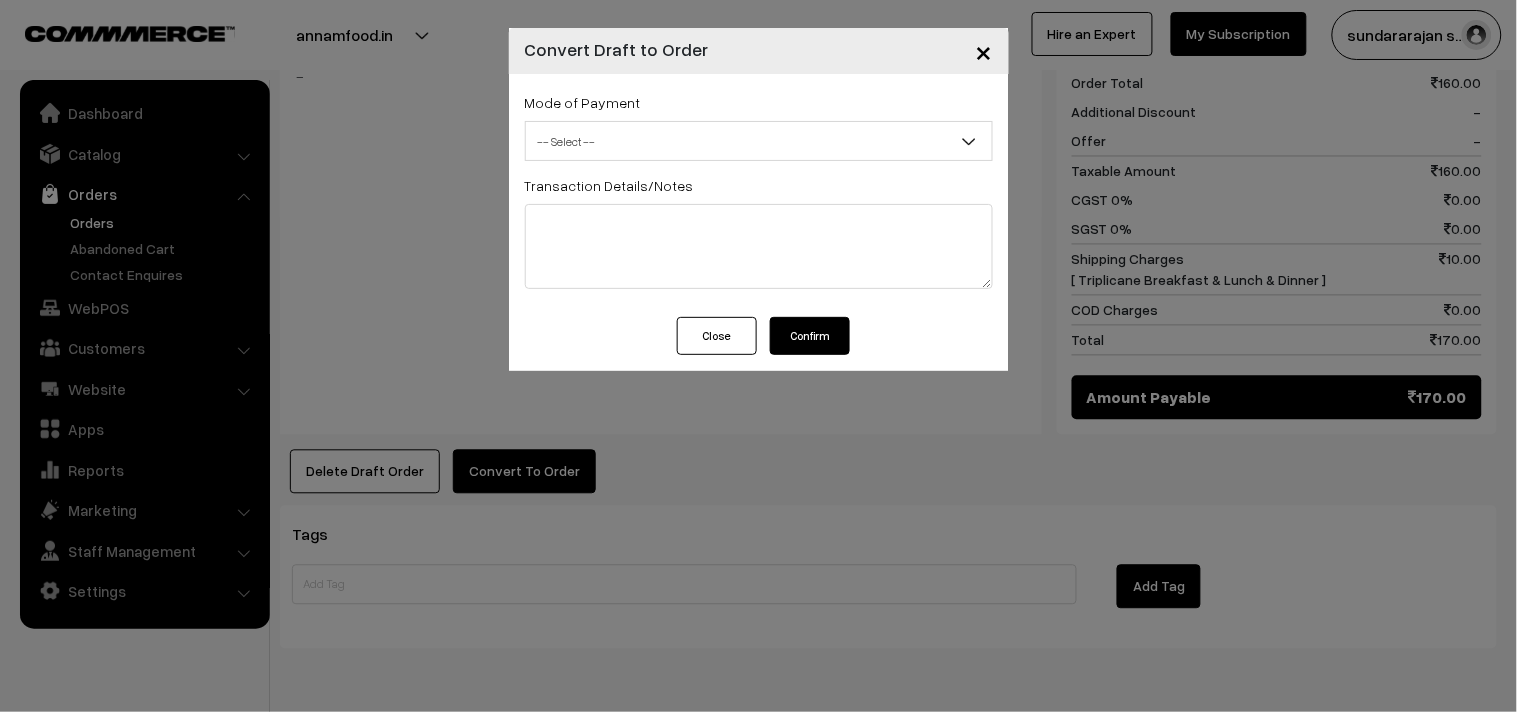 click on "-- Select --" at bounding box center (759, 141) 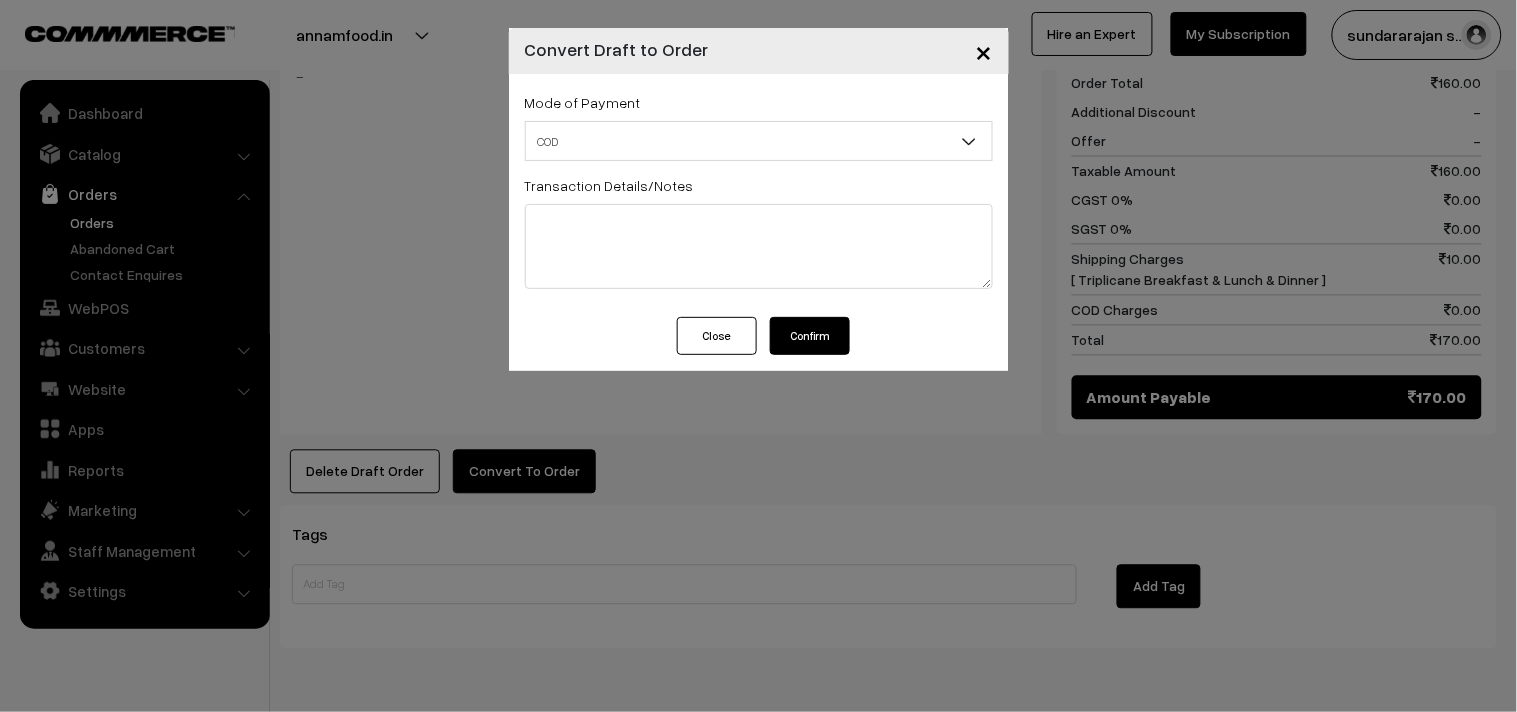 select on "1" 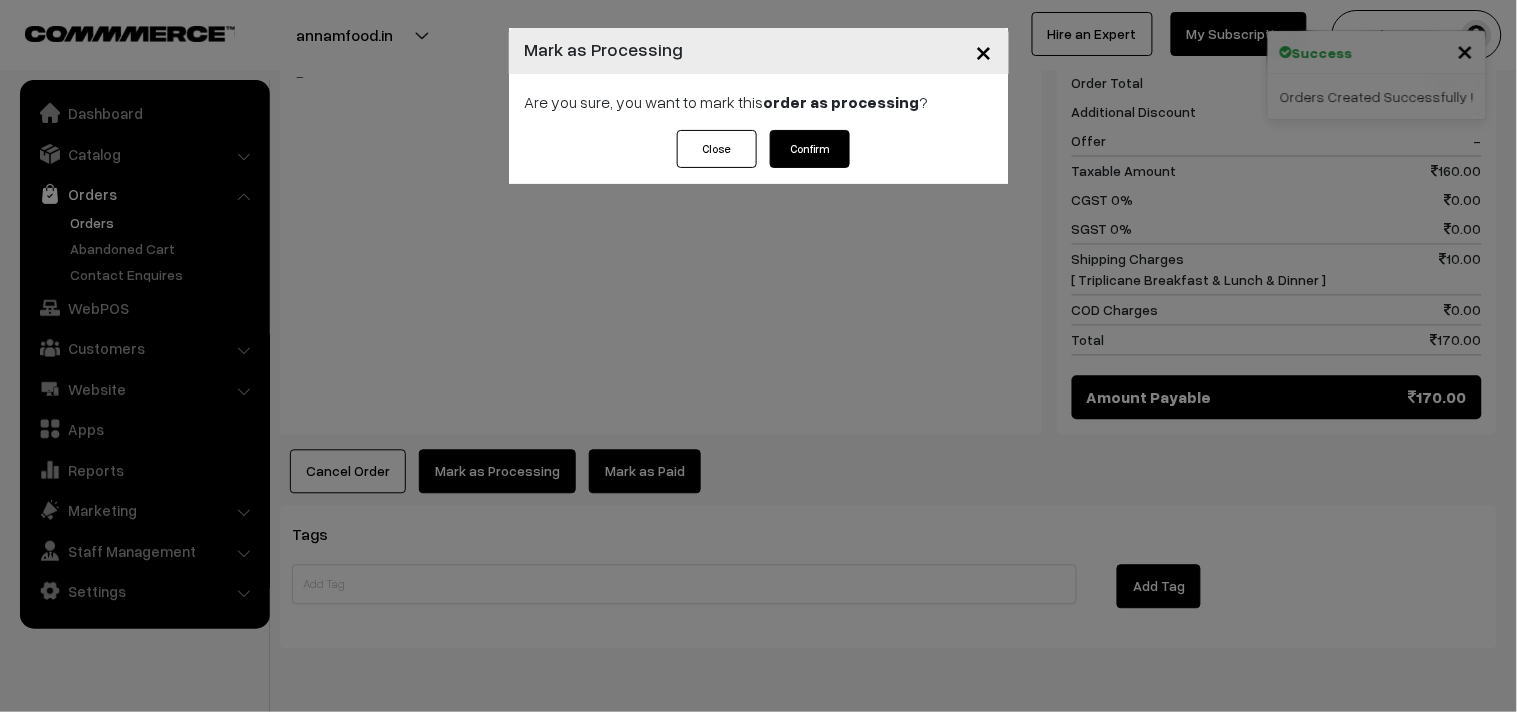 scroll, scrollTop: 888, scrollLeft: 0, axis: vertical 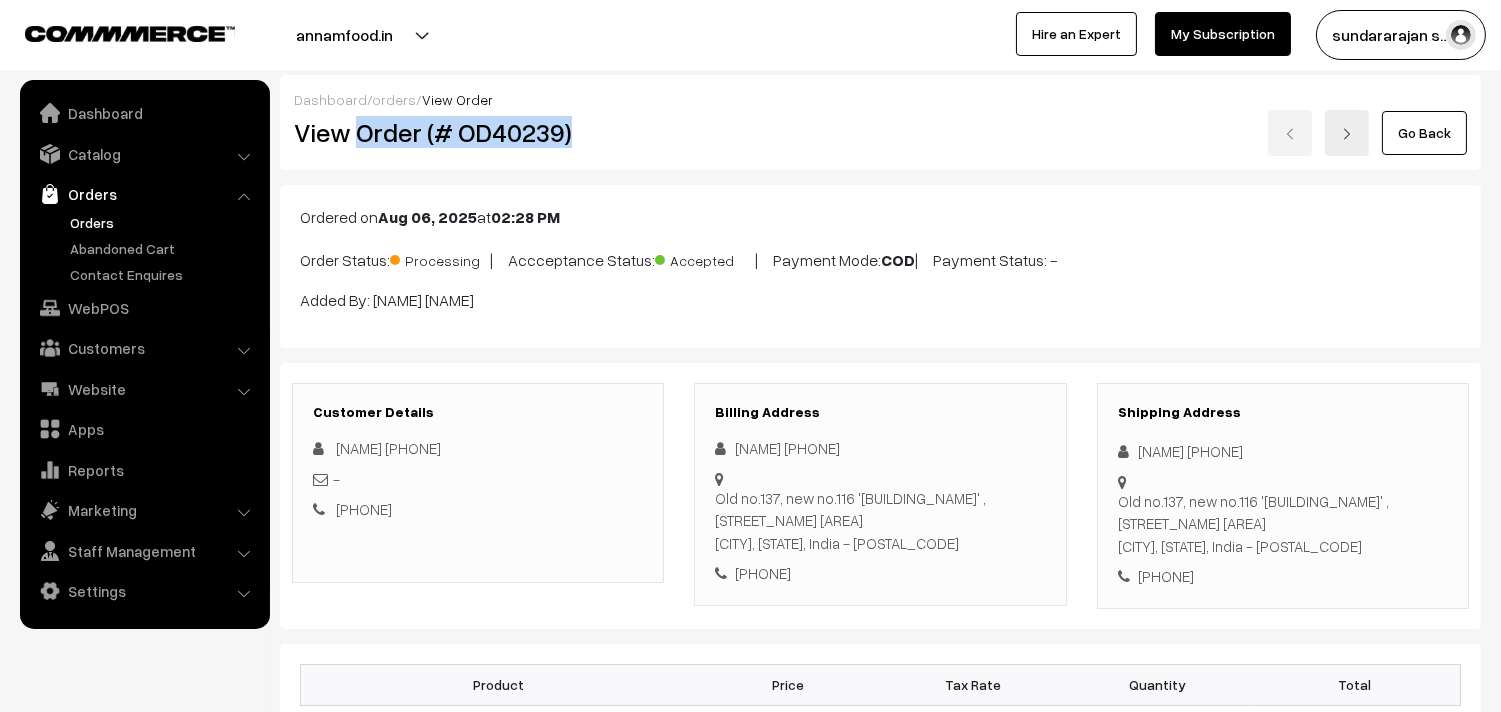 drag, startPoint x: 353, startPoint y: 126, endPoint x: 634, endPoint y: 225, distance: 297.92953 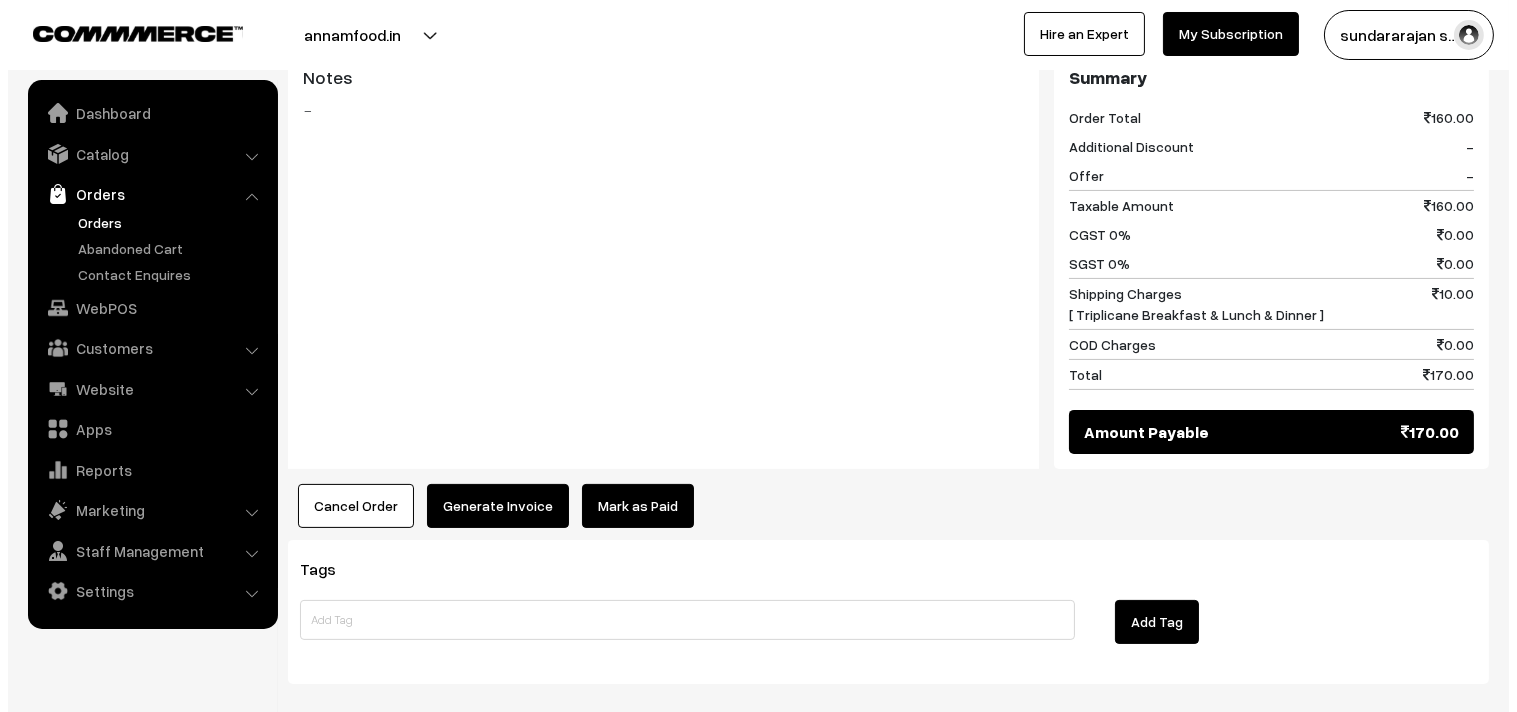 scroll, scrollTop: 843, scrollLeft: 0, axis: vertical 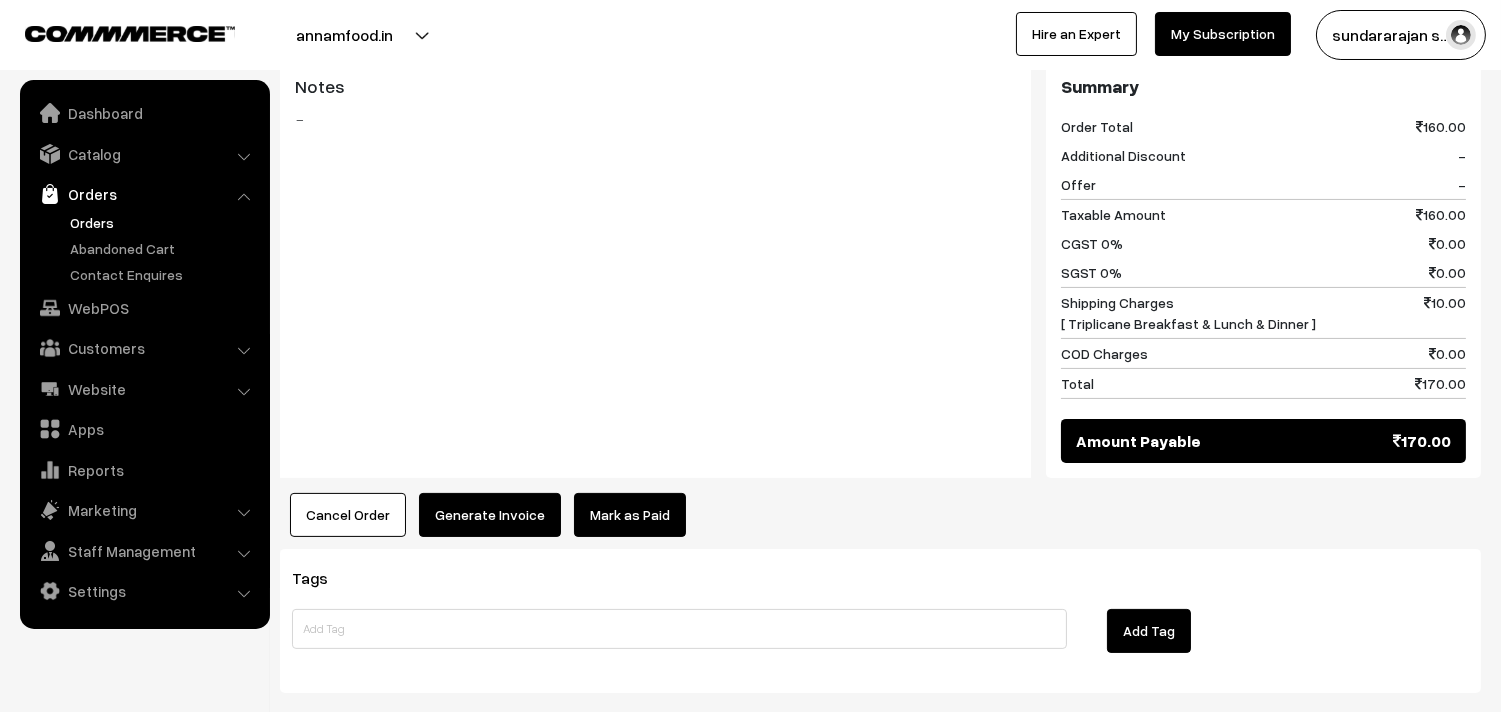 click on "Generate Invoice" at bounding box center (490, 515) 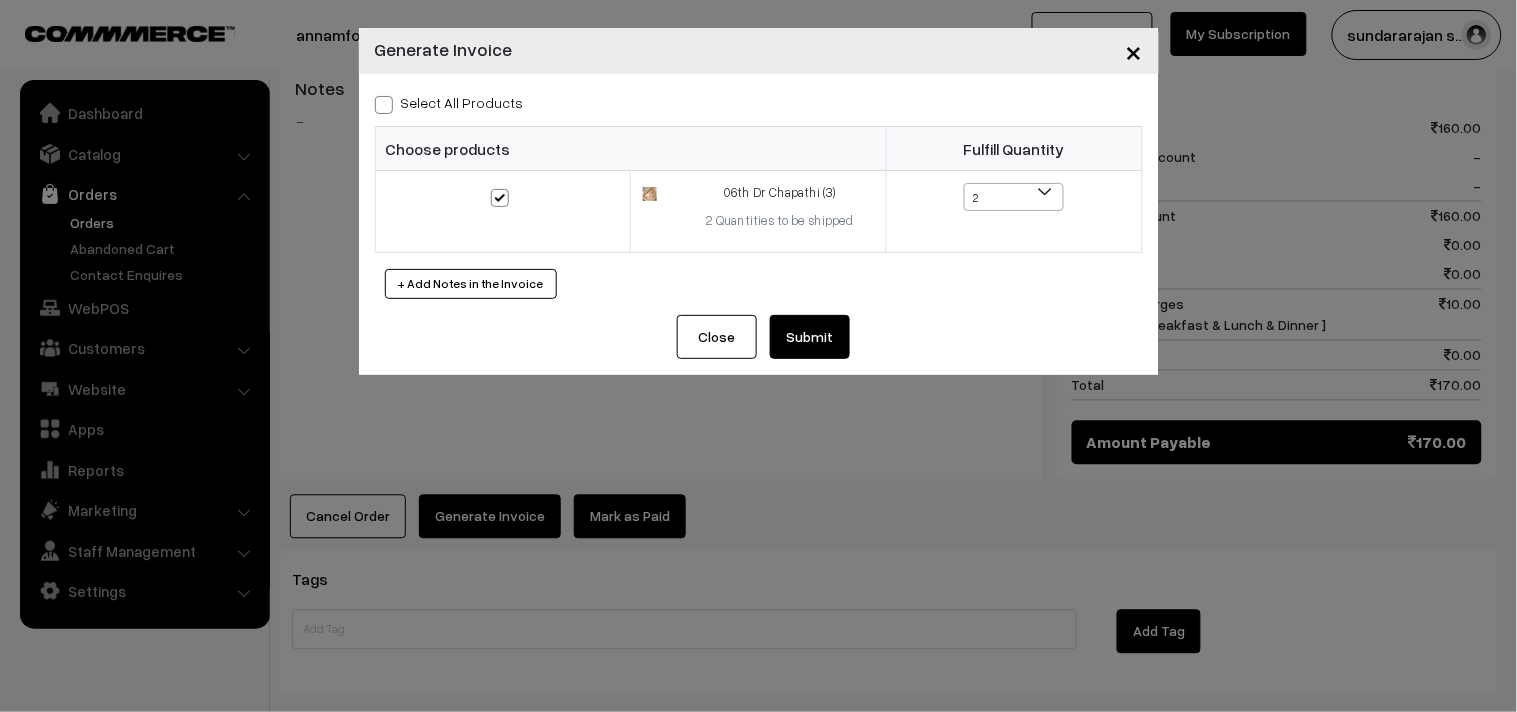 click on "Submit" at bounding box center (810, 337) 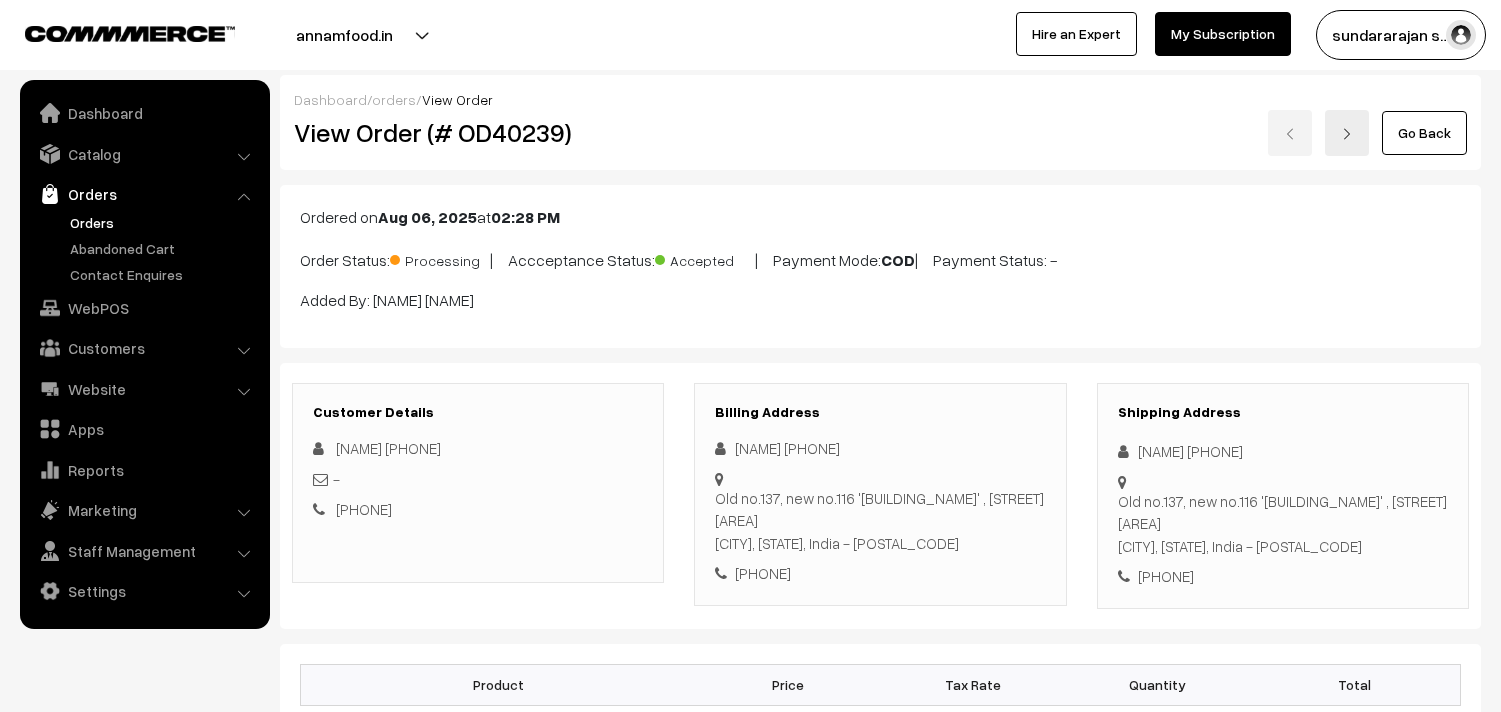 scroll, scrollTop: 843, scrollLeft: 0, axis: vertical 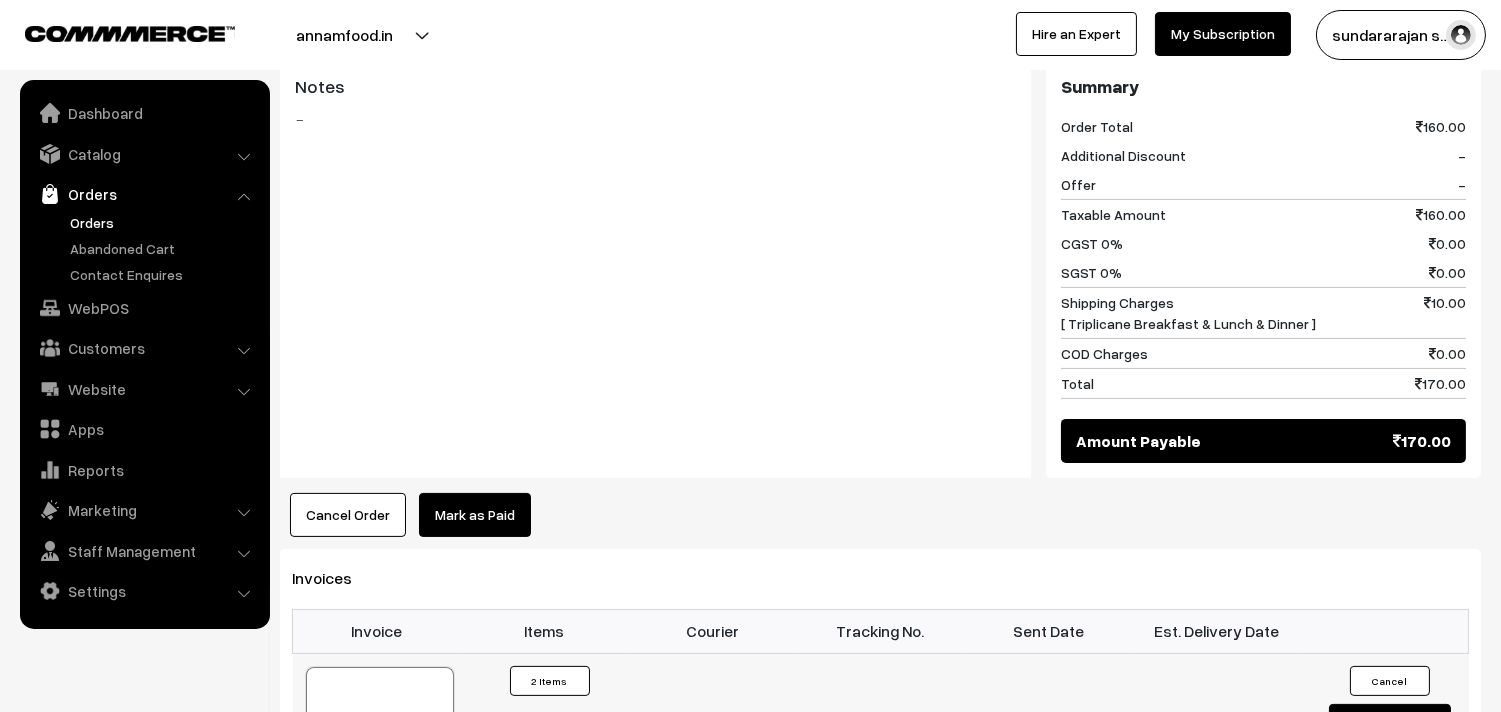 click at bounding box center (380, 717) 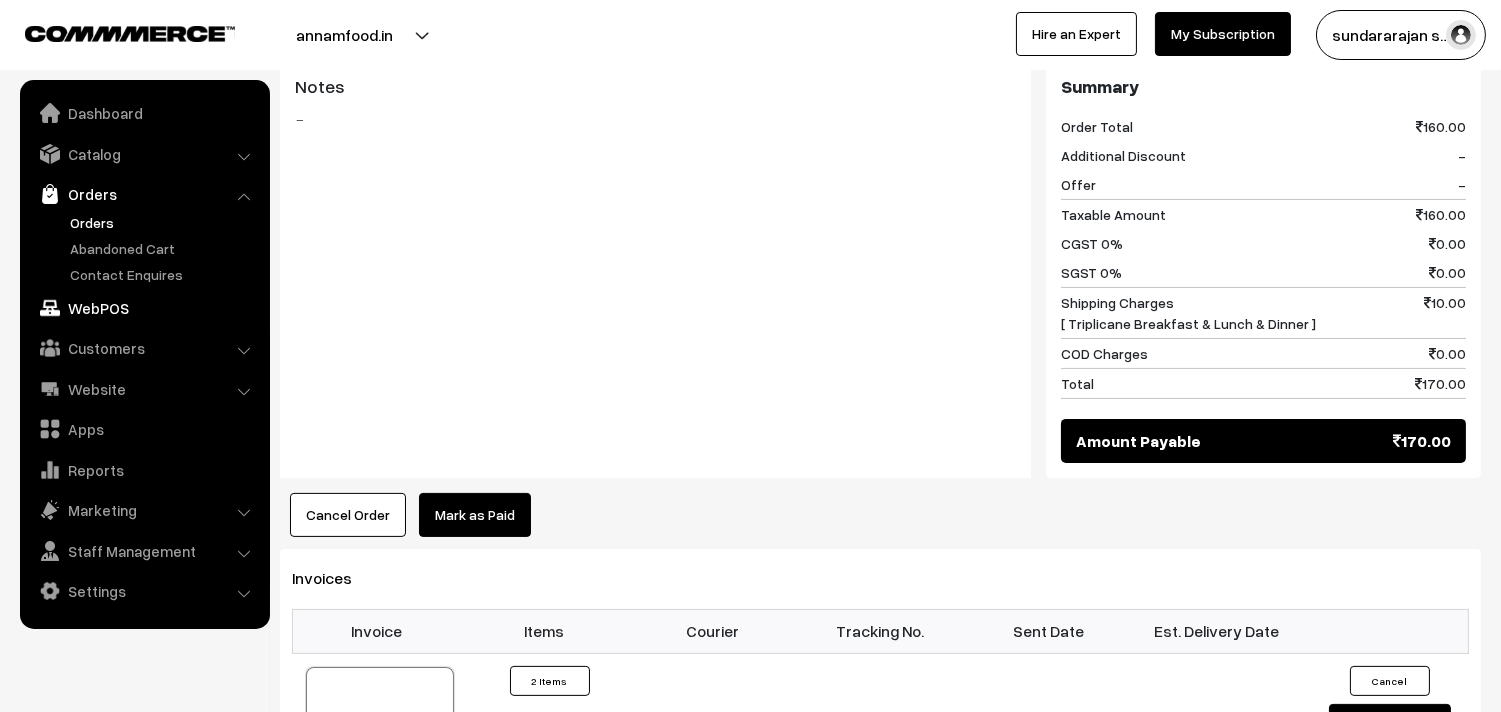 click on "WebPOS" at bounding box center [144, 308] 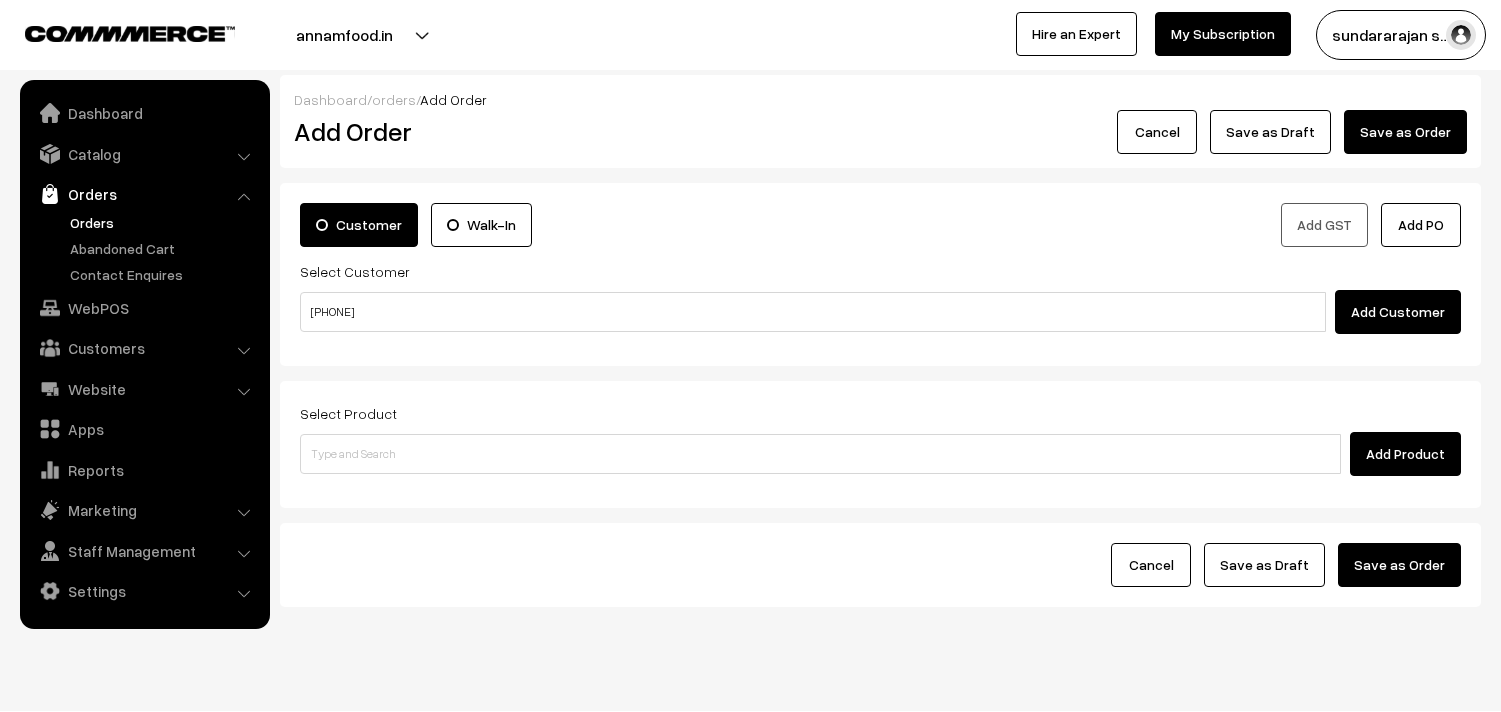 scroll, scrollTop: 0, scrollLeft: 0, axis: both 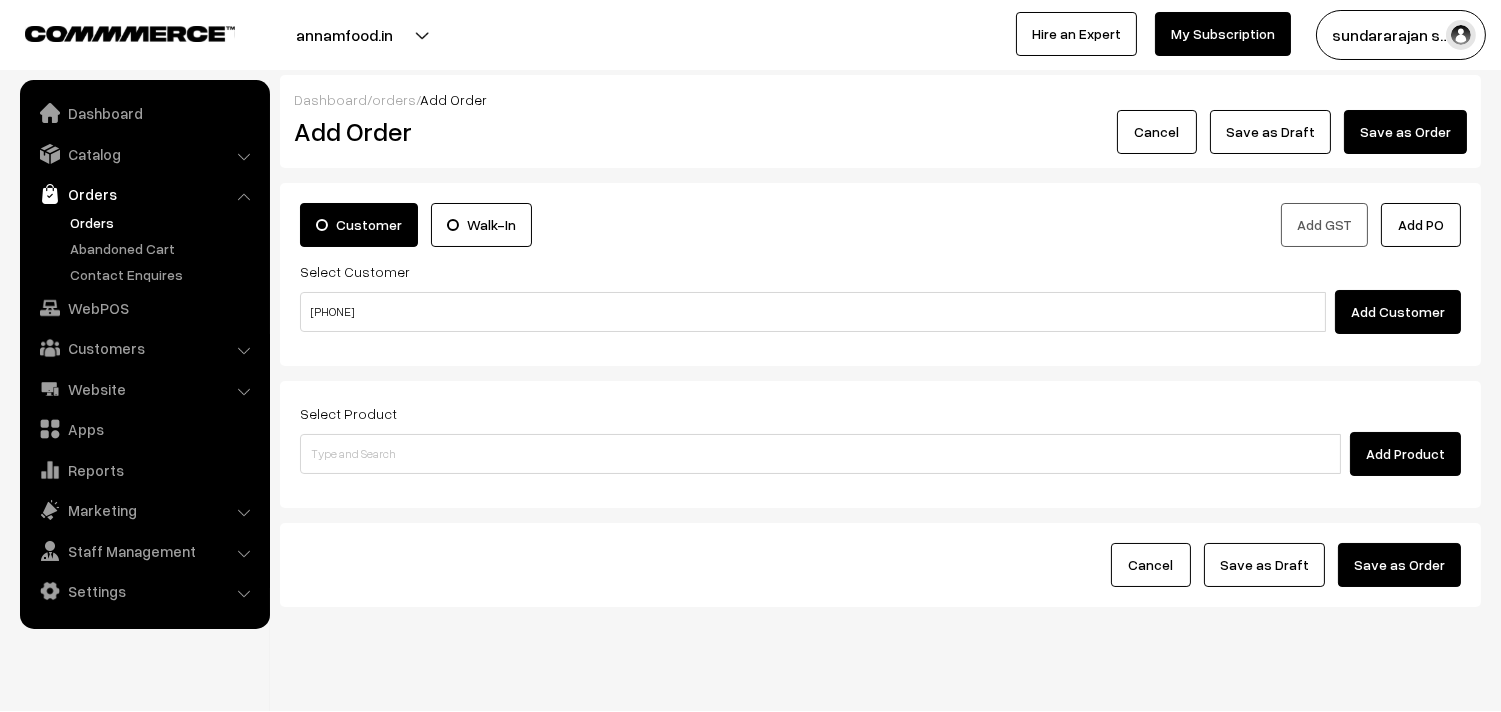 click on "[PHONE]" at bounding box center (813, 312) 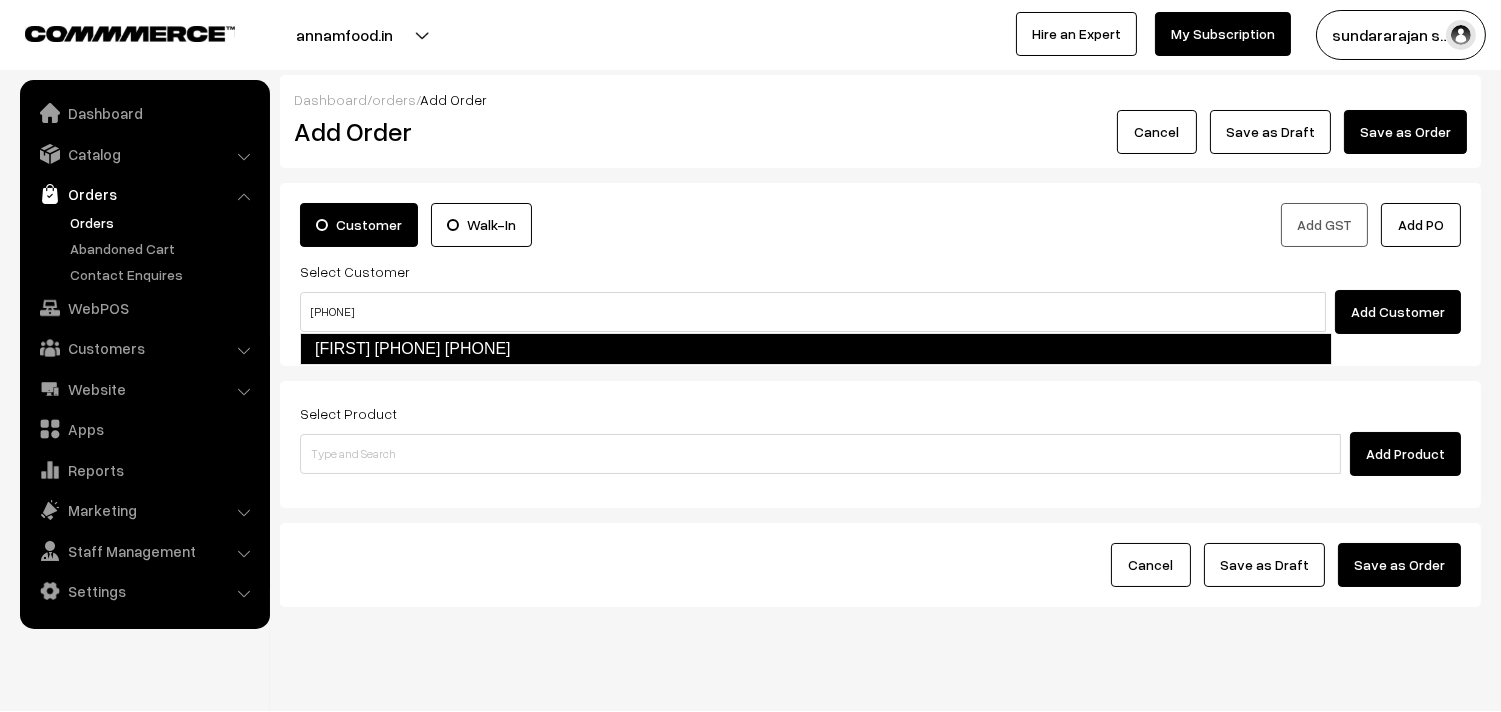click on "[FIRST] [PHONE]  [PHONE]" at bounding box center [816, 349] 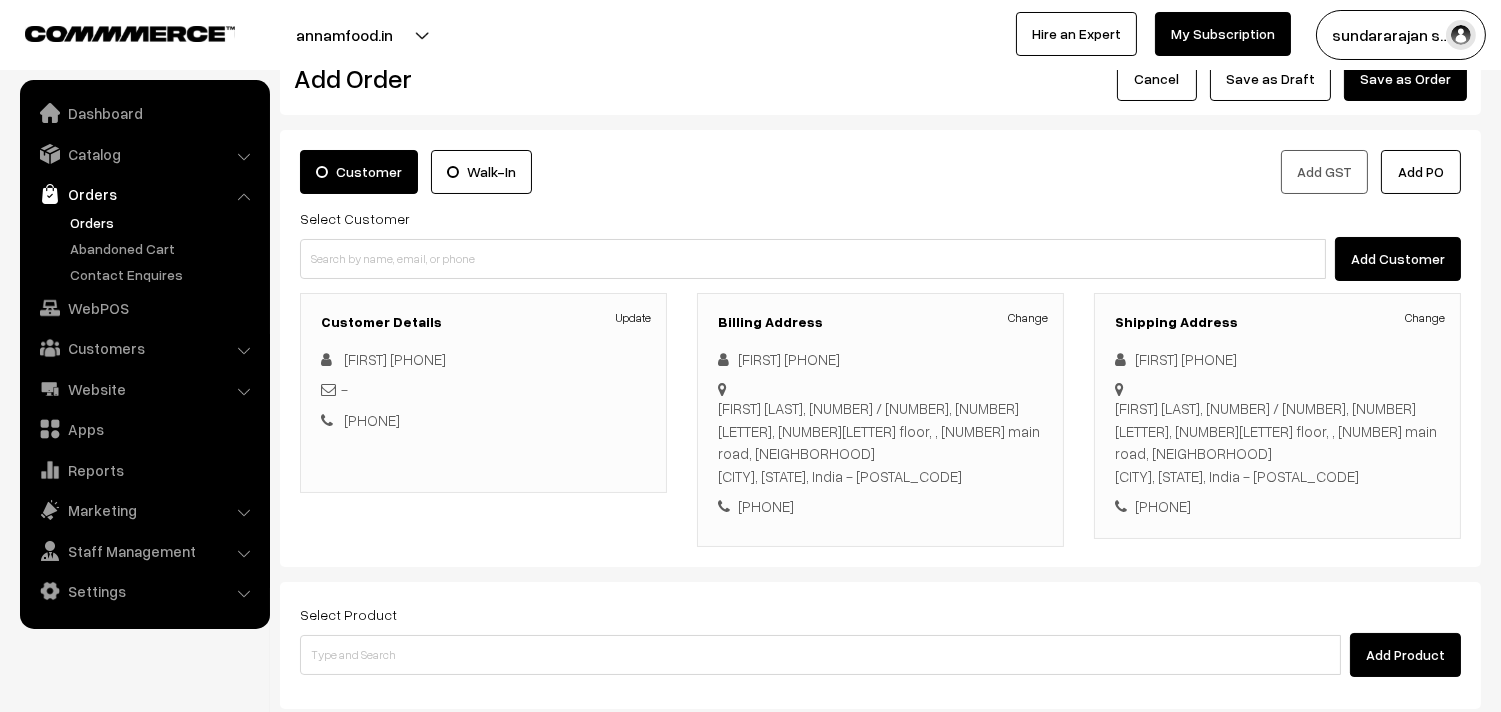 scroll, scrollTop: 111, scrollLeft: 0, axis: vertical 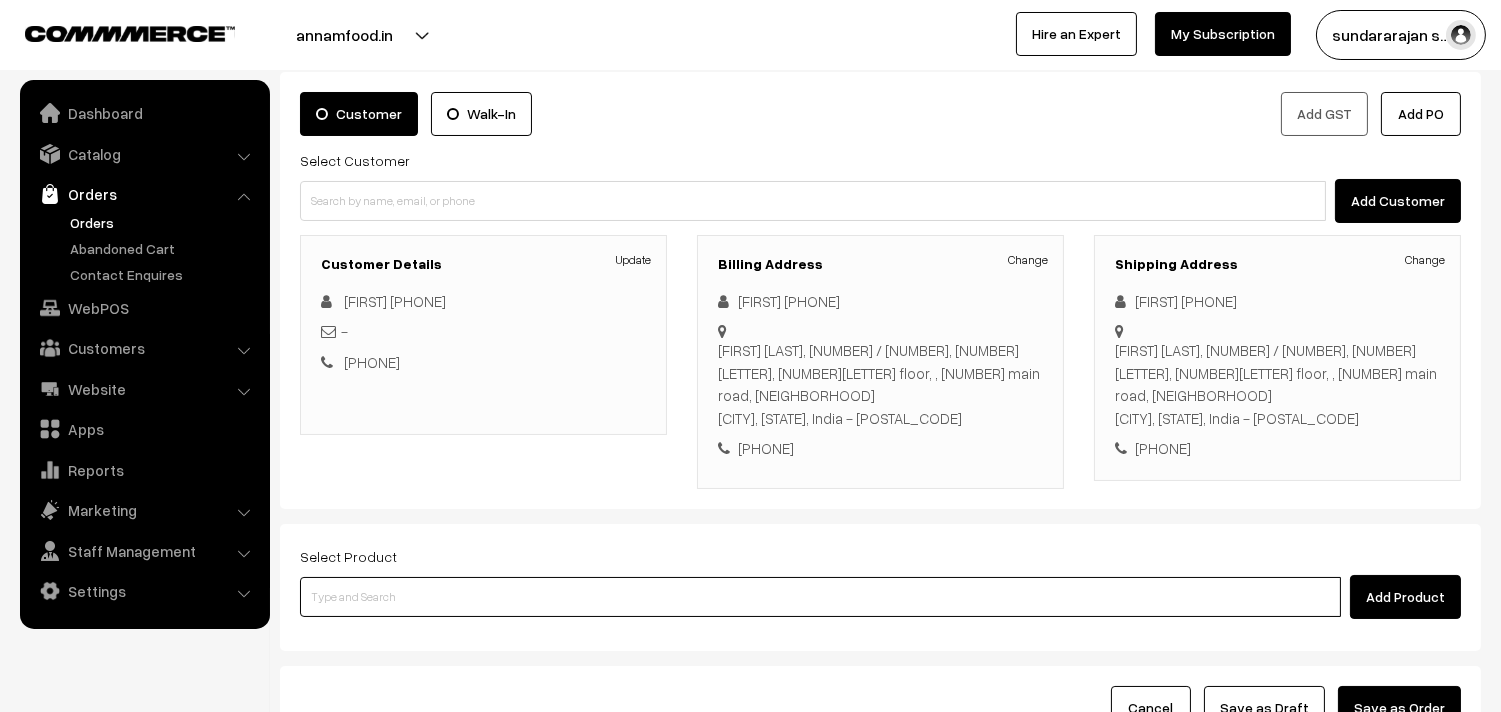 click at bounding box center (820, 597) 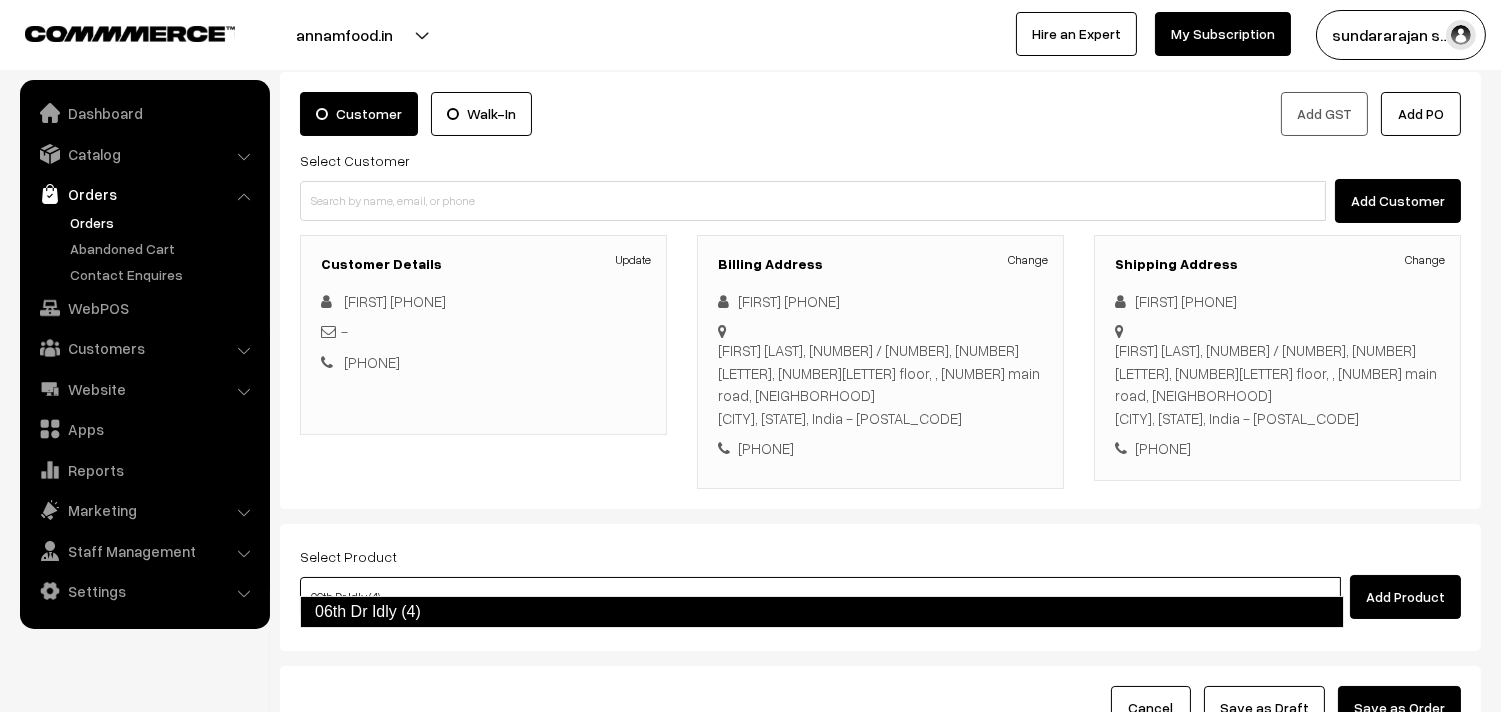 click on "06th Dr Idly (4)" at bounding box center (822, 612) 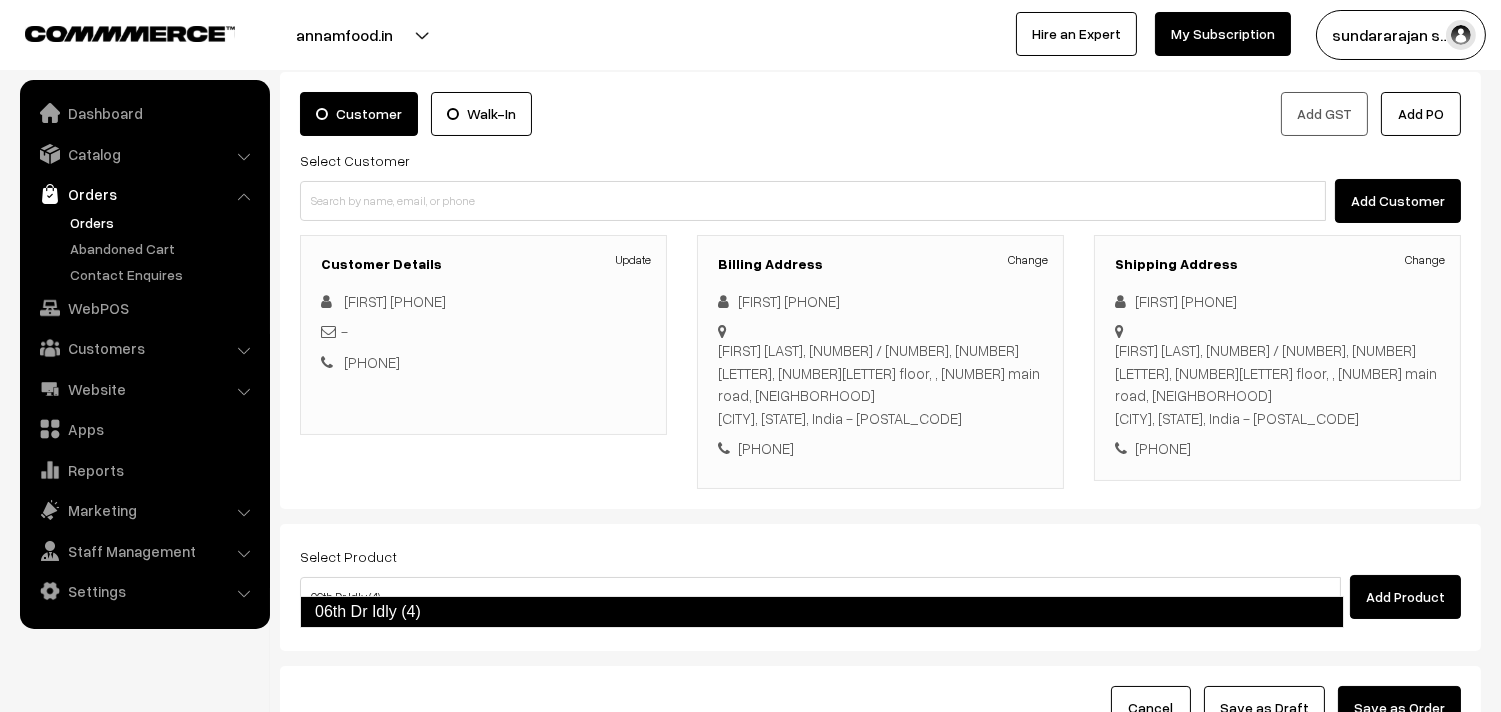 type 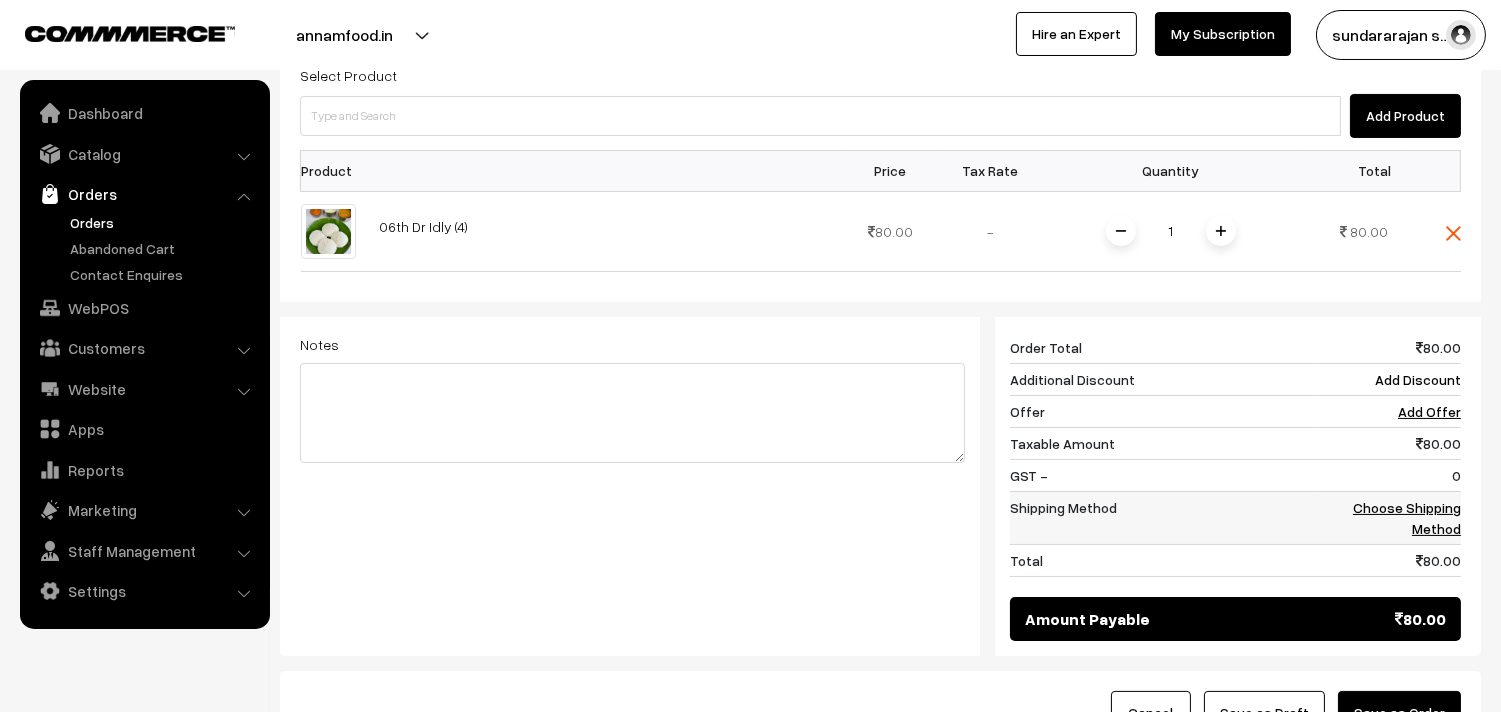 scroll, scrollTop: 648, scrollLeft: 0, axis: vertical 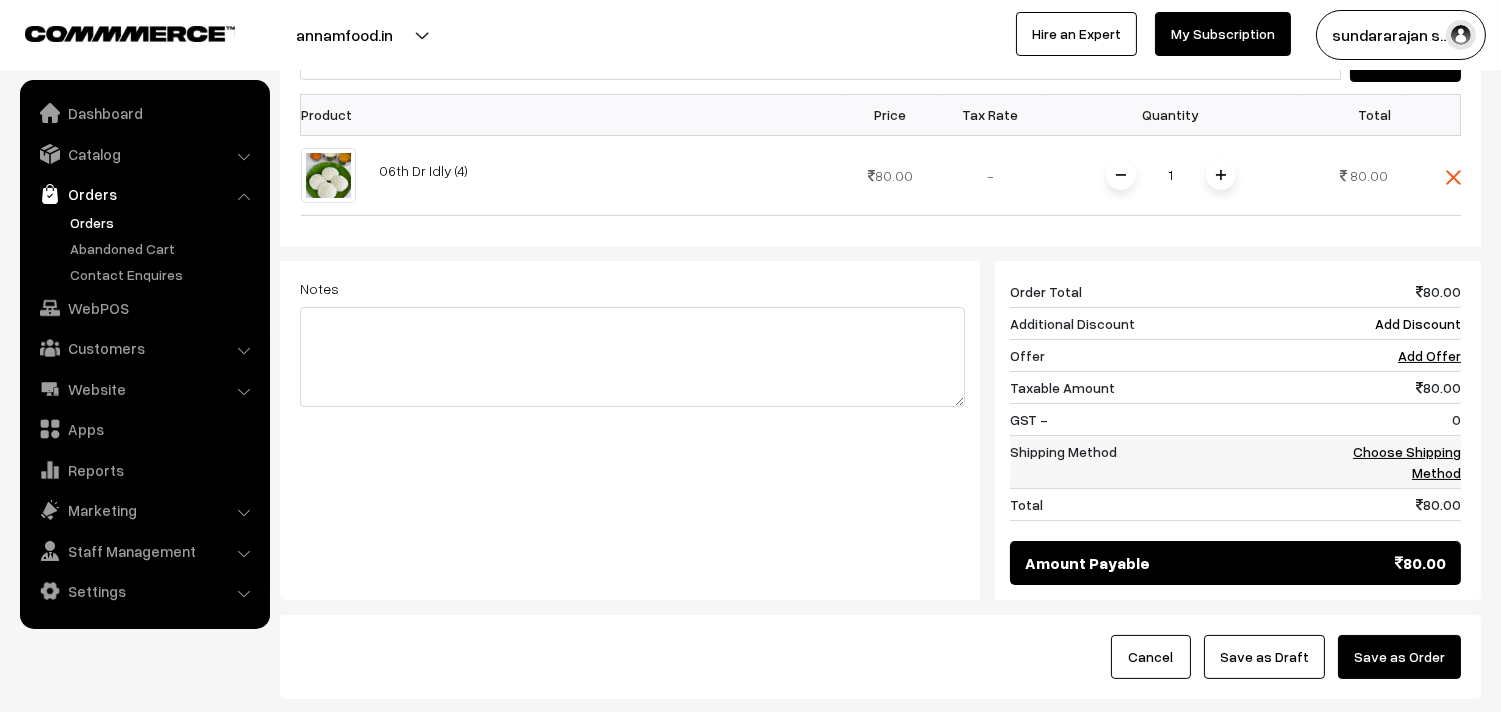 click on "Choose Shipping Method" at bounding box center (1407, 462) 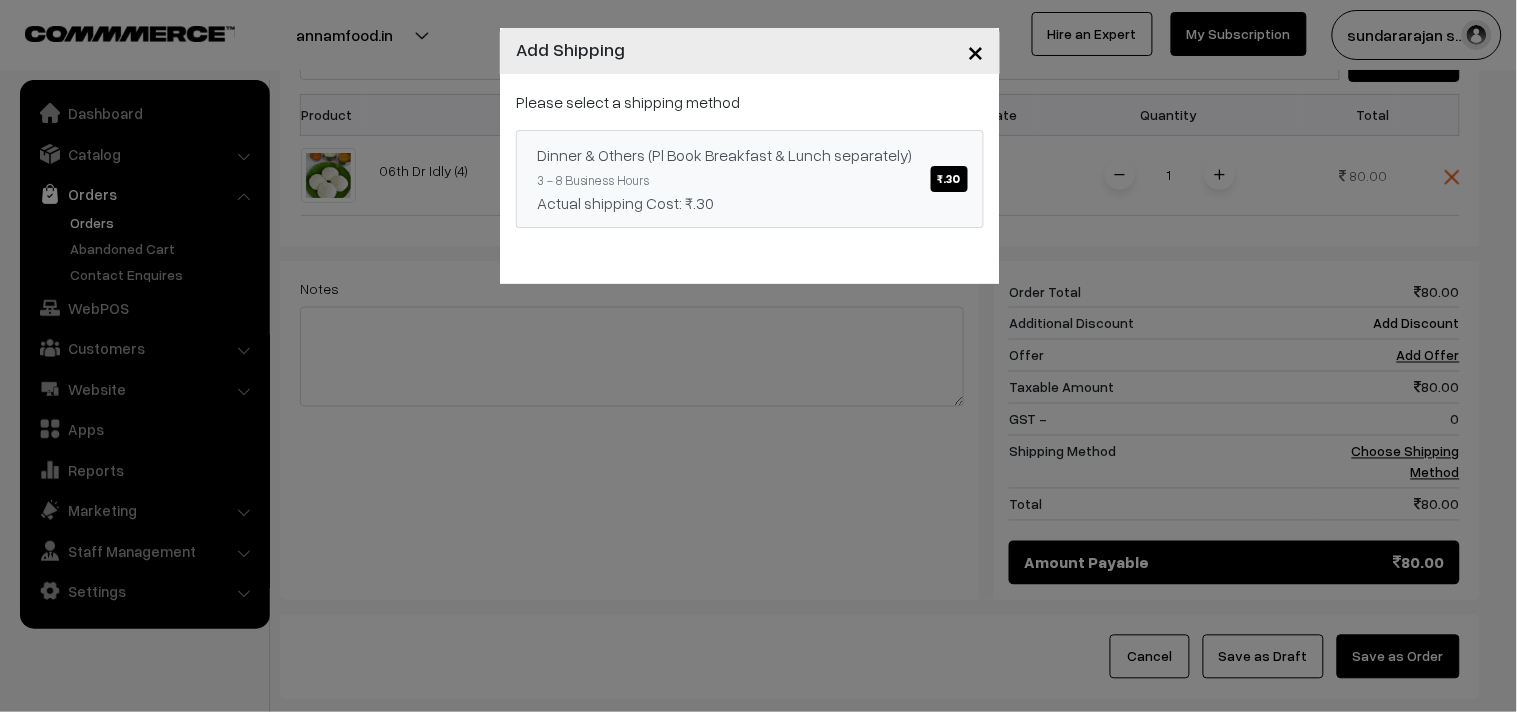 click on "Actual shipping Cost: ₹.30" at bounding box center [750, 203] 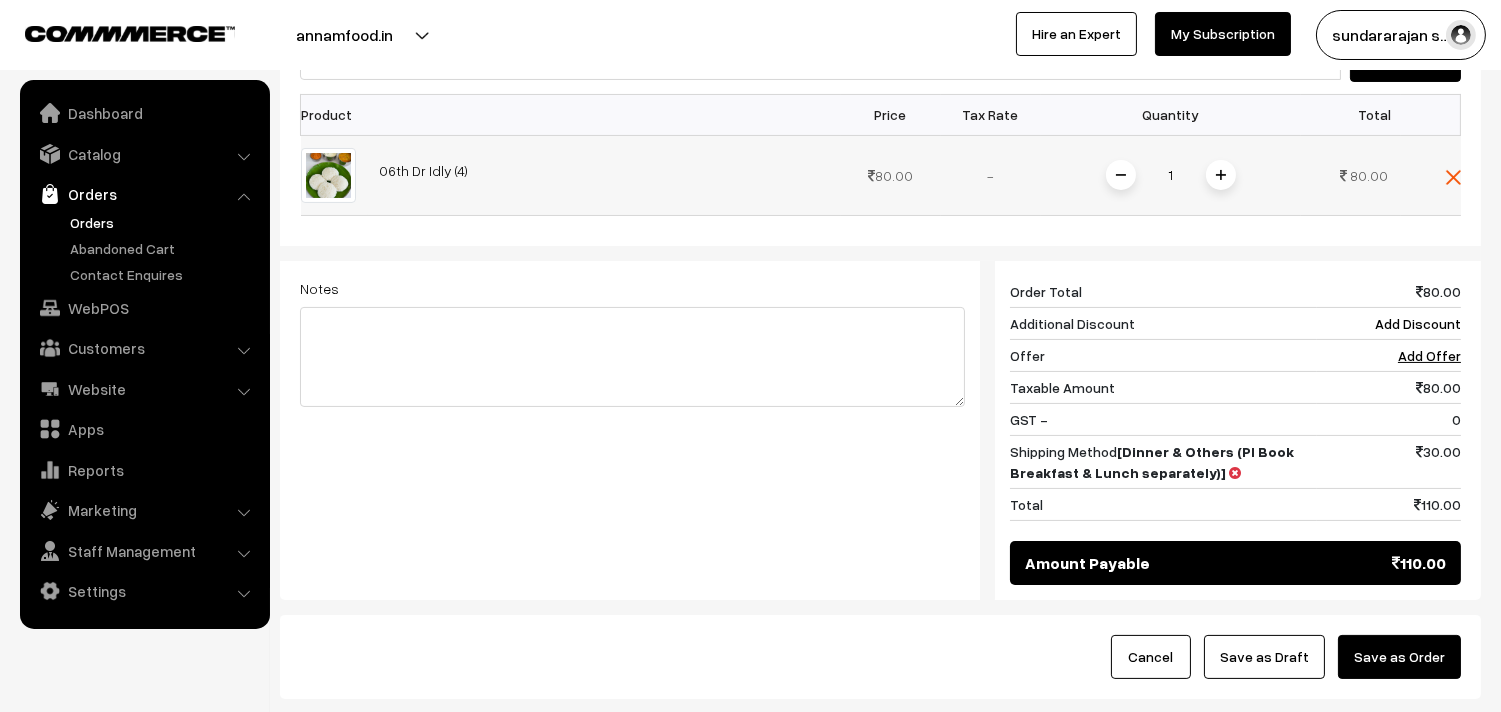 click at bounding box center (1221, 175) 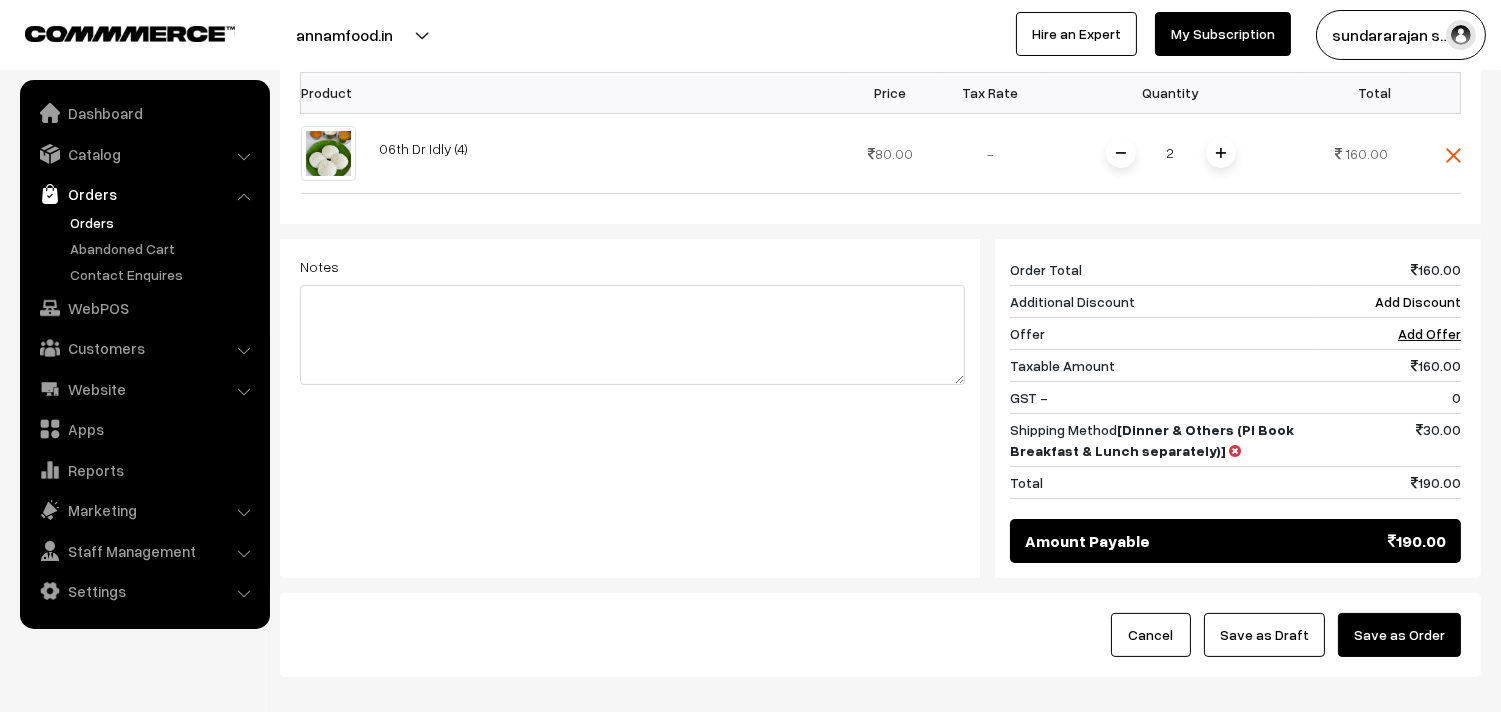 scroll, scrollTop: 648, scrollLeft: 0, axis: vertical 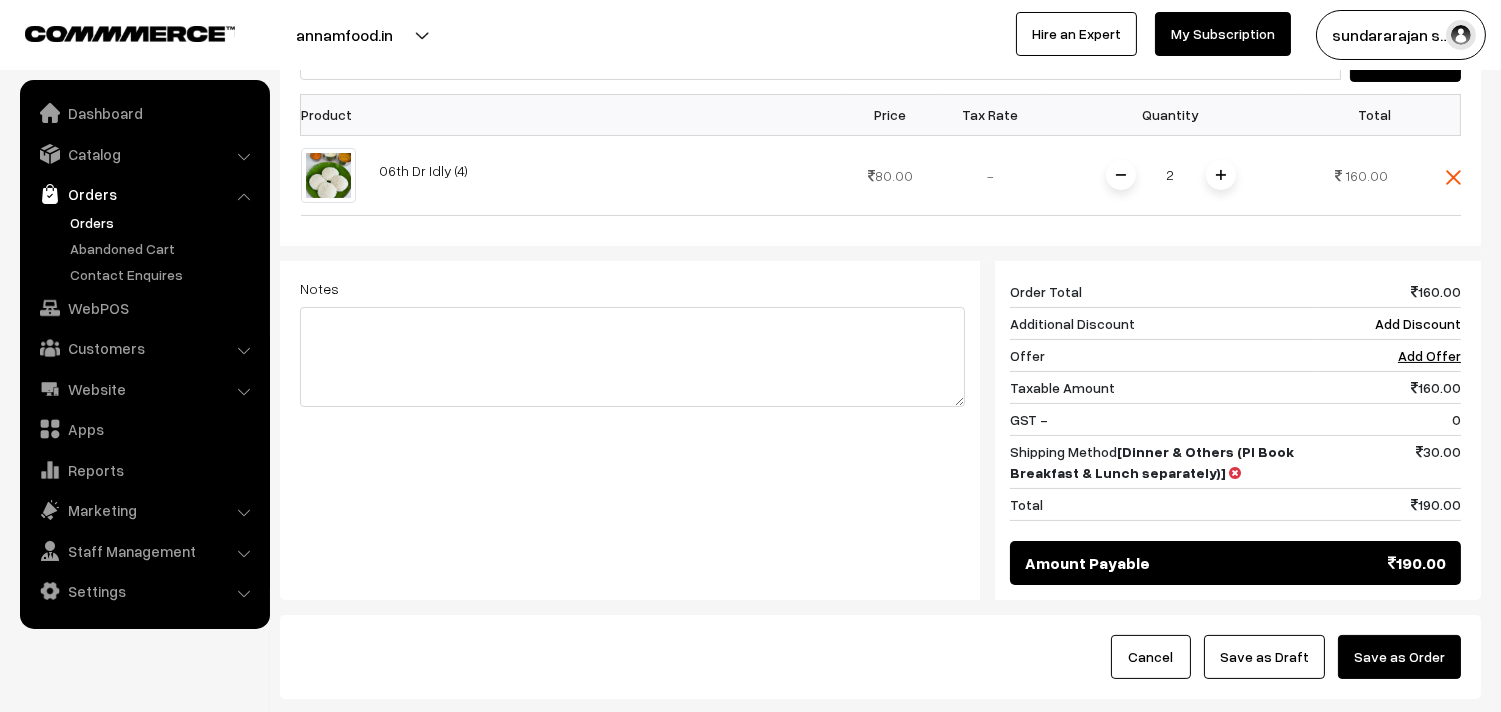 click on "Save as Draft" at bounding box center (1264, 657) 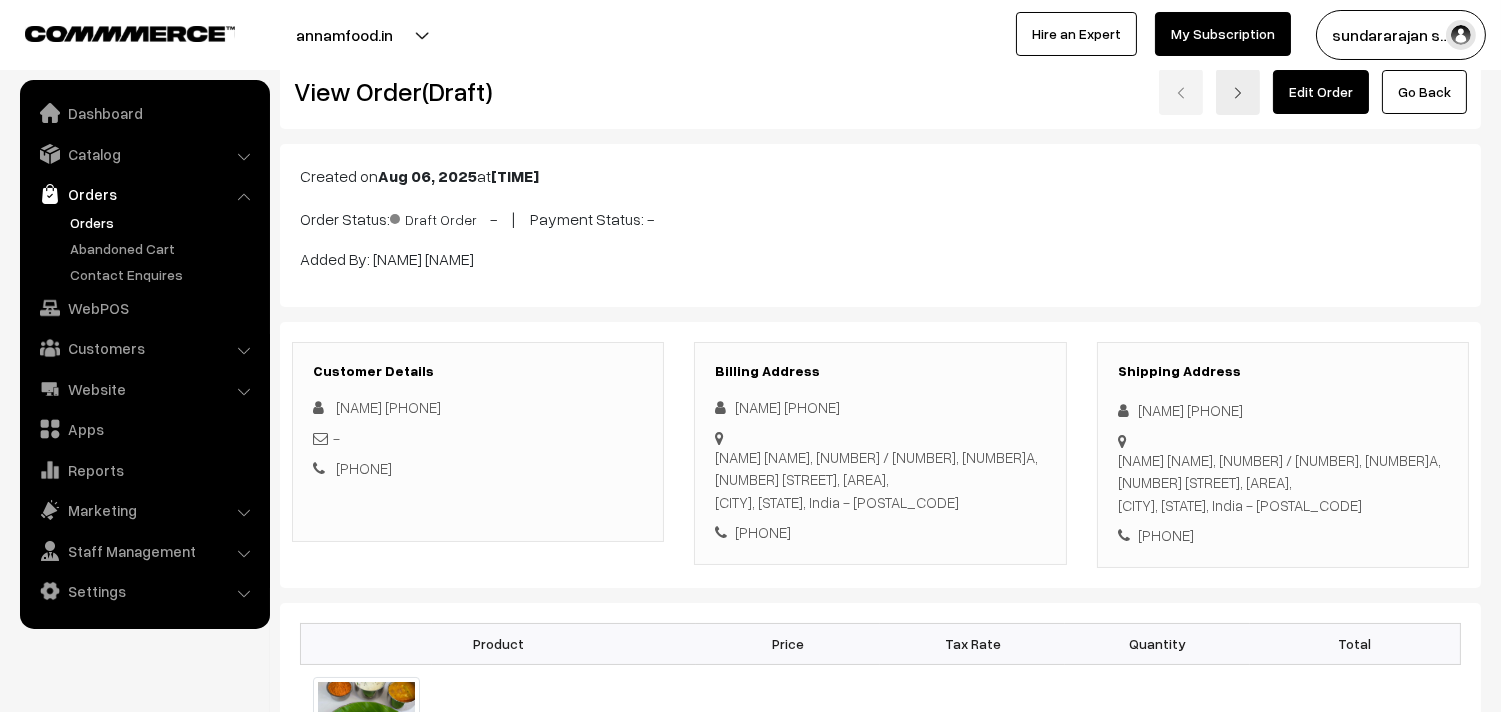 scroll, scrollTop: 0, scrollLeft: 0, axis: both 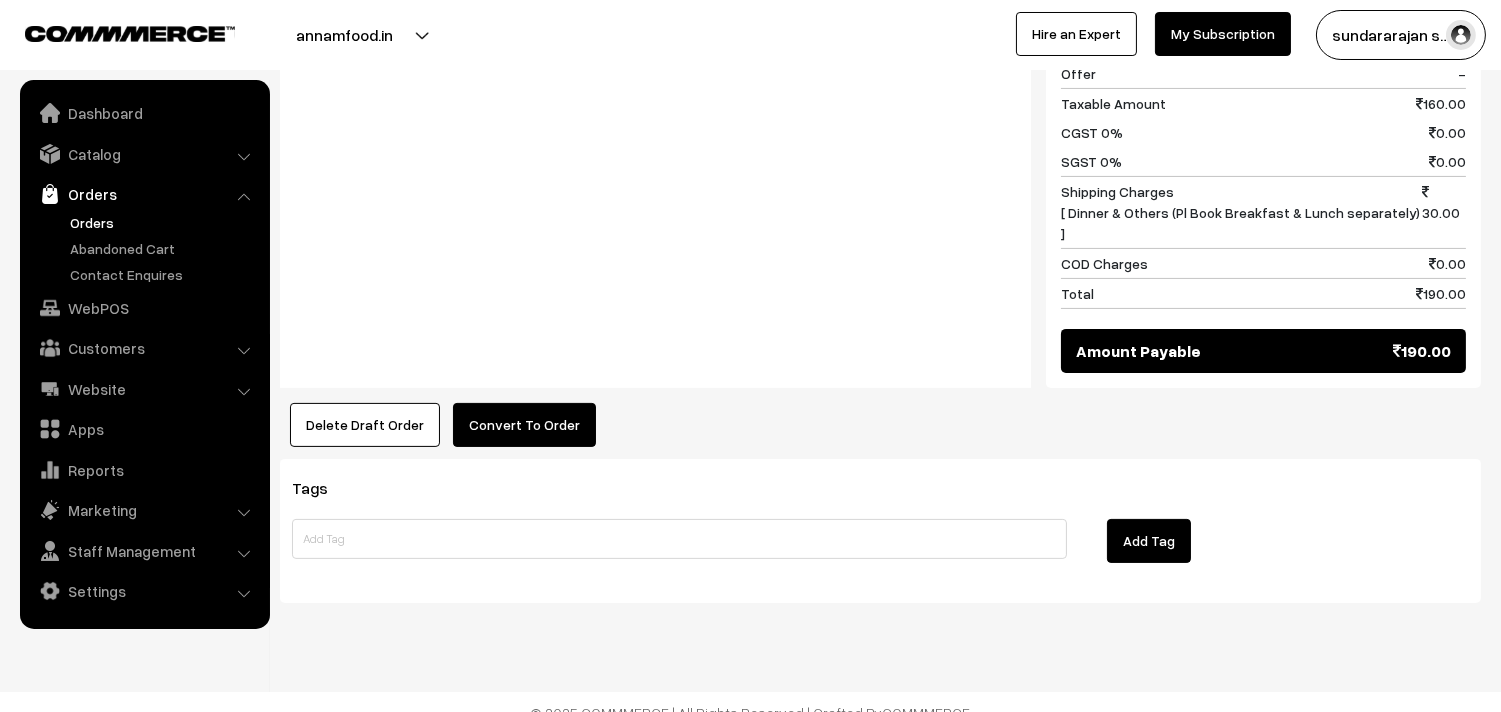 click on "Convert To Order" at bounding box center [524, 425] 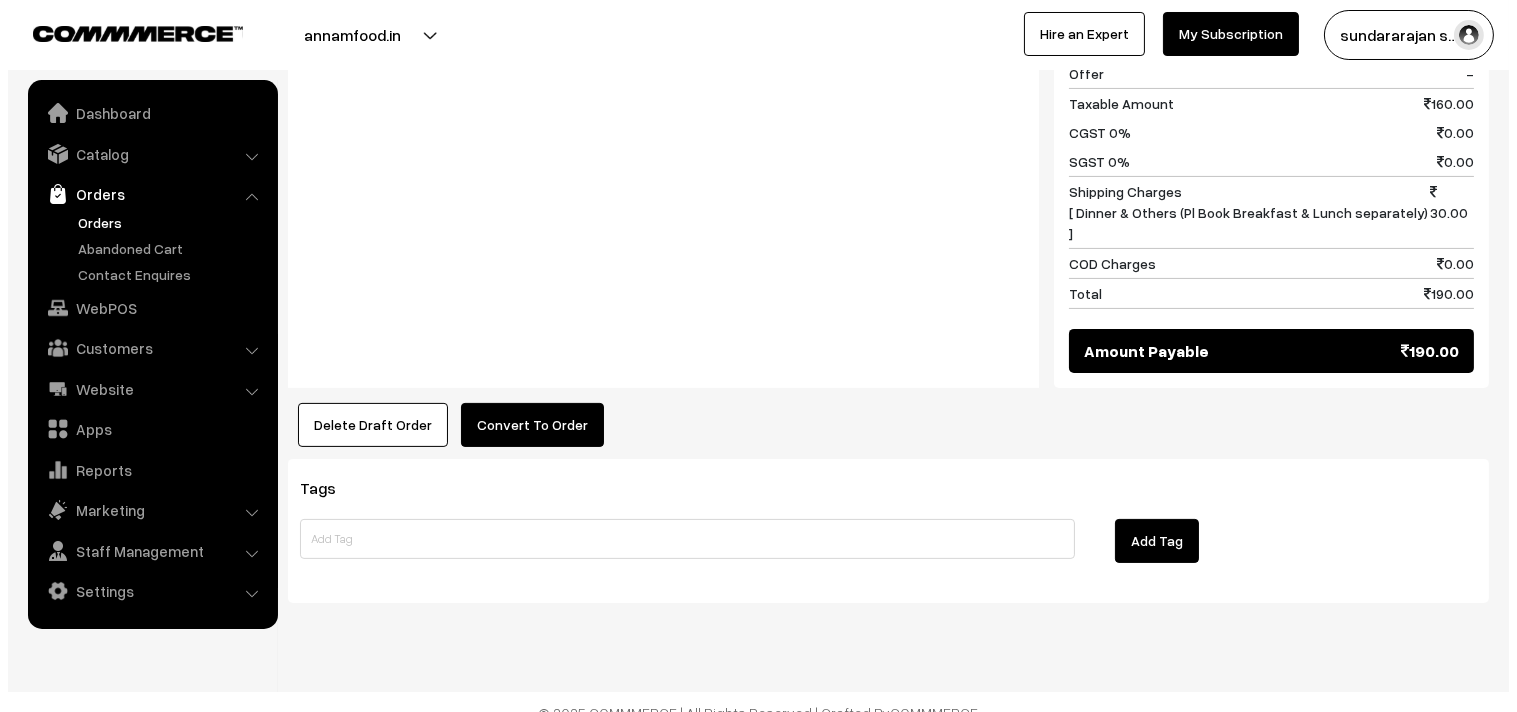 scroll, scrollTop: 956, scrollLeft: 0, axis: vertical 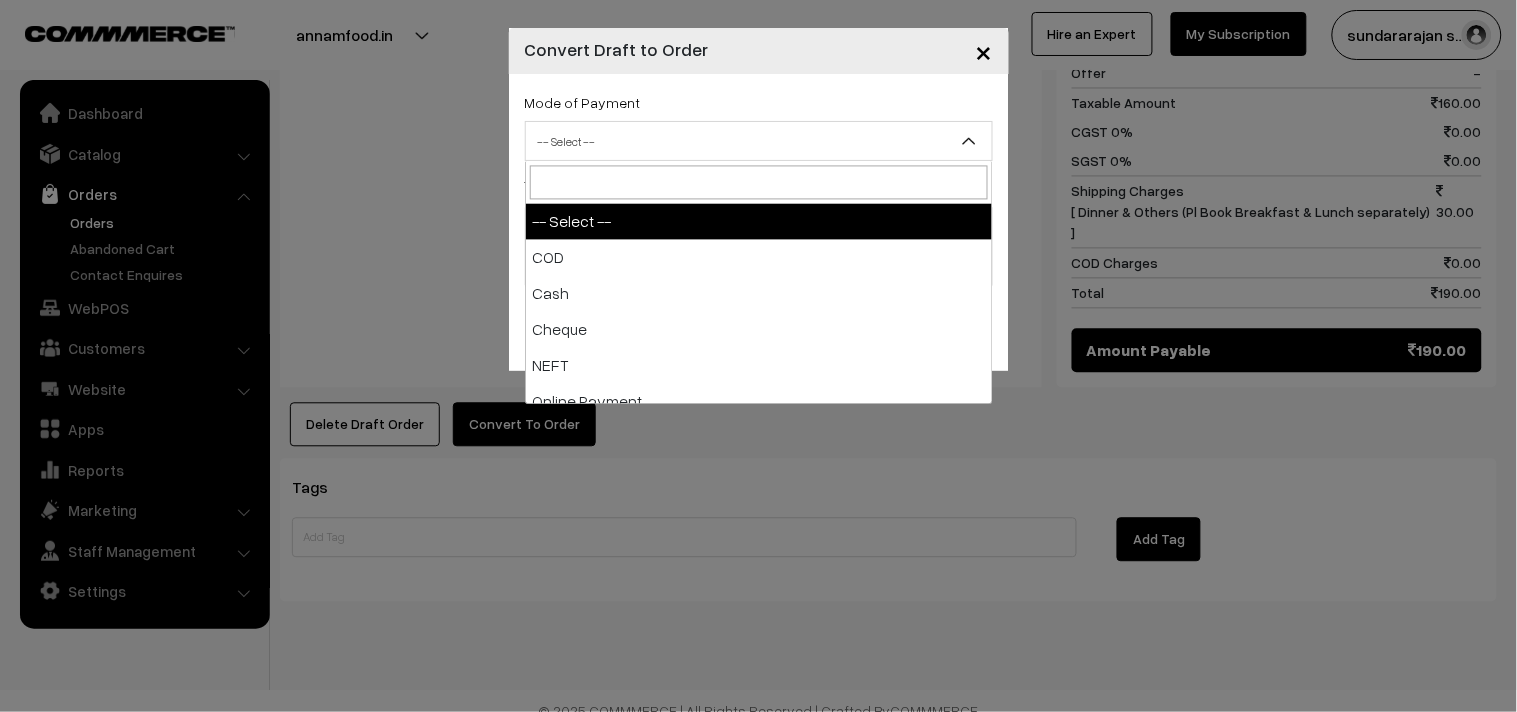 click on "-- Select --" at bounding box center [759, 141] 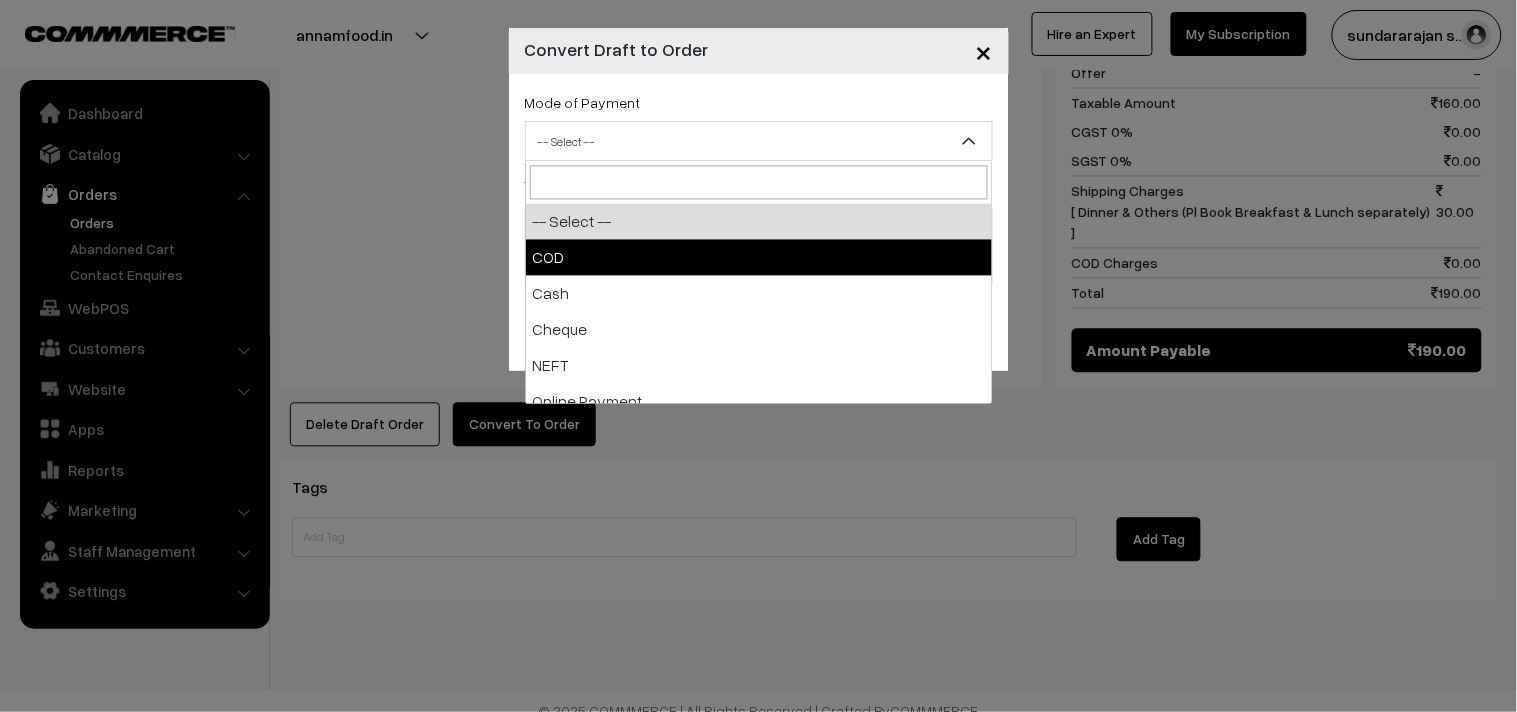 select on "1" 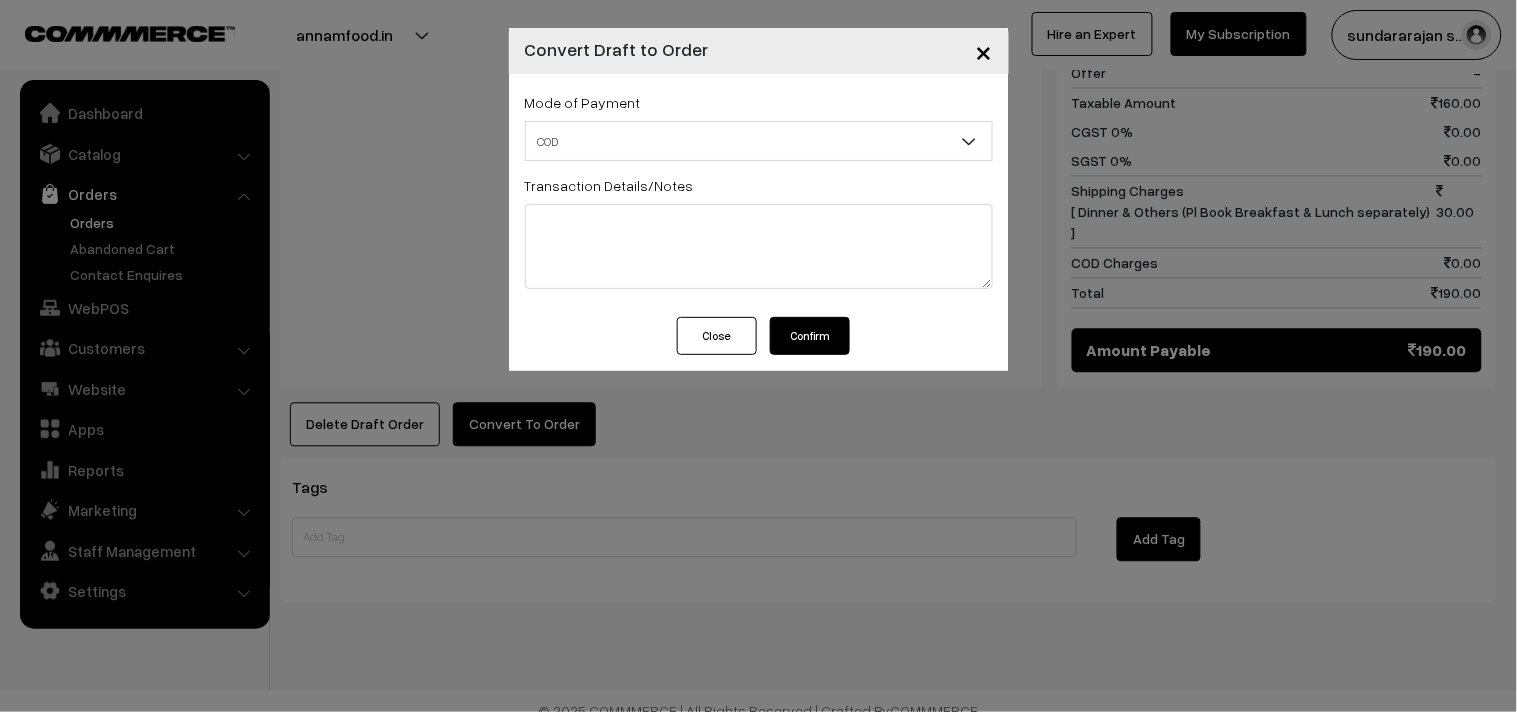 click on "Confirm" at bounding box center [810, 336] 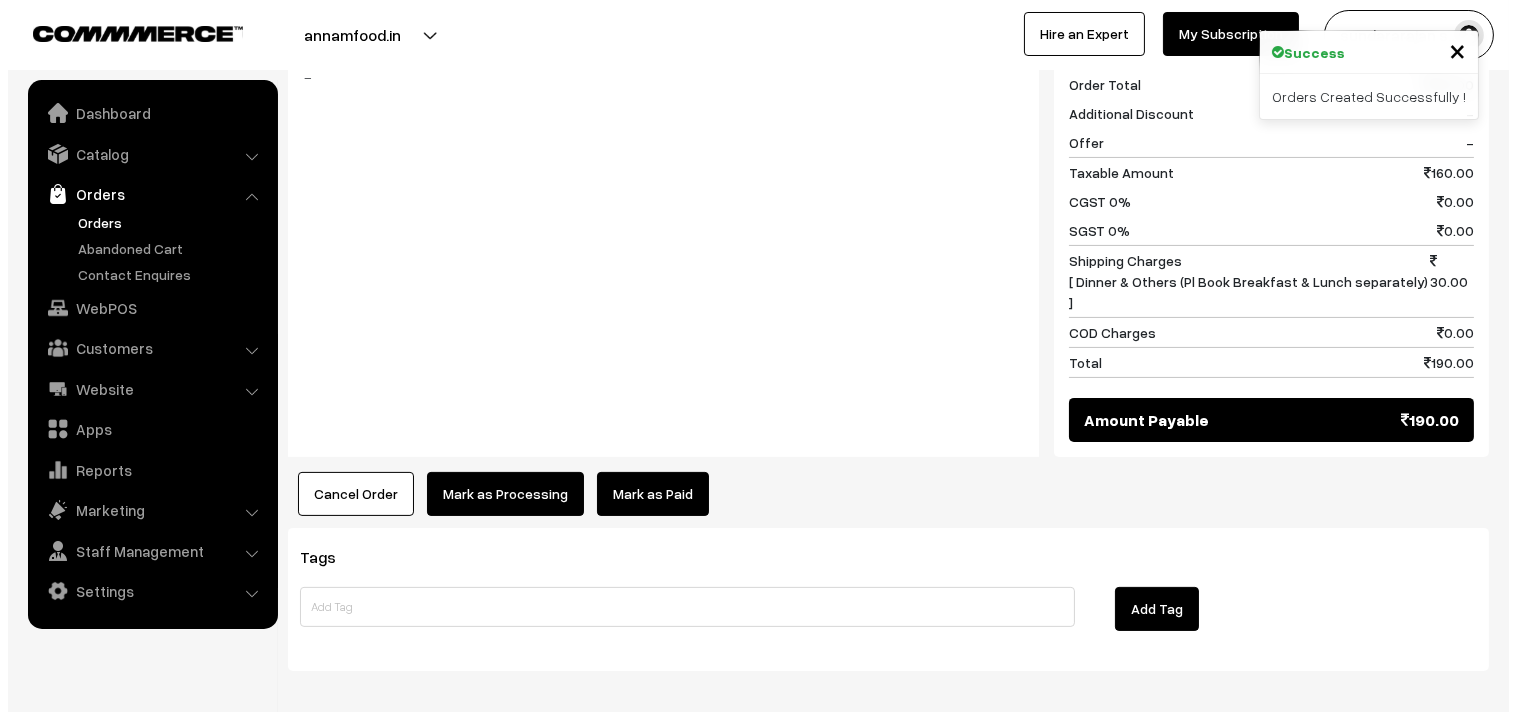 scroll, scrollTop: 843, scrollLeft: 0, axis: vertical 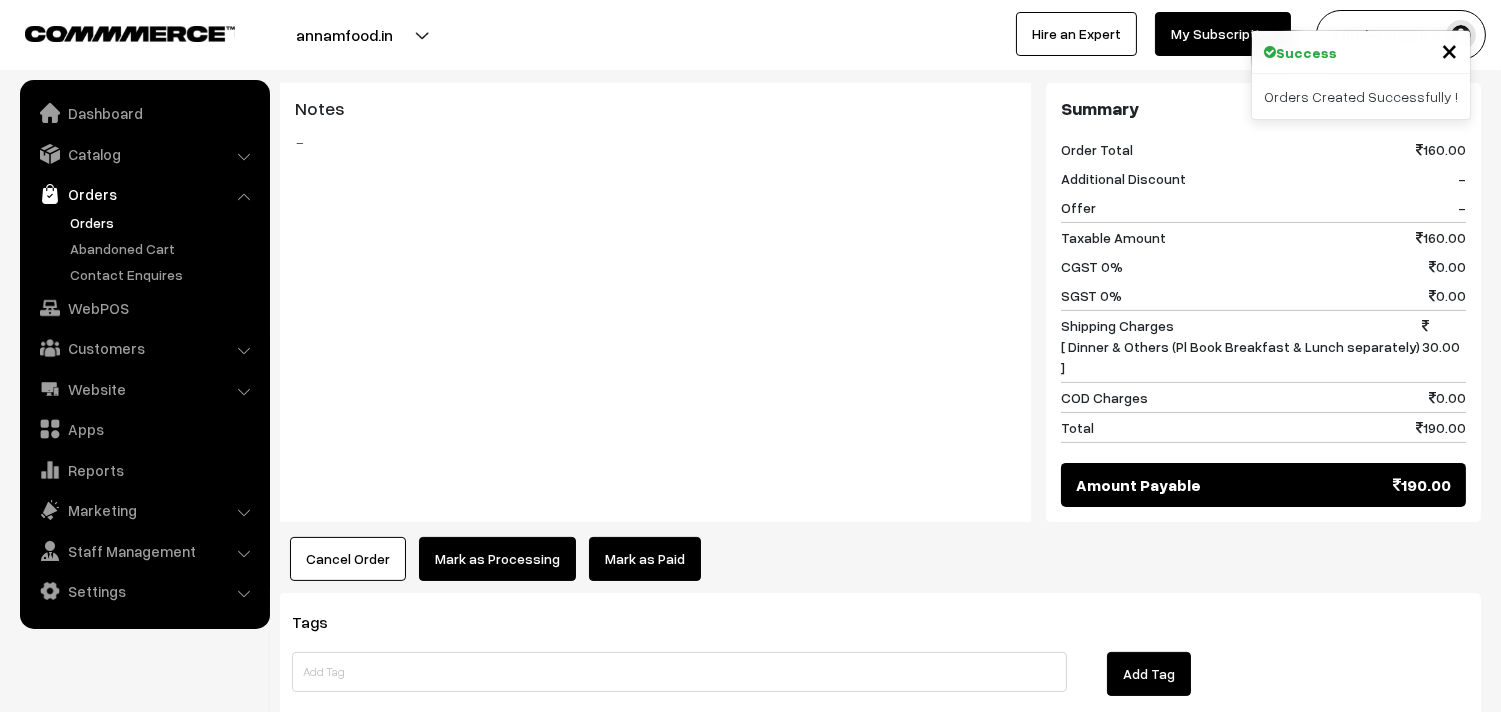 click on "Mark as Processing" at bounding box center [497, 559] 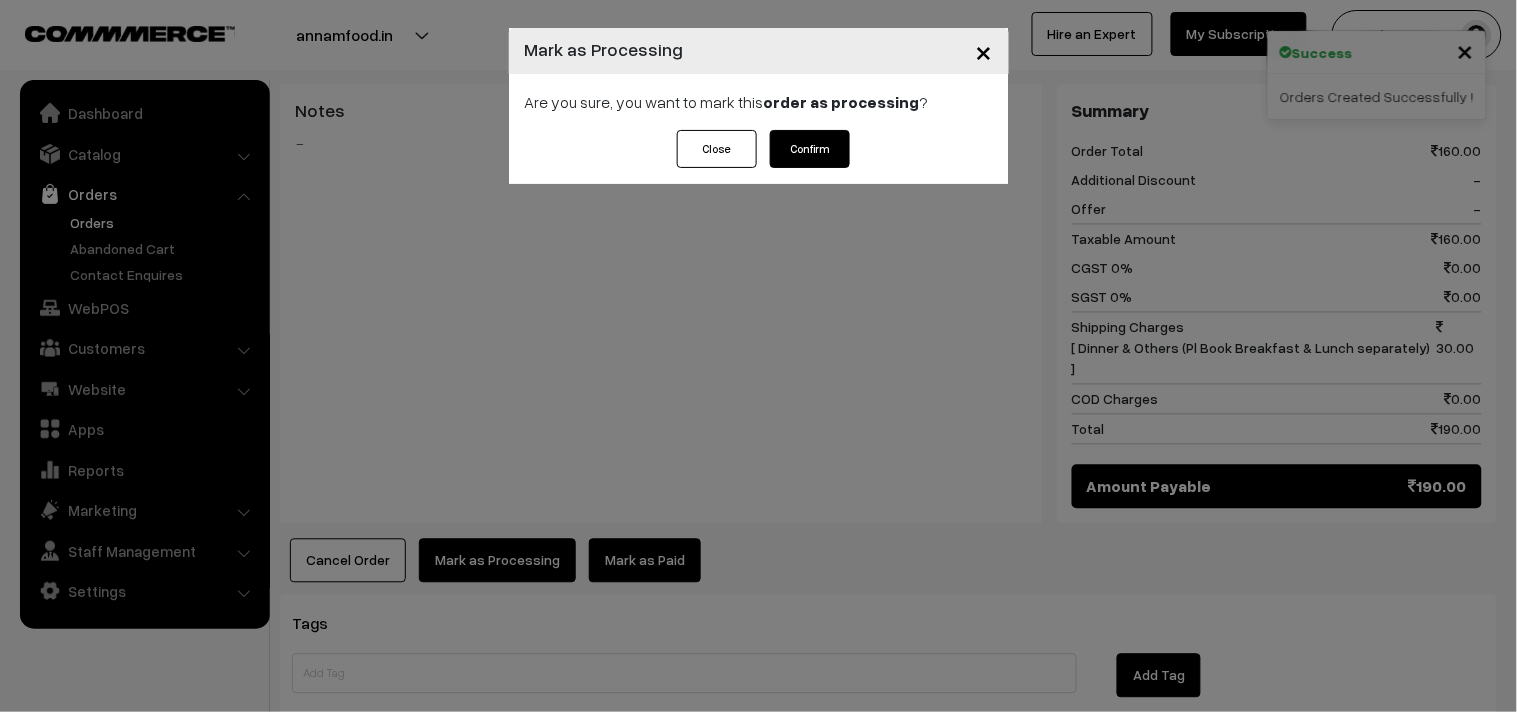 click on "Confirm" at bounding box center (810, 149) 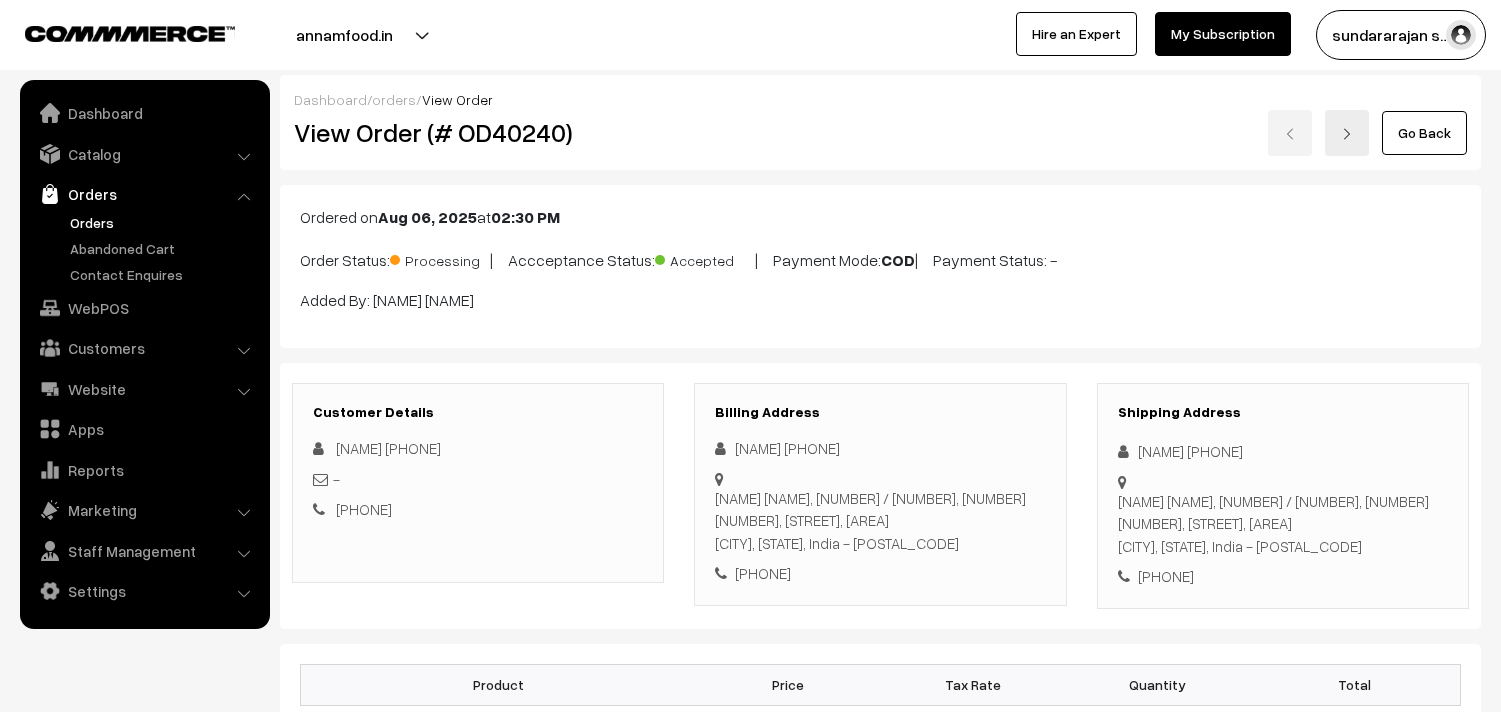 scroll, scrollTop: 0, scrollLeft: 0, axis: both 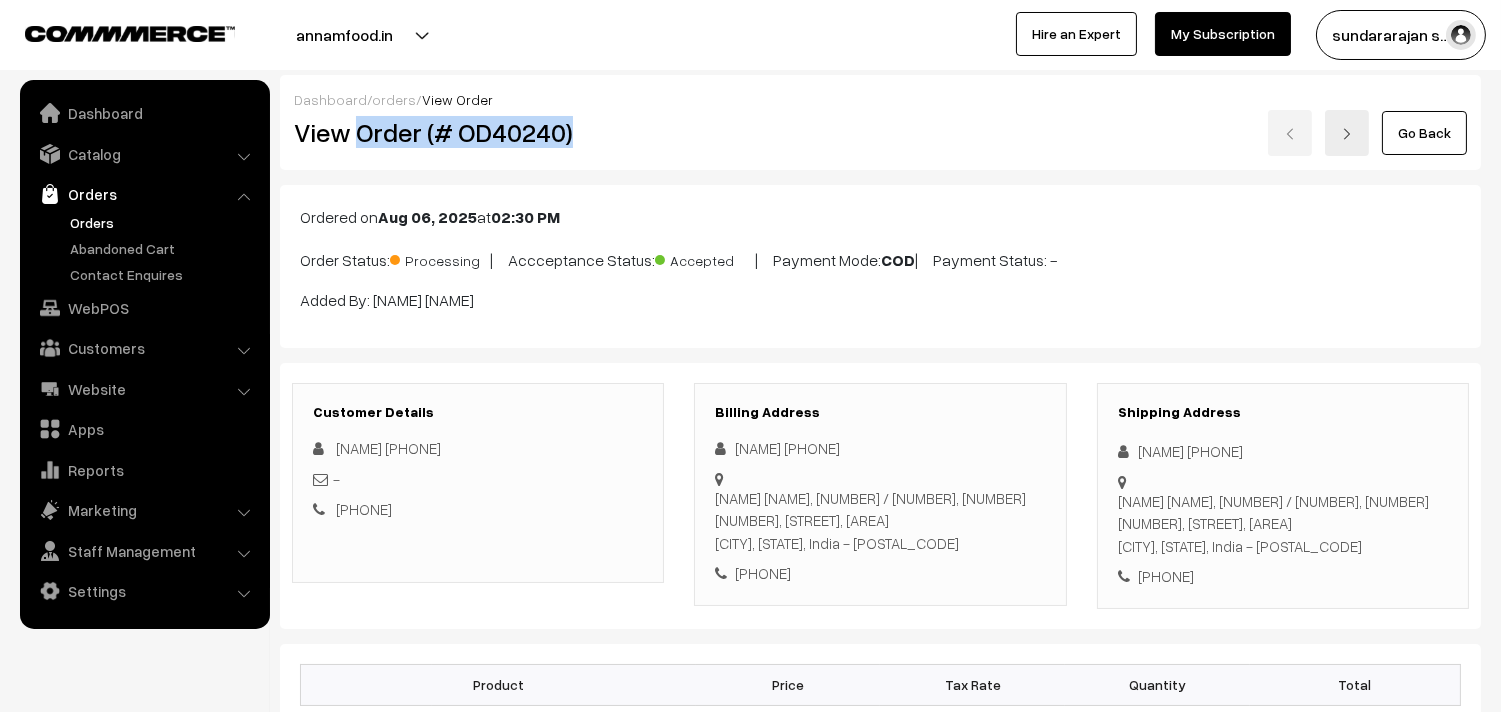 drag, startPoint x: 354, startPoint y: 132, endPoint x: 641, endPoint y: 120, distance: 287.25076 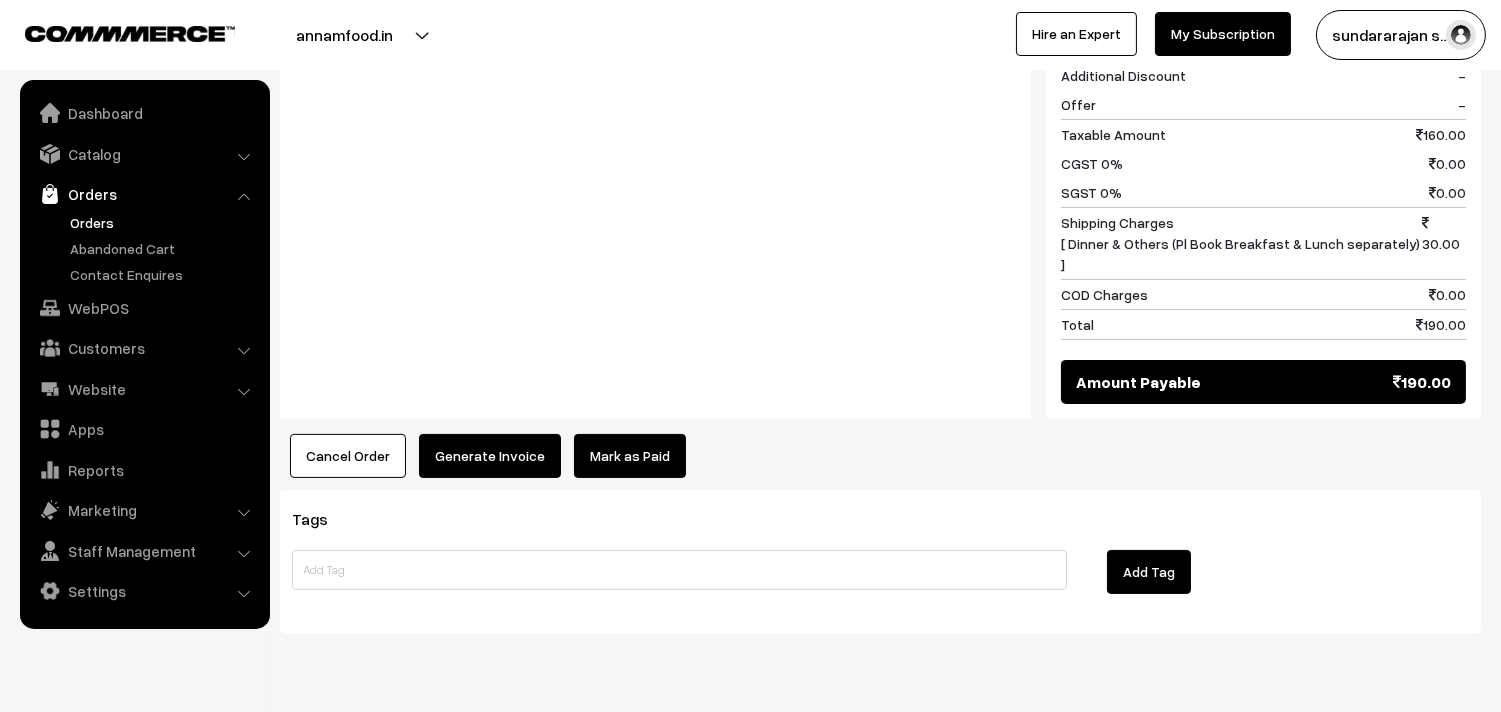 scroll, scrollTop: 954, scrollLeft: 0, axis: vertical 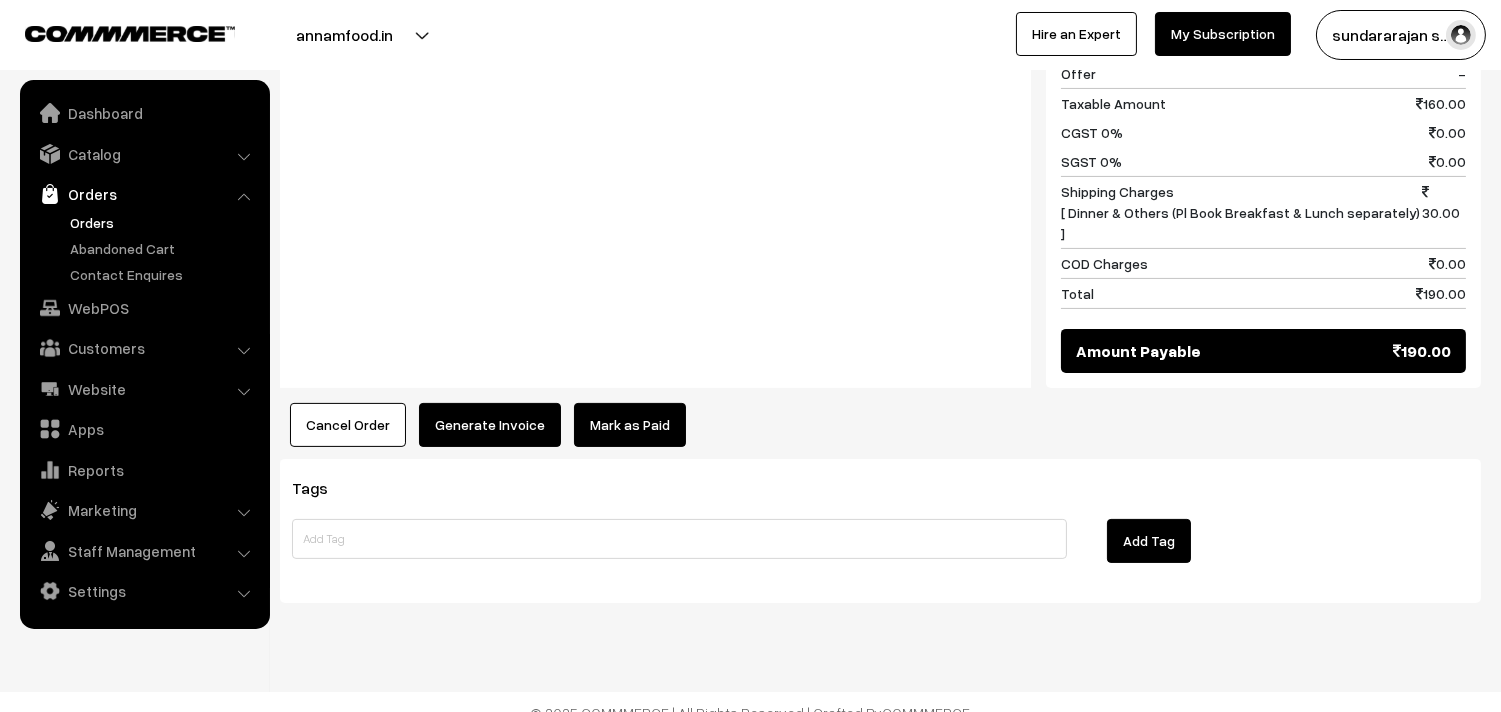 click on "Generate Invoice" at bounding box center (490, 425) 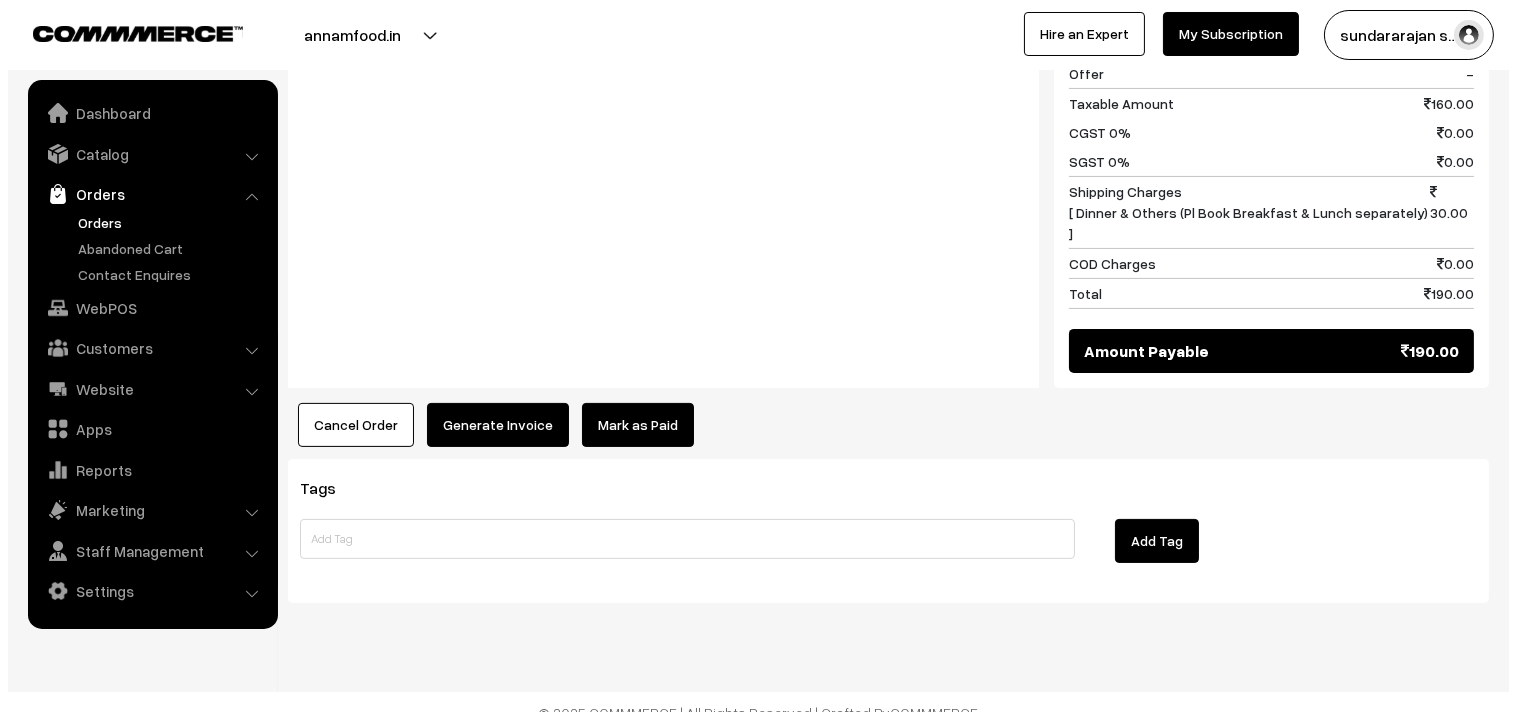 scroll, scrollTop: 956, scrollLeft: 0, axis: vertical 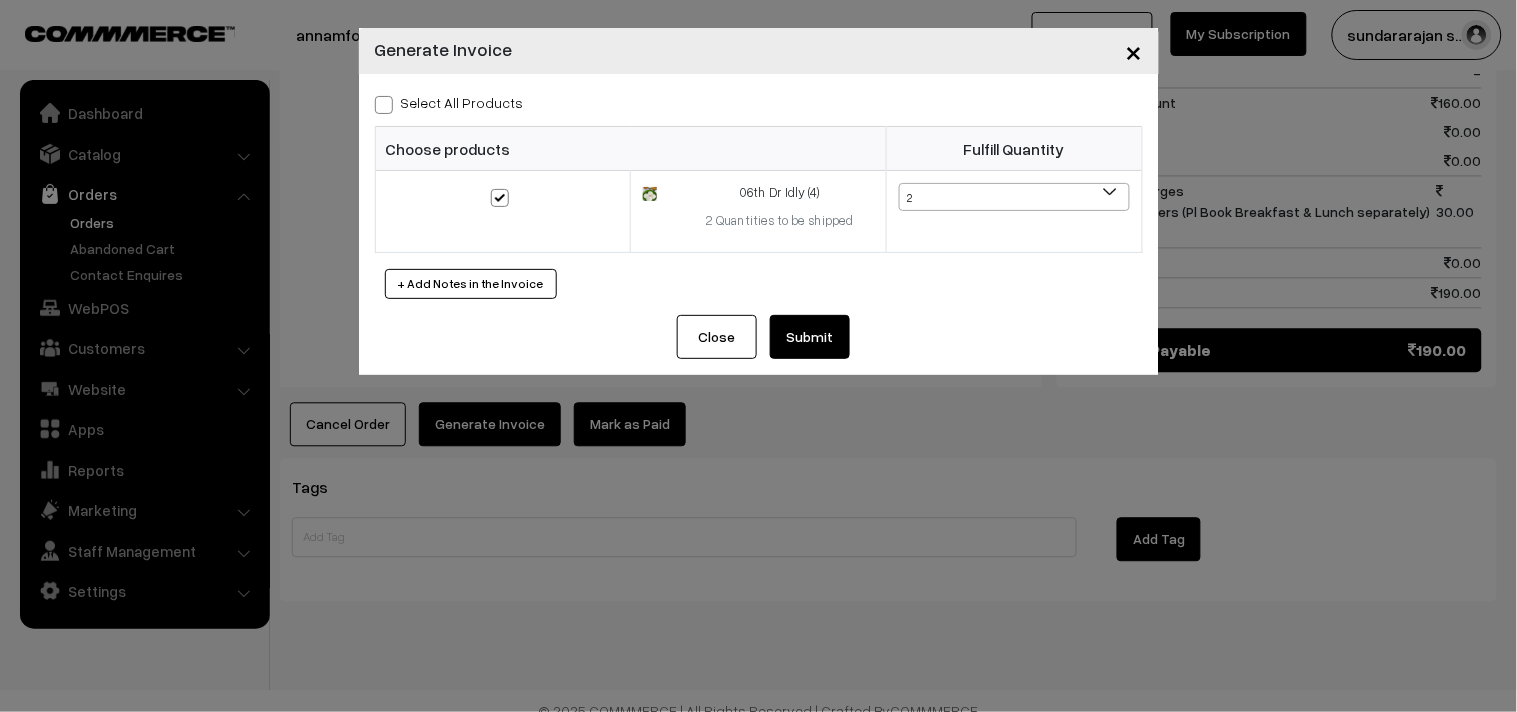 click on "Submit" at bounding box center [810, 337] 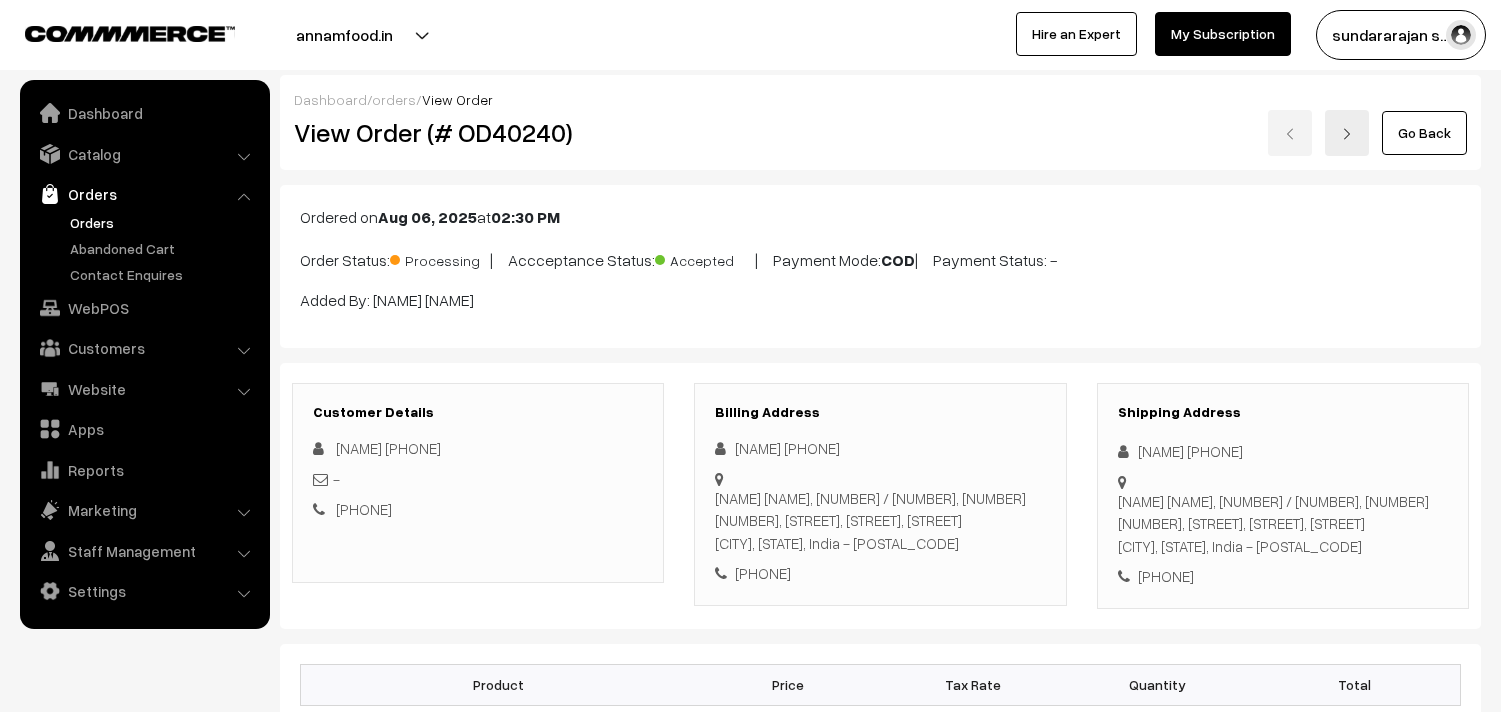 scroll, scrollTop: 952, scrollLeft: 0, axis: vertical 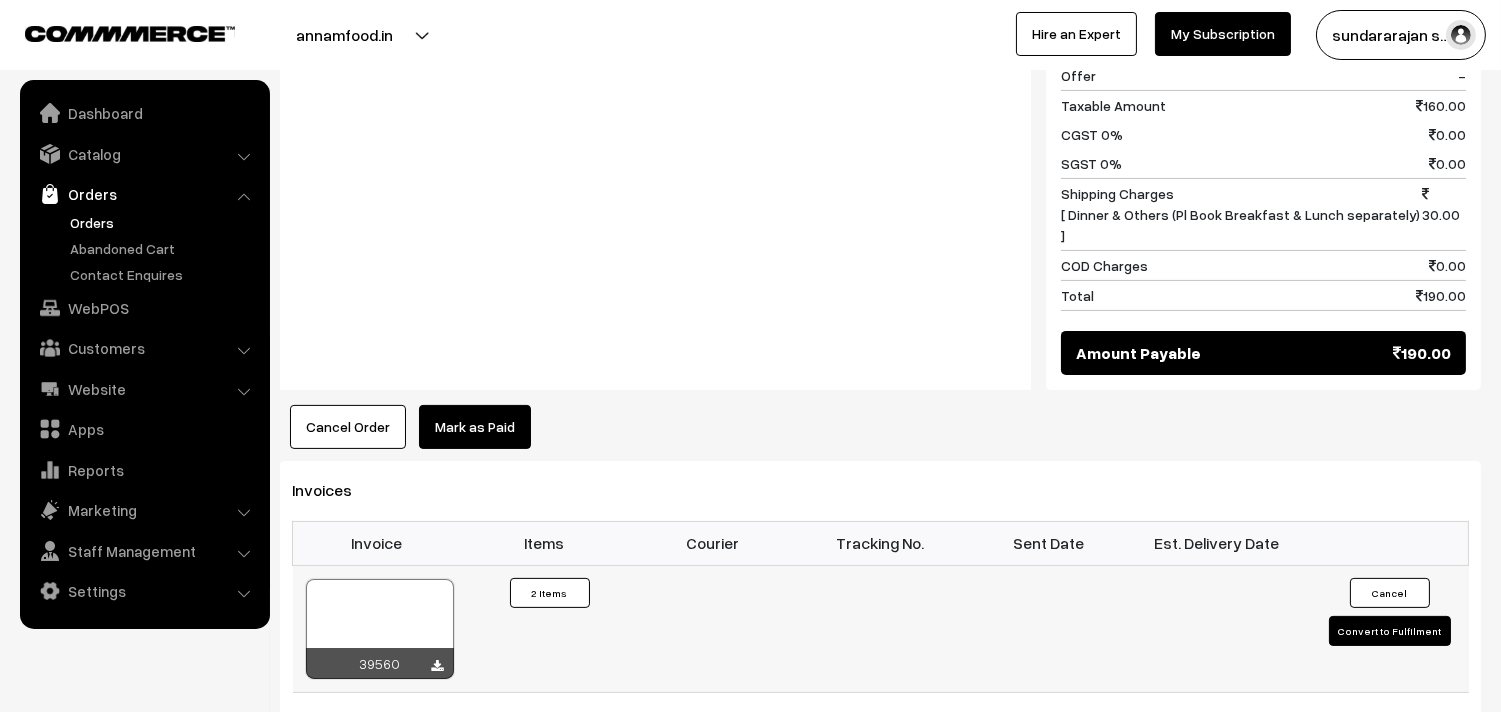 click at bounding box center (380, 629) 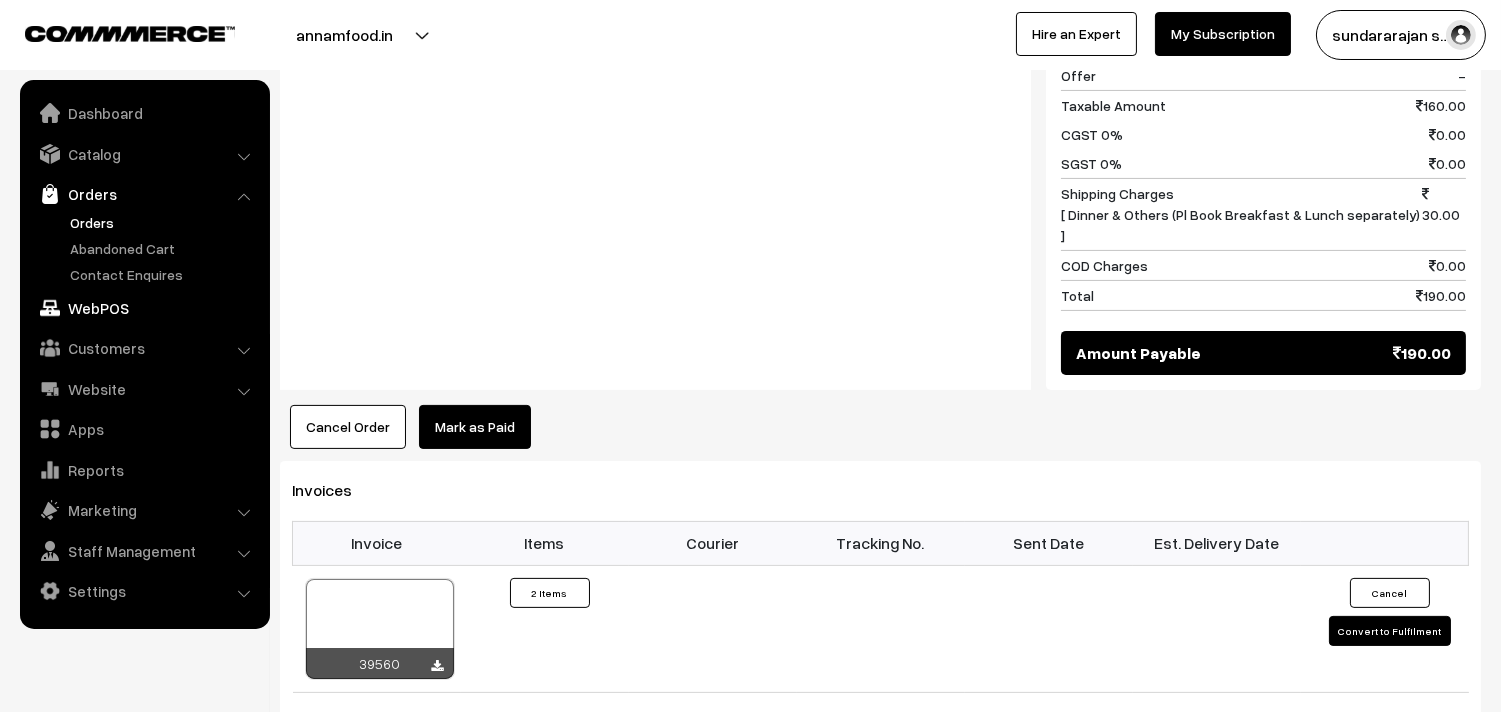 click on "WebPOS" at bounding box center (144, 308) 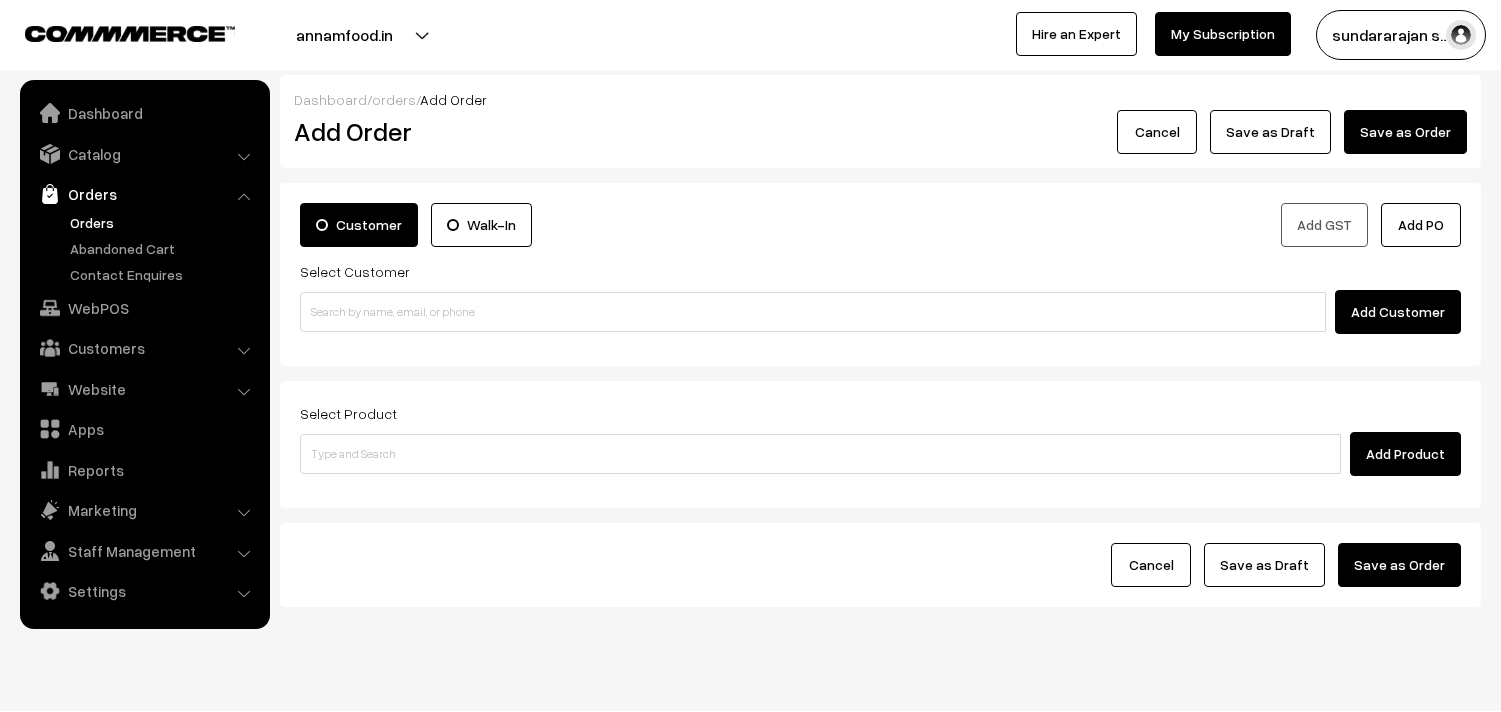 scroll, scrollTop: 0, scrollLeft: 0, axis: both 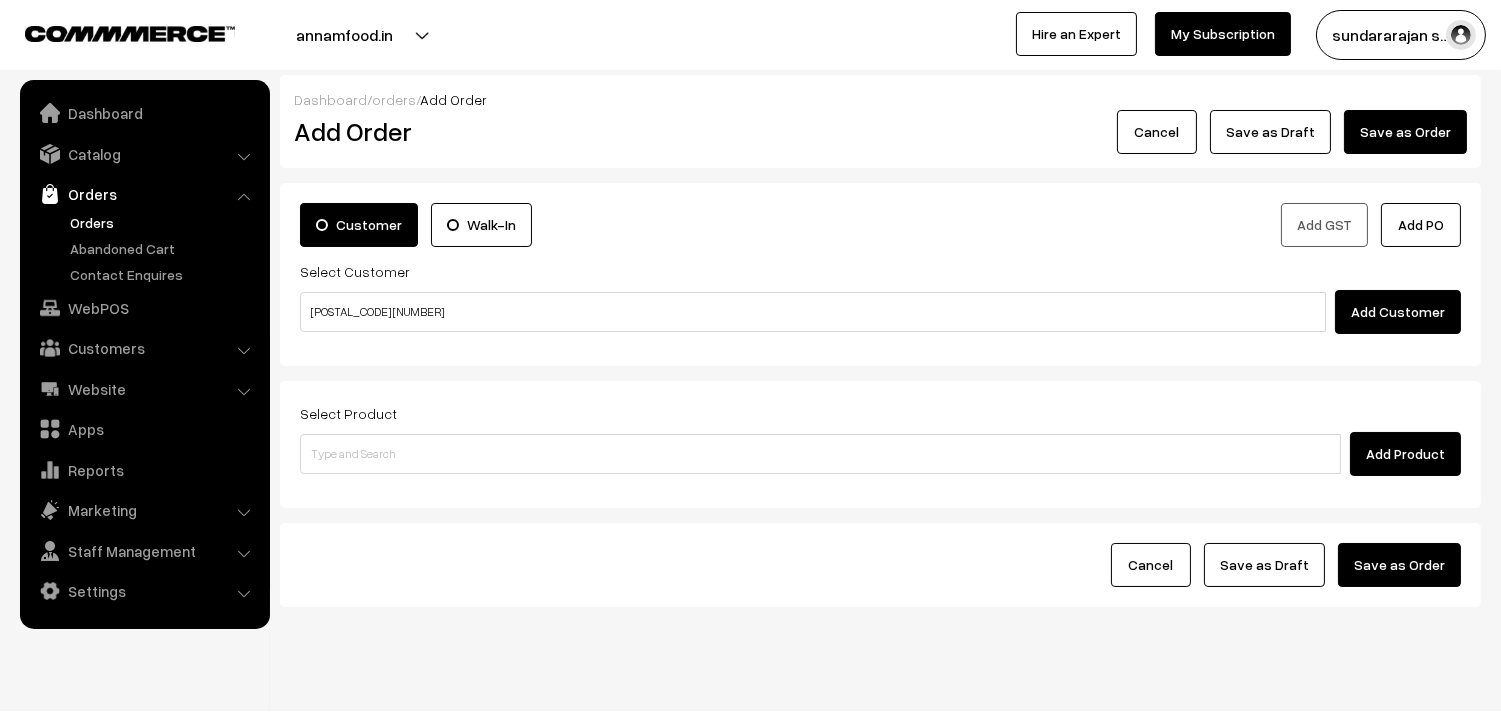 click on "[POSTAL_CODE] [NUMBER]" at bounding box center [813, 312] 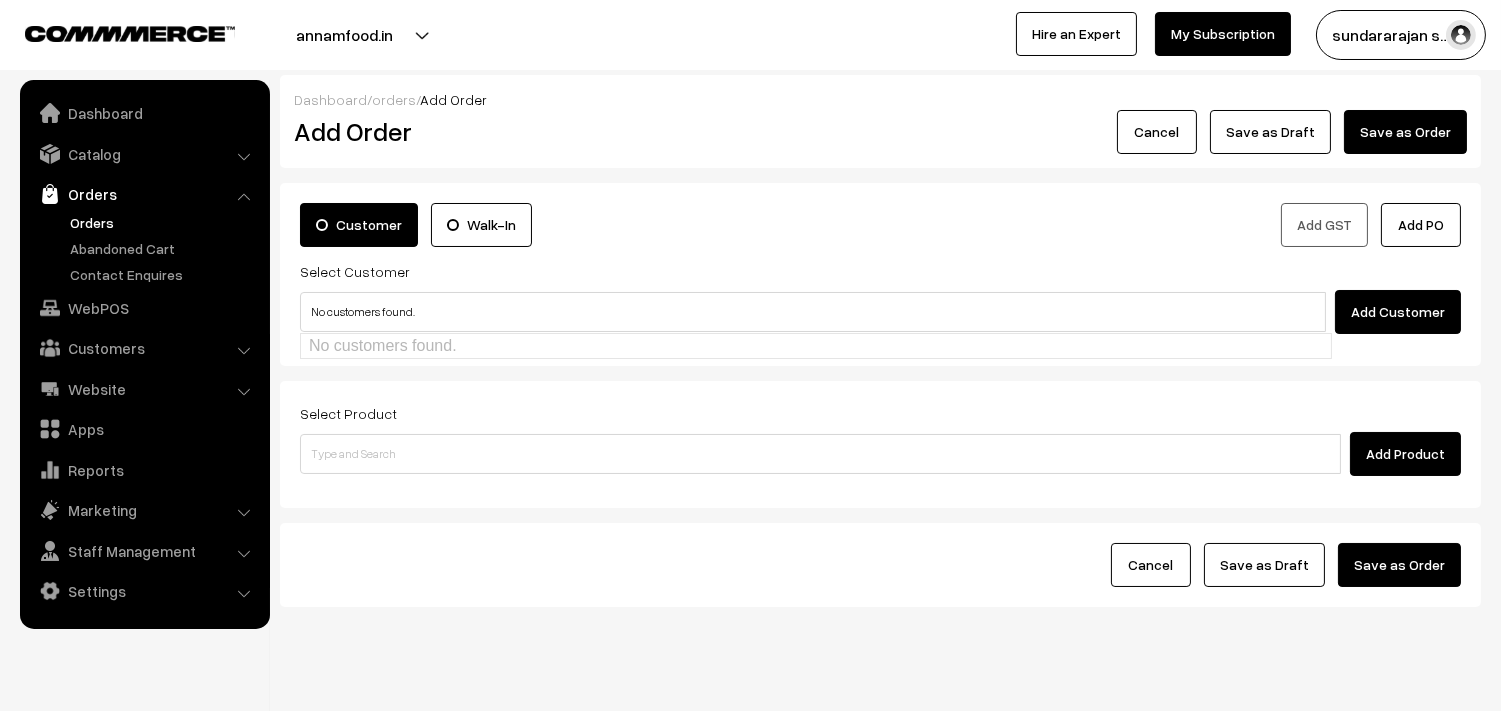 type on "No customers found." 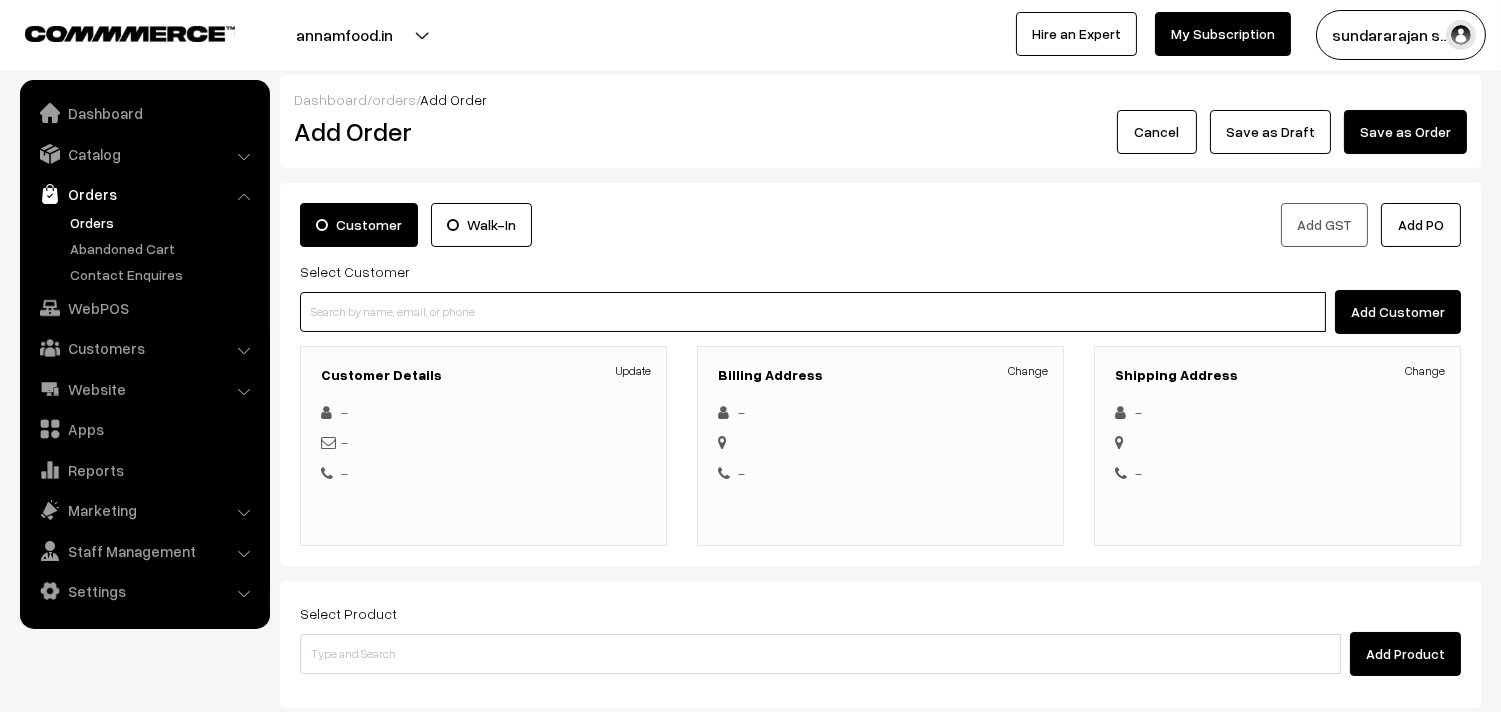 click at bounding box center [813, 312] 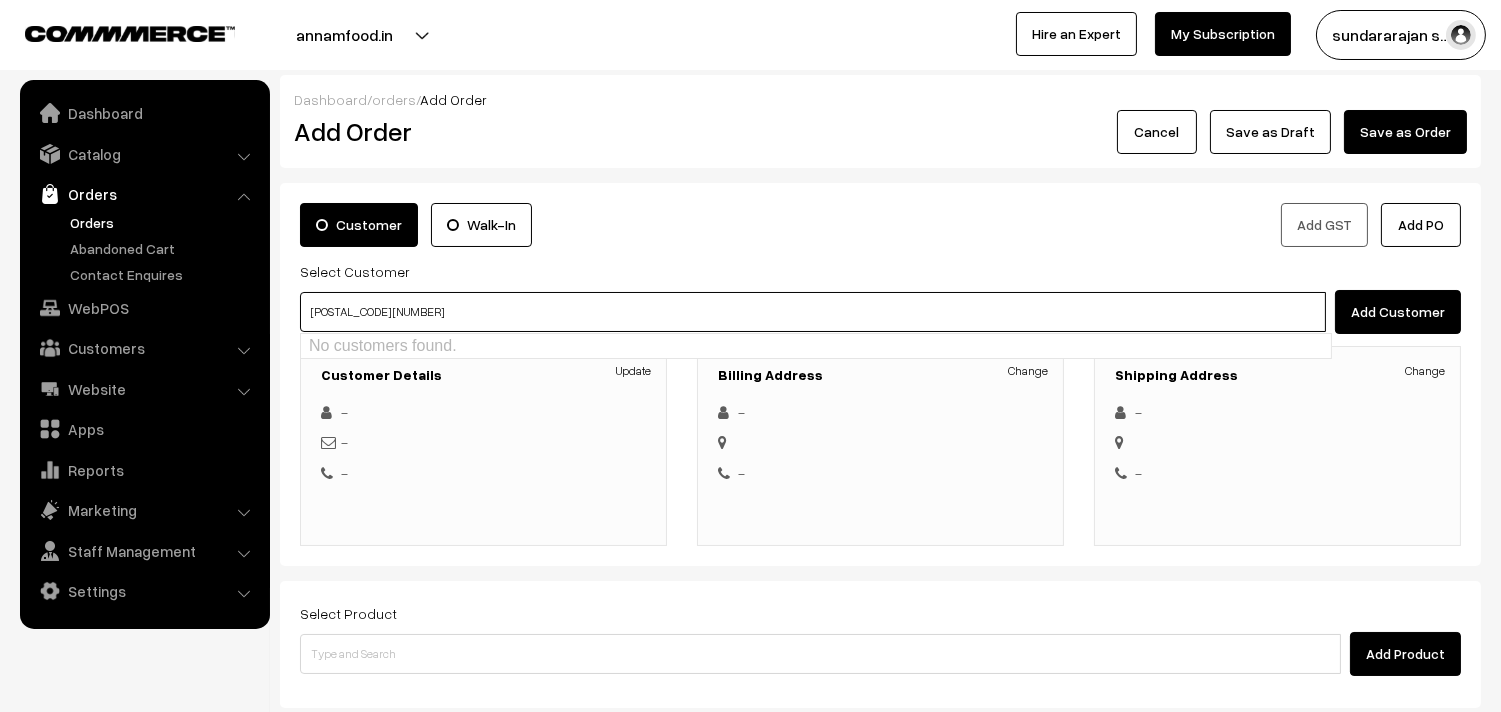 click on "94439 22966" at bounding box center [813, 312] 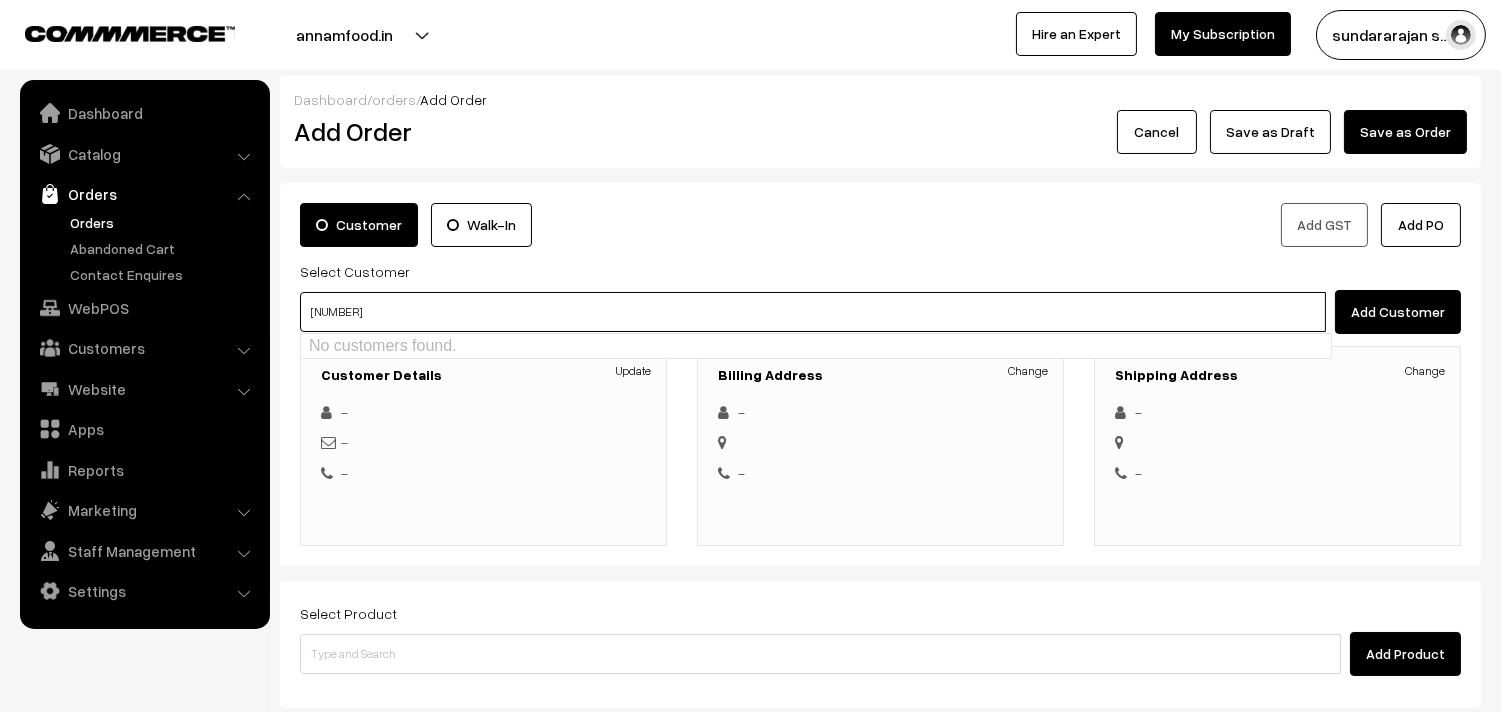 type 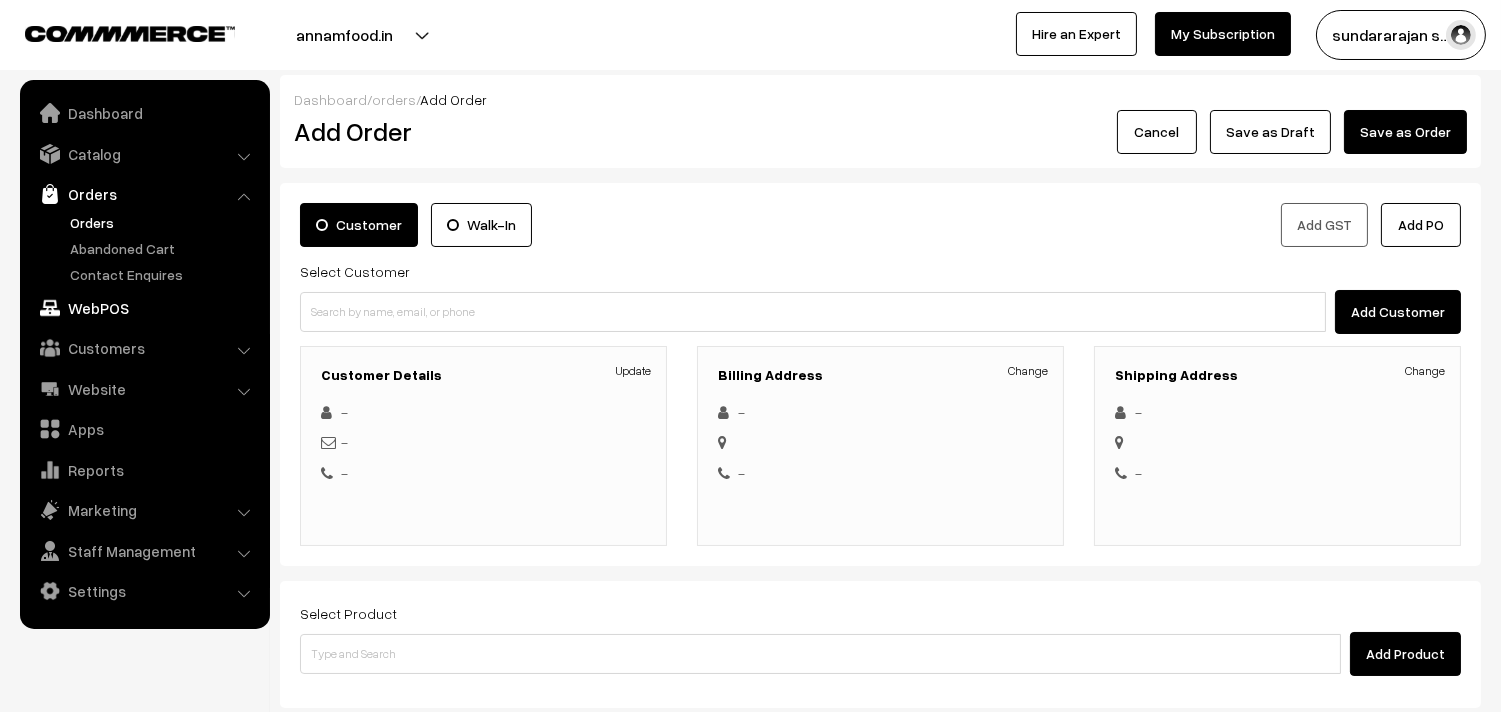 click on "WebPOS" at bounding box center (144, 308) 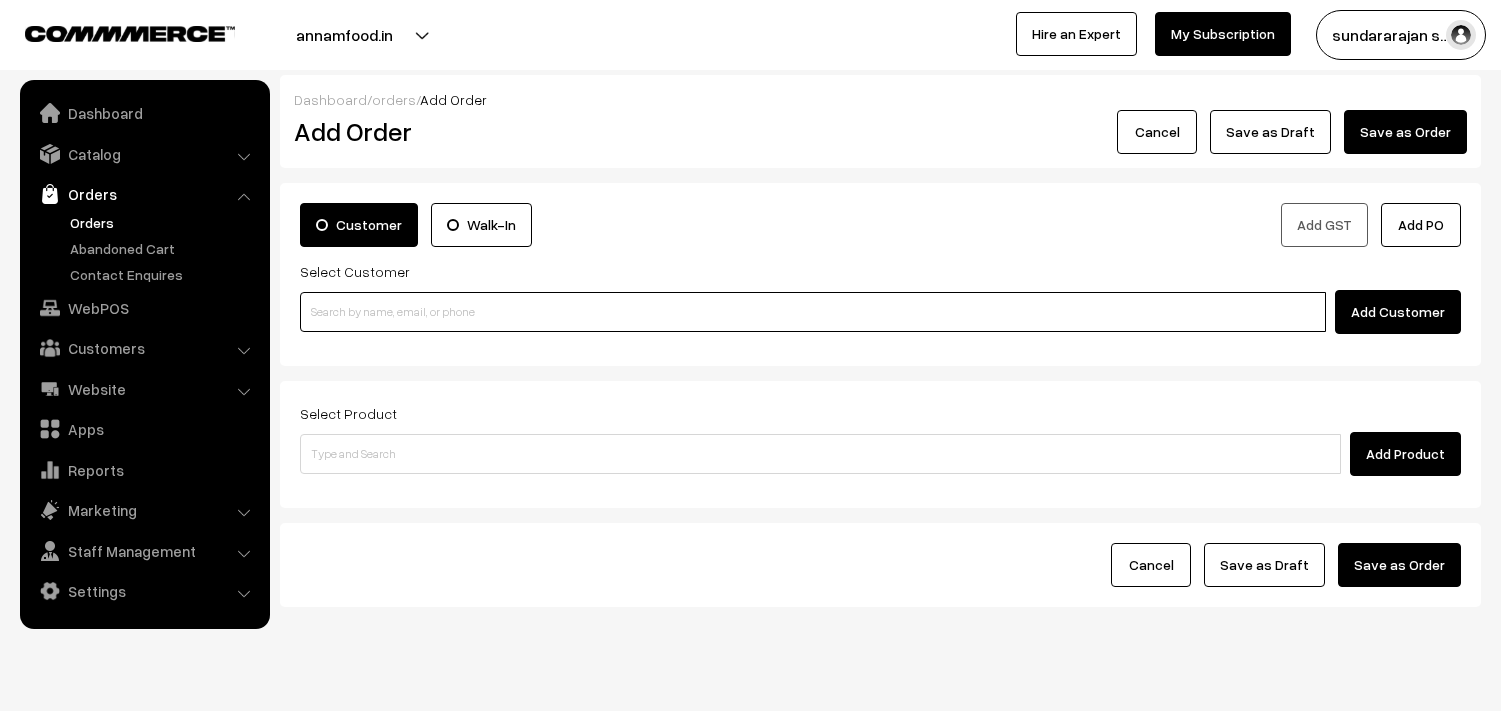 scroll, scrollTop: 0, scrollLeft: 0, axis: both 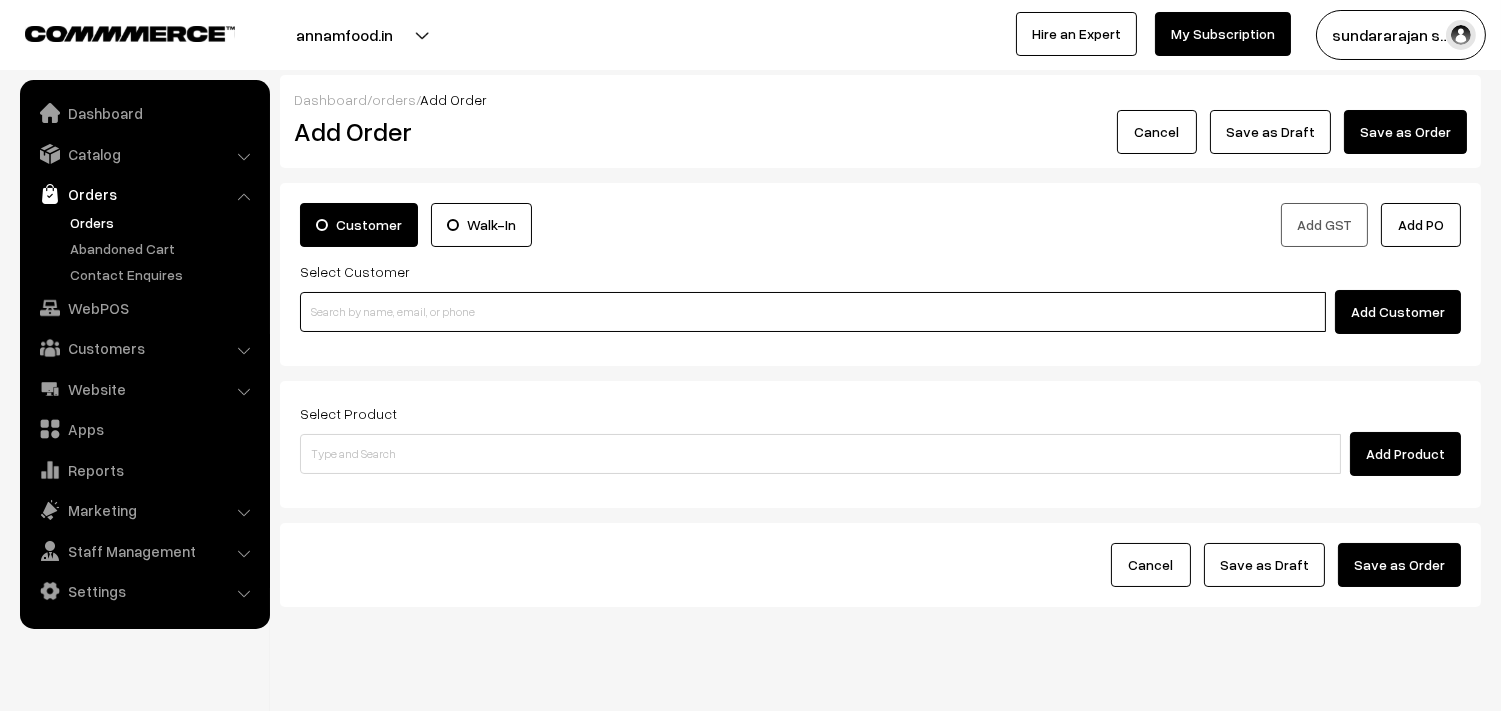drag, startPoint x: 0, startPoint y: 0, endPoint x: 390, endPoint y: 297, distance: 490.21323 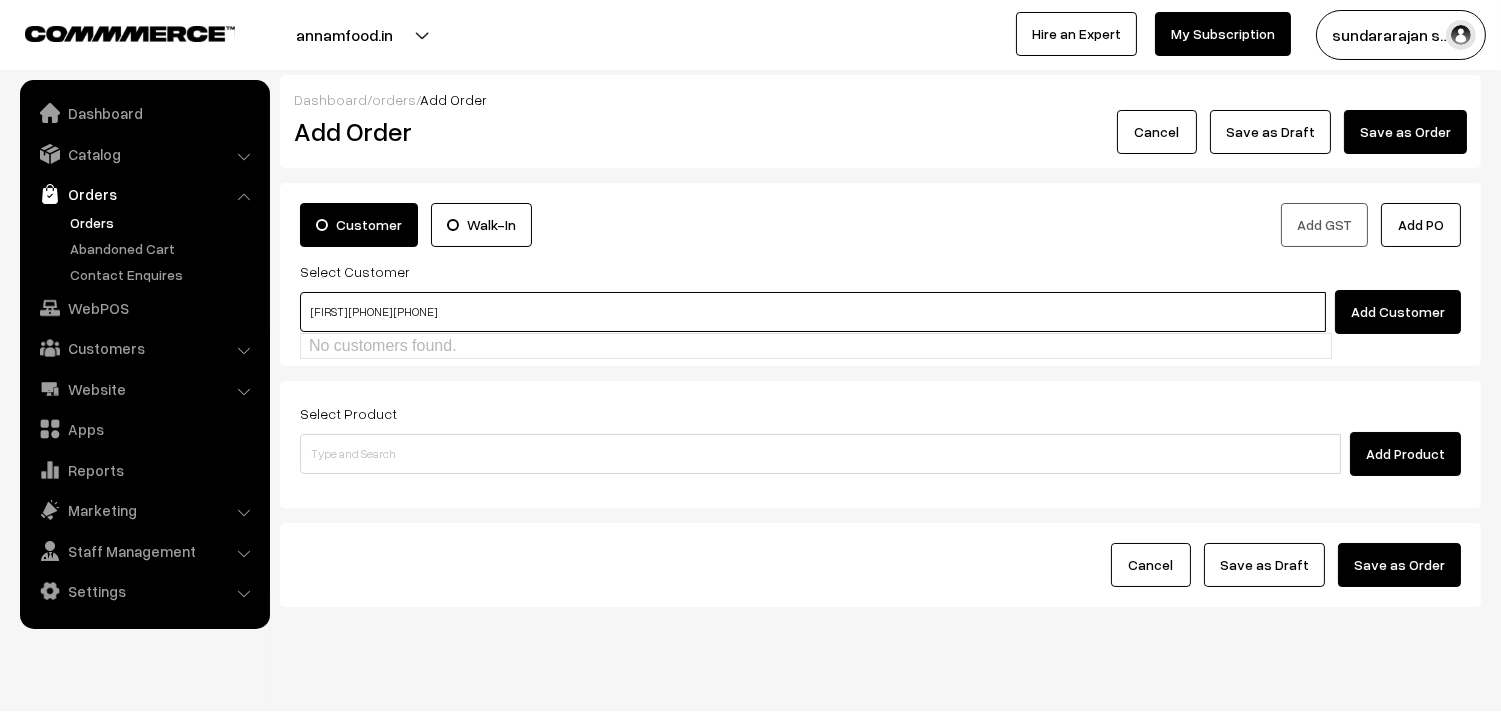 paste on "[PHONE]" 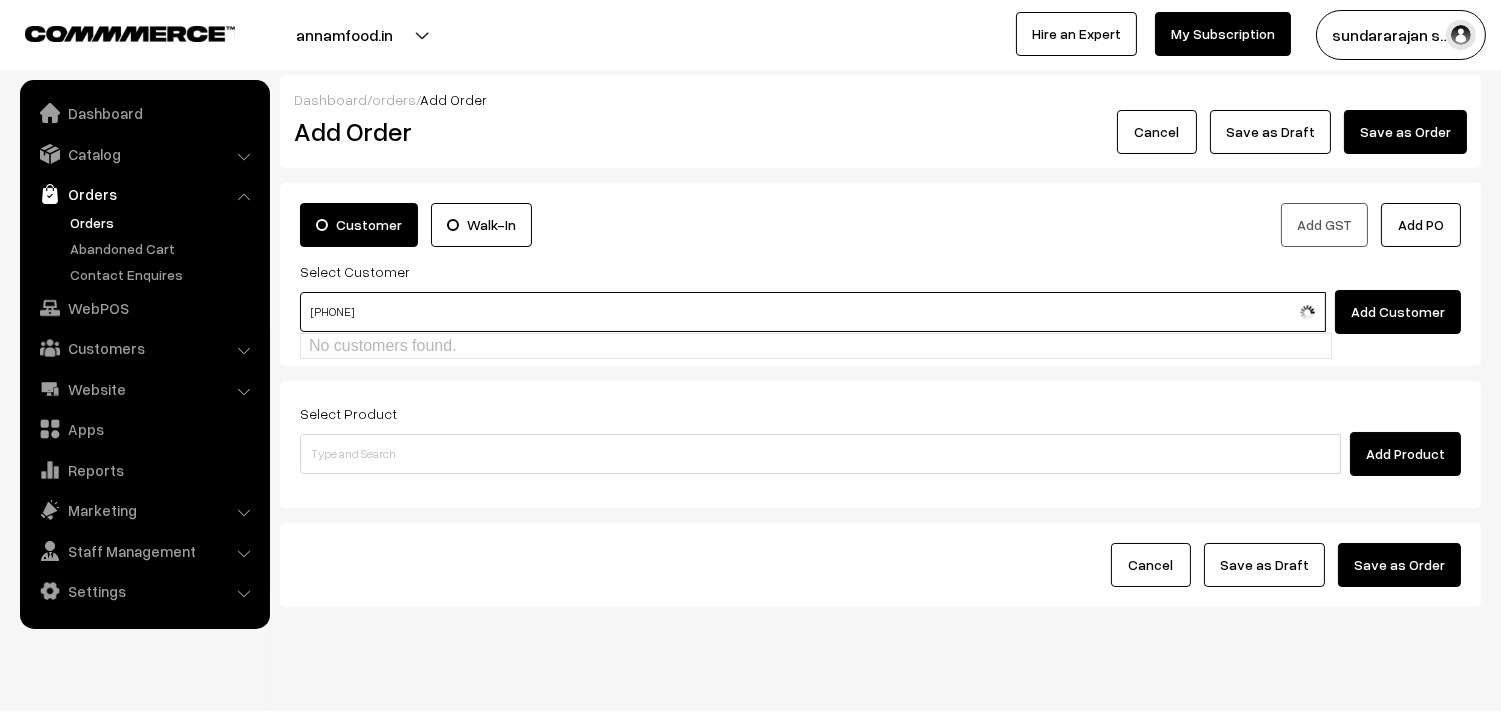 type on "[PHONE]" 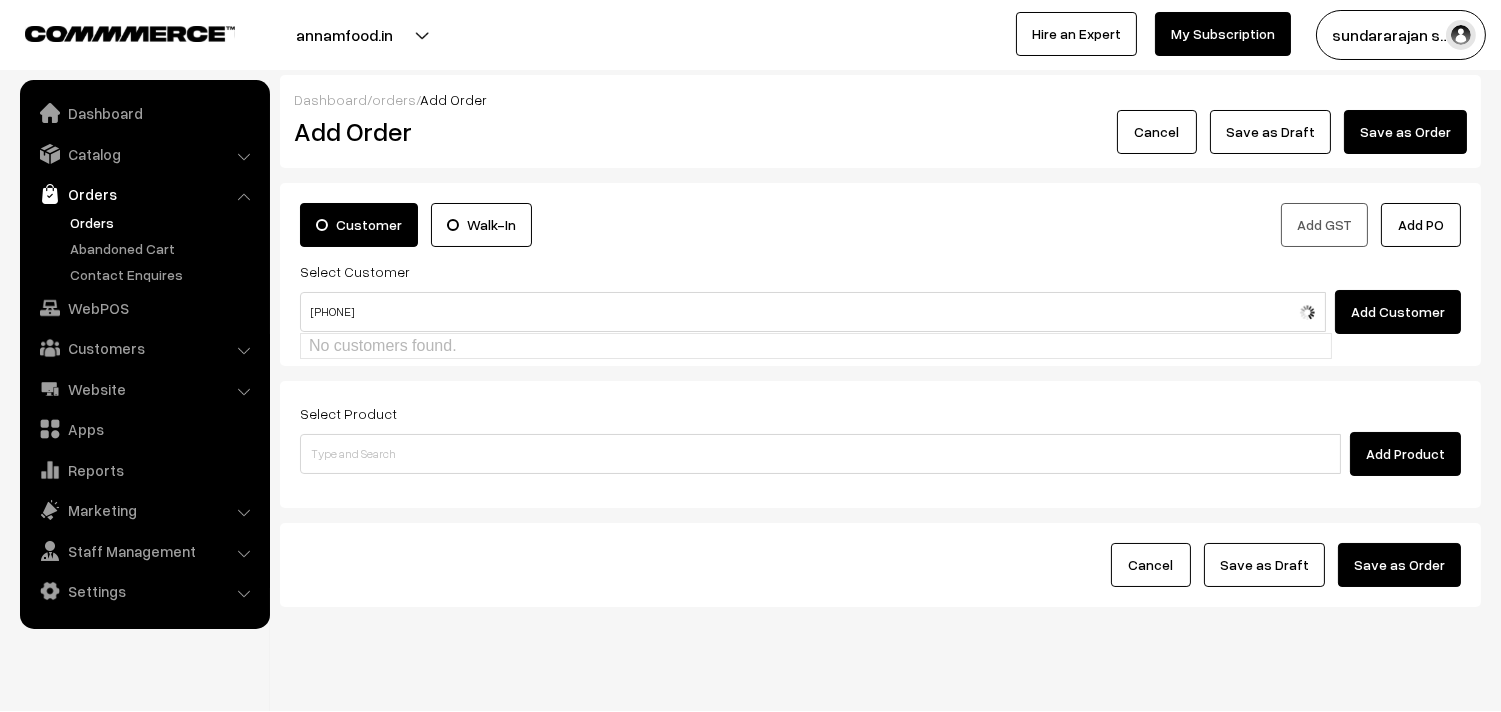 type 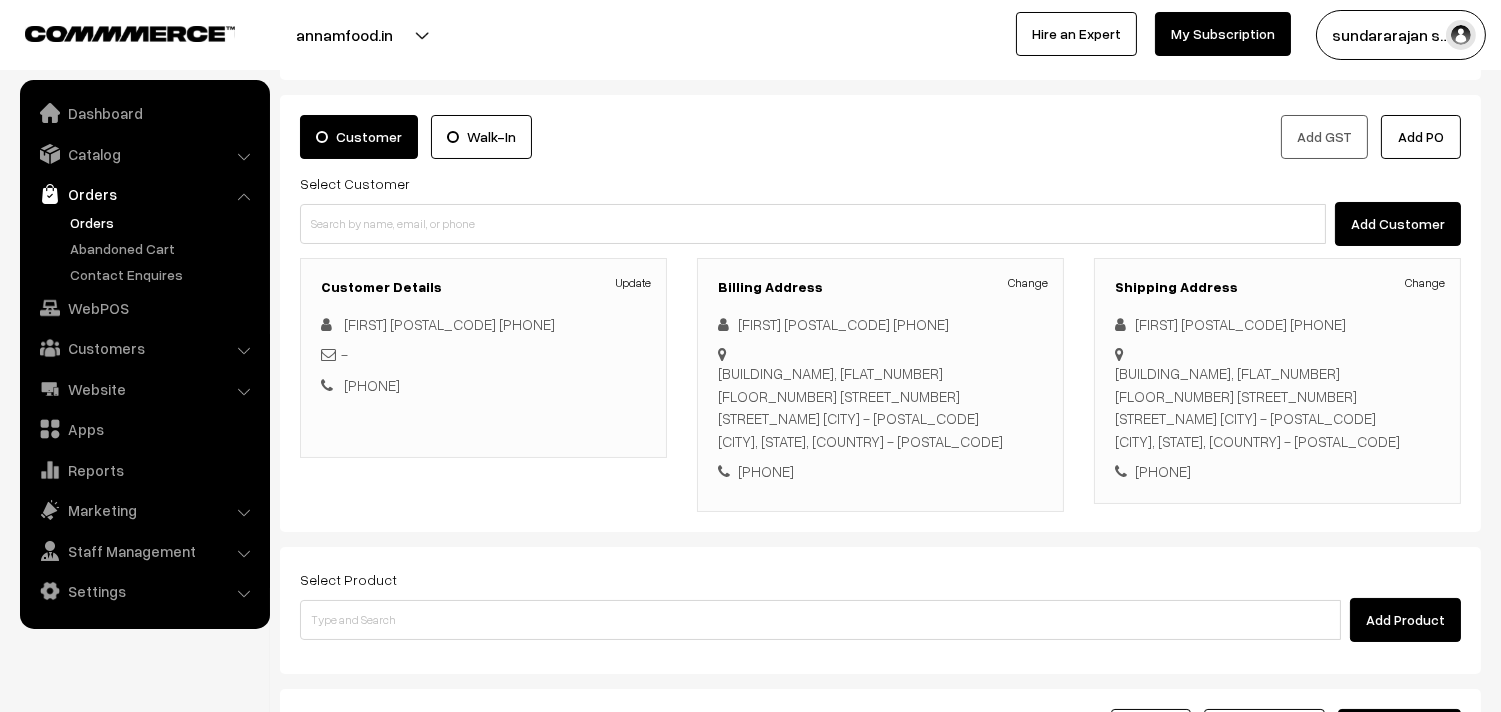 scroll, scrollTop: 111, scrollLeft: 0, axis: vertical 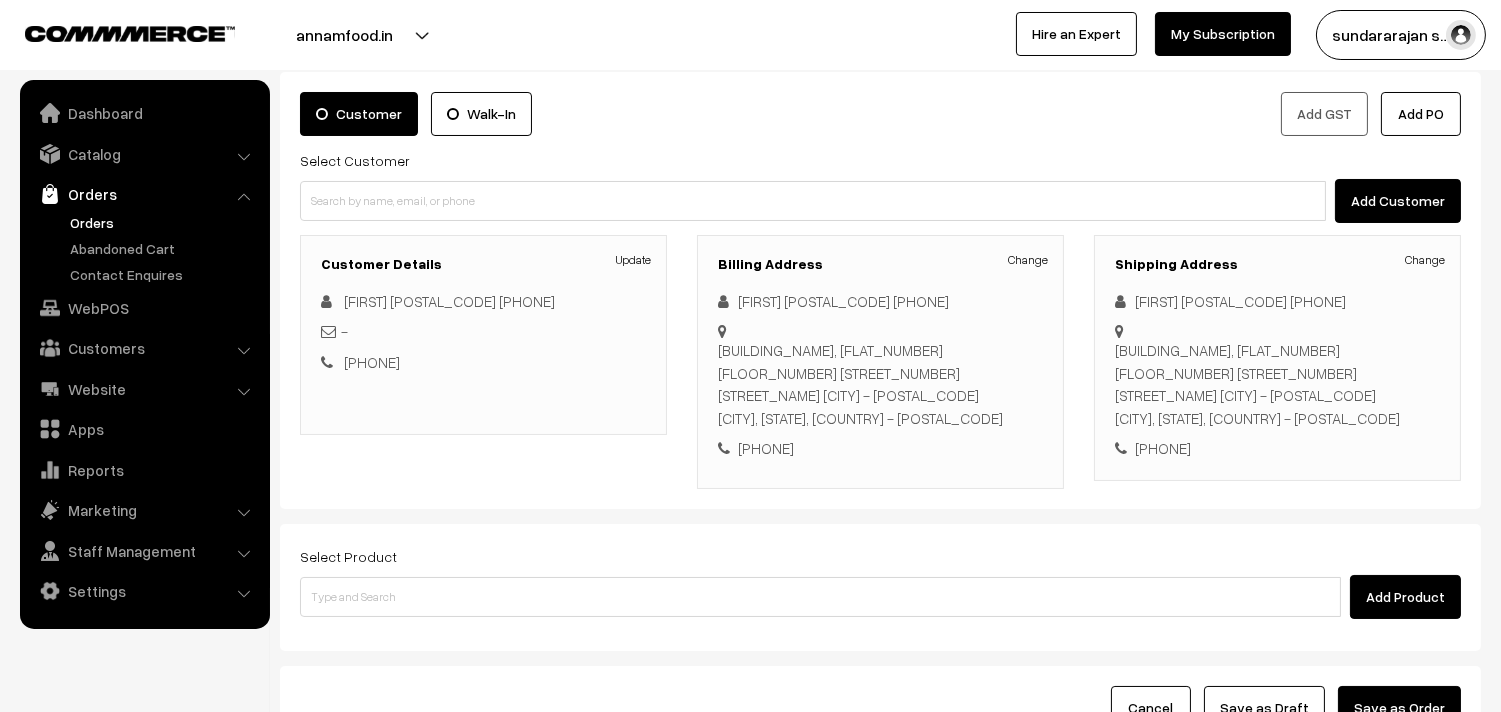 click on "Add Product" at bounding box center [880, 597] 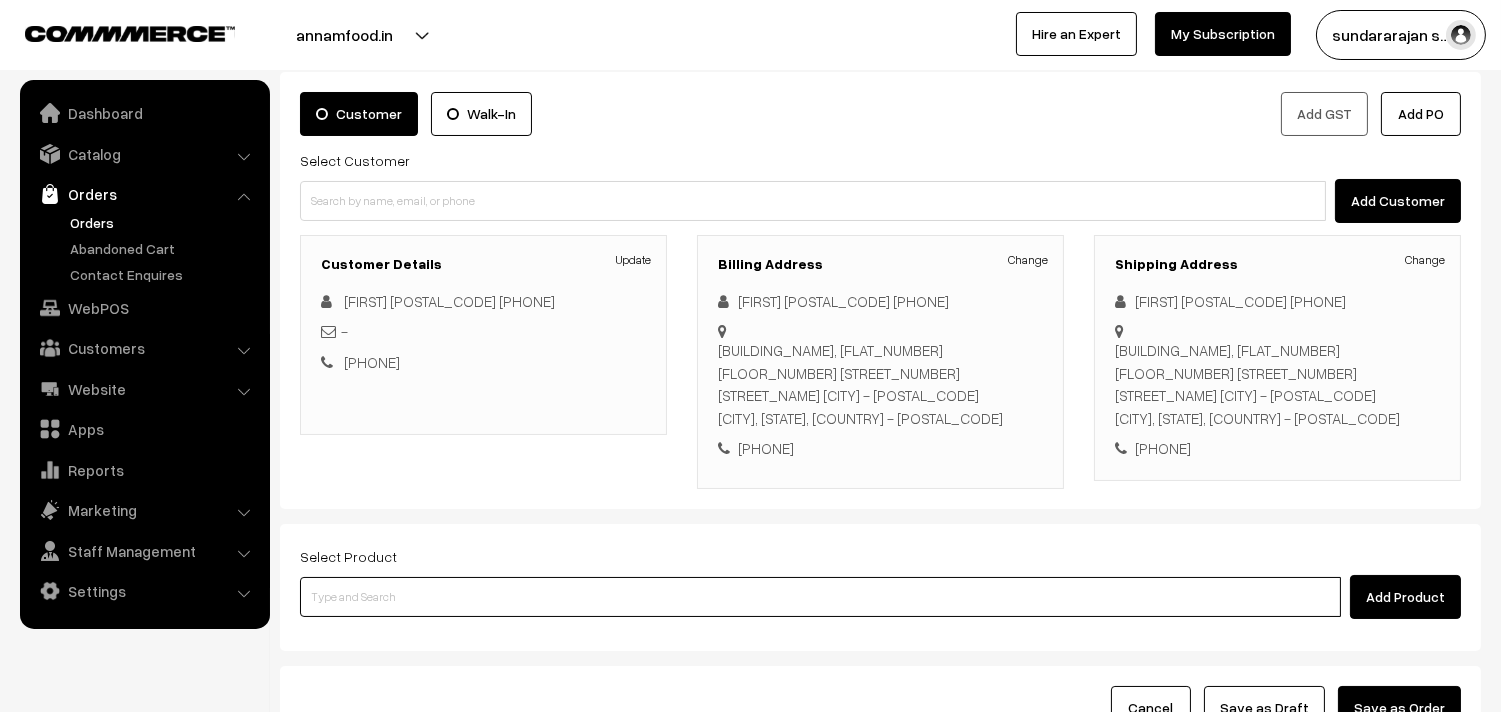 click at bounding box center [820, 597] 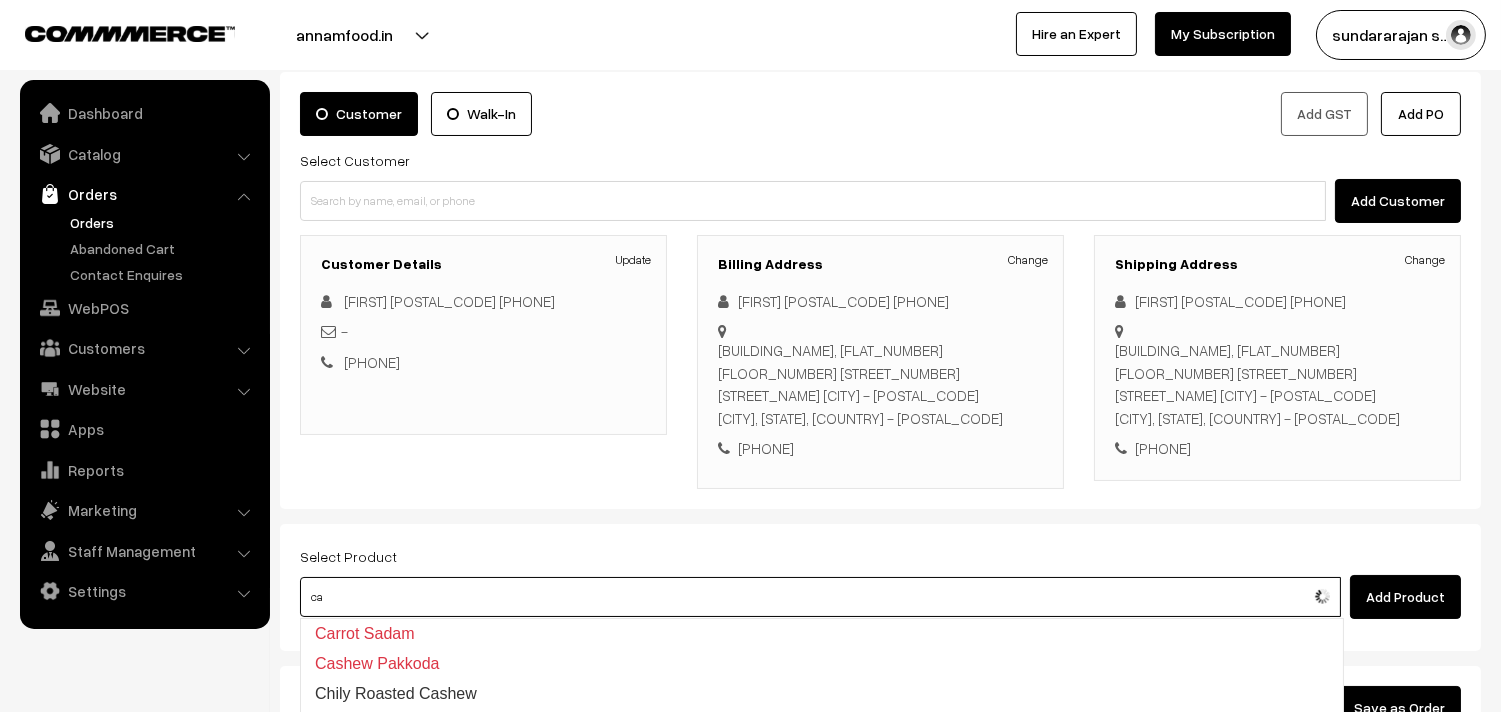 type on "c" 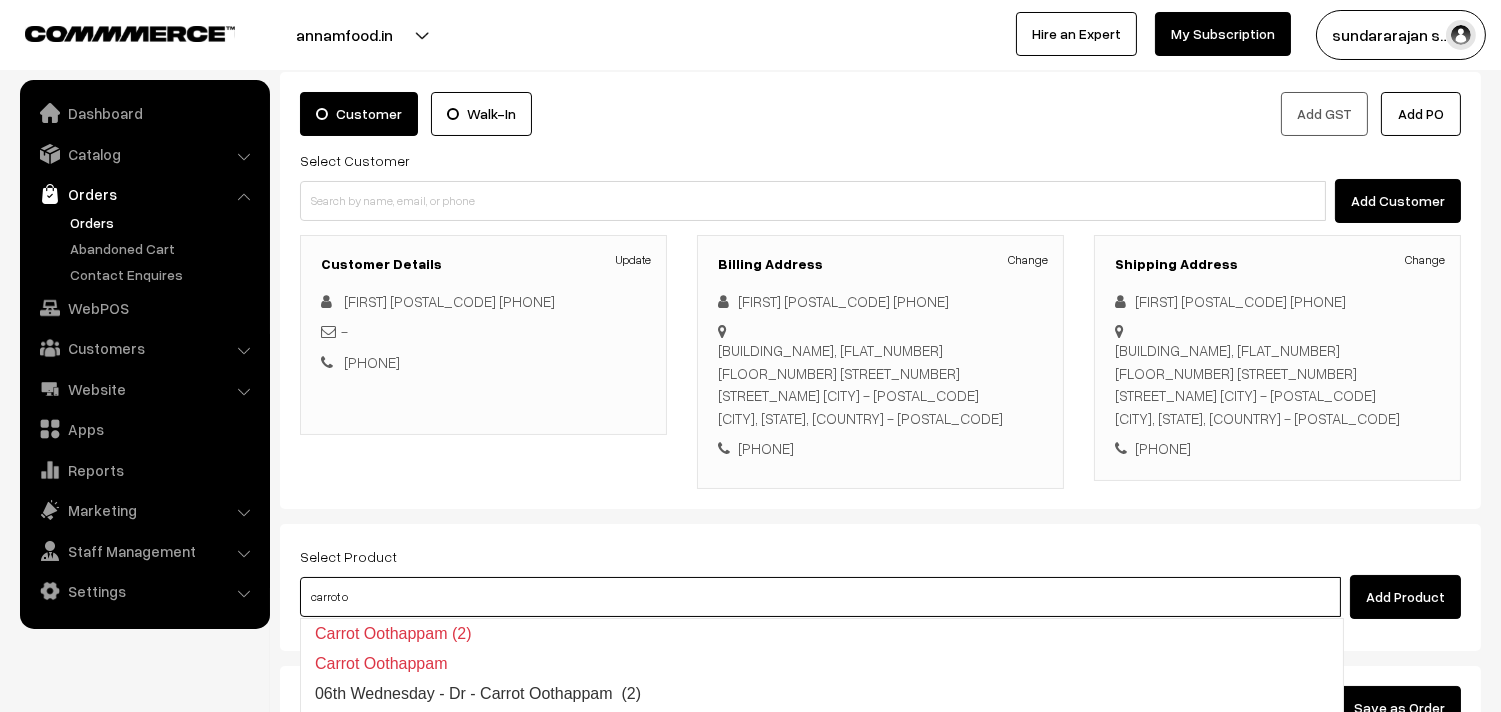 type on "09th Dr Carrot Oothappam (2)" 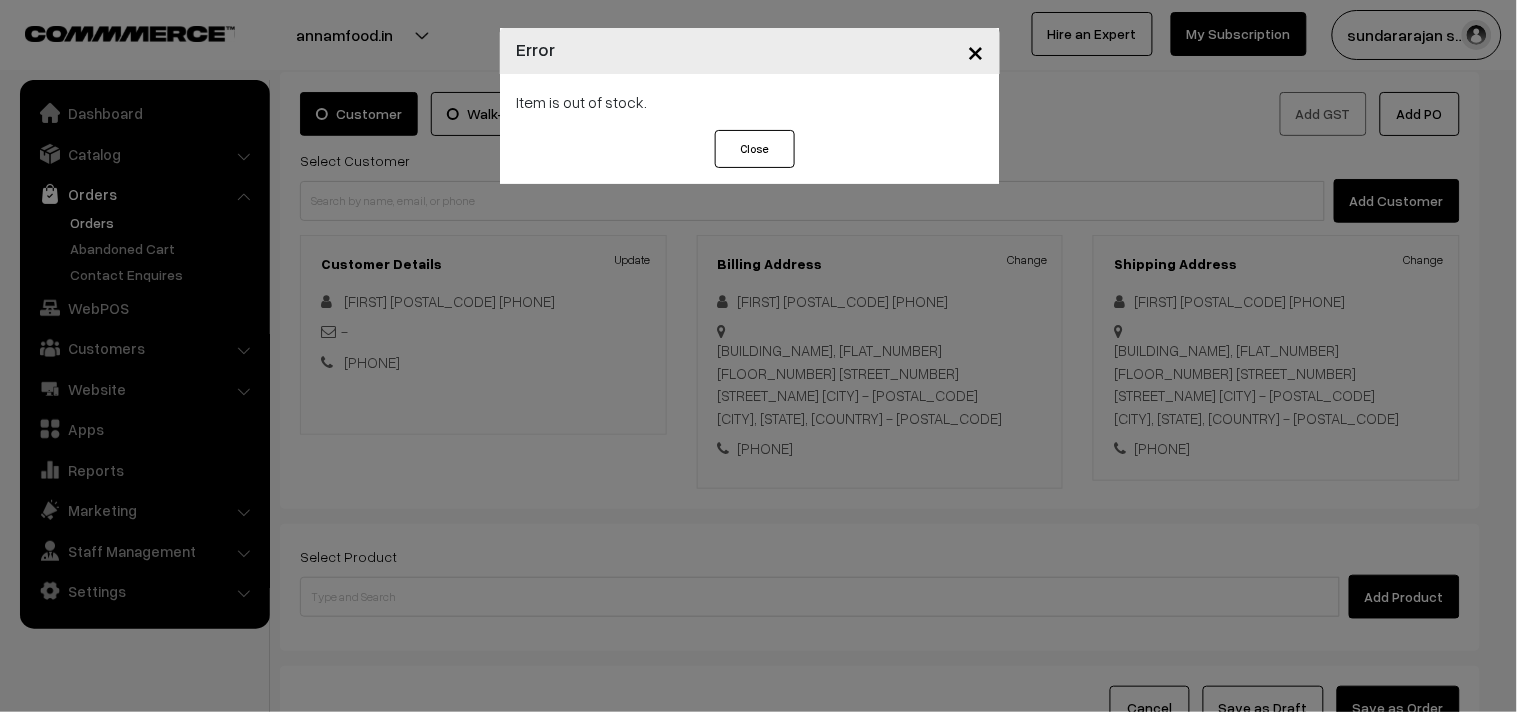 click on "×
Error
Item is out of stock.
Close" at bounding box center (758, 356) 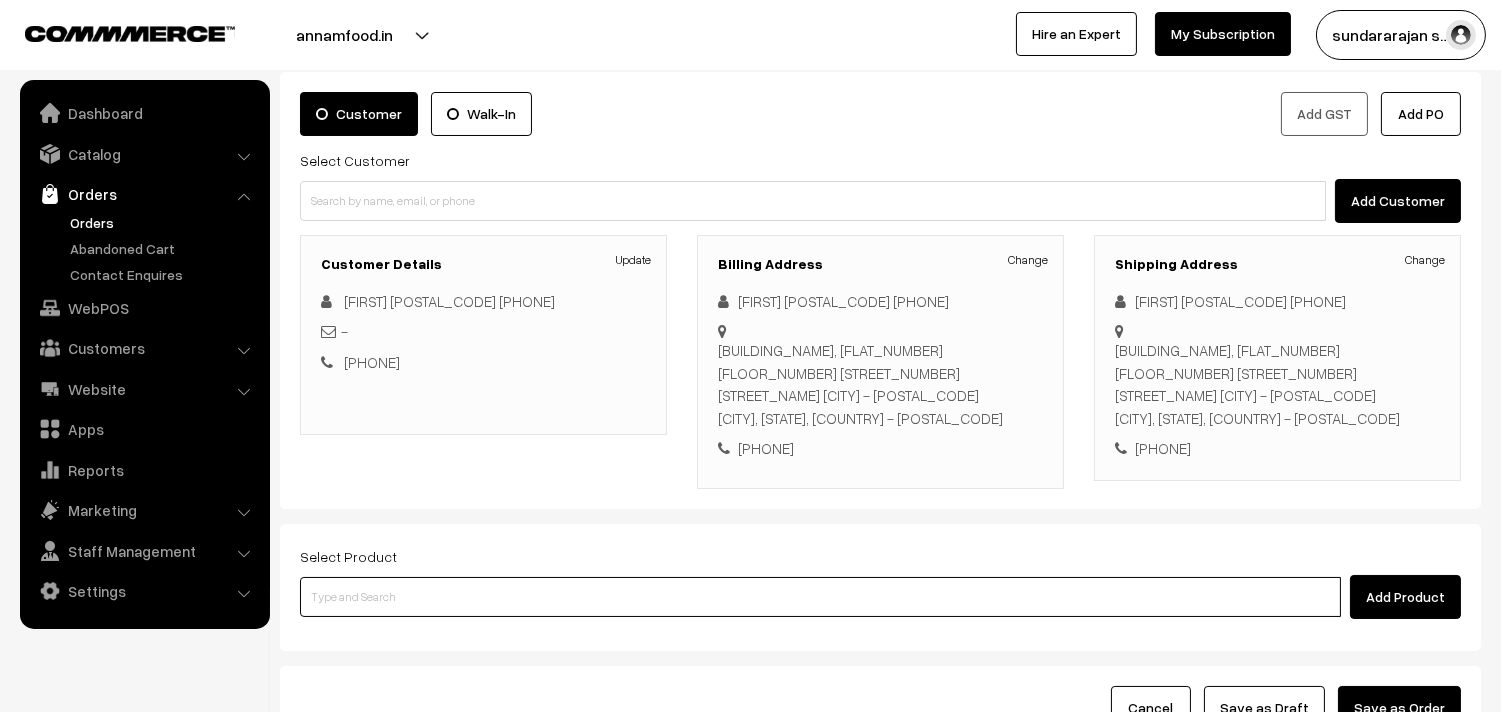 click at bounding box center [820, 597] 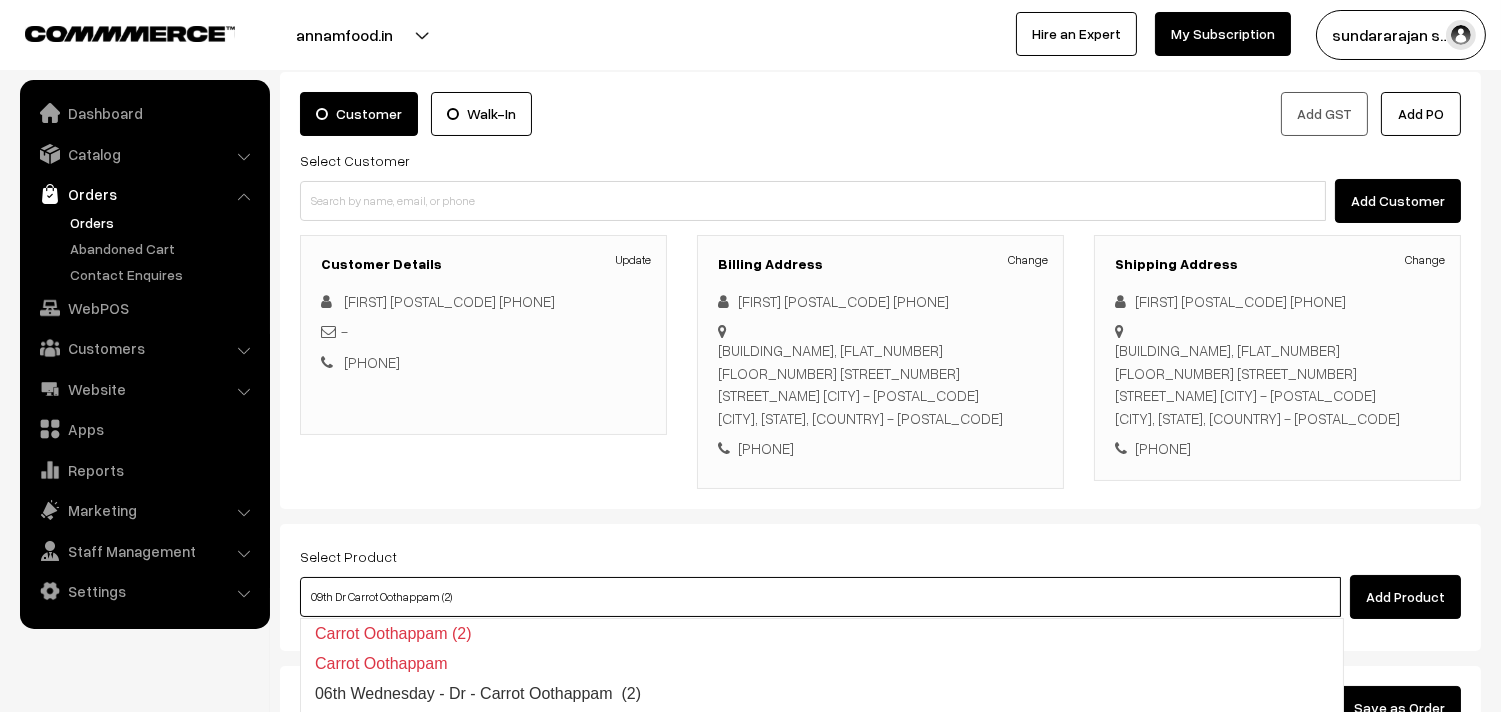 type on "06th Wednesday - Dr - Carrot Oothappam  (2)" 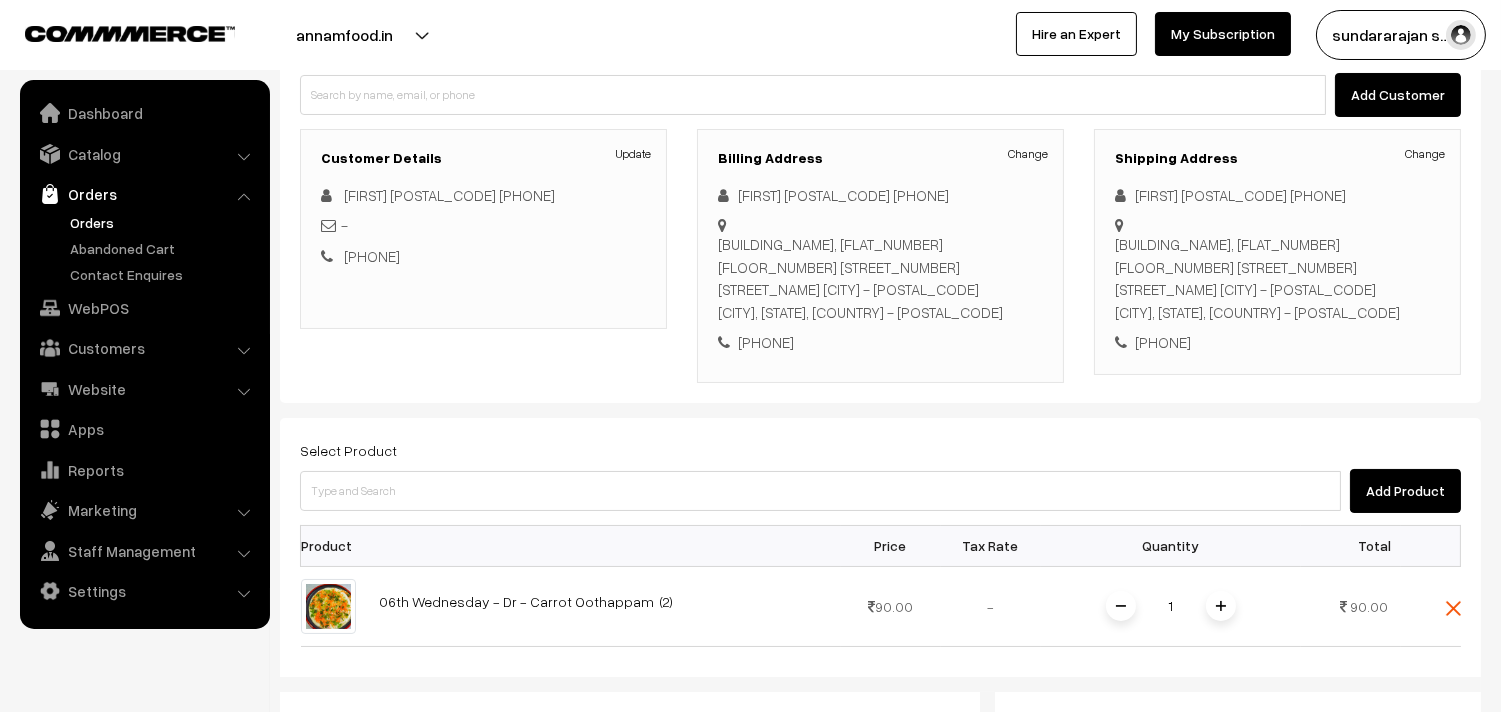 scroll, scrollTop: 222, scrollLeft: 0, axis: vertical 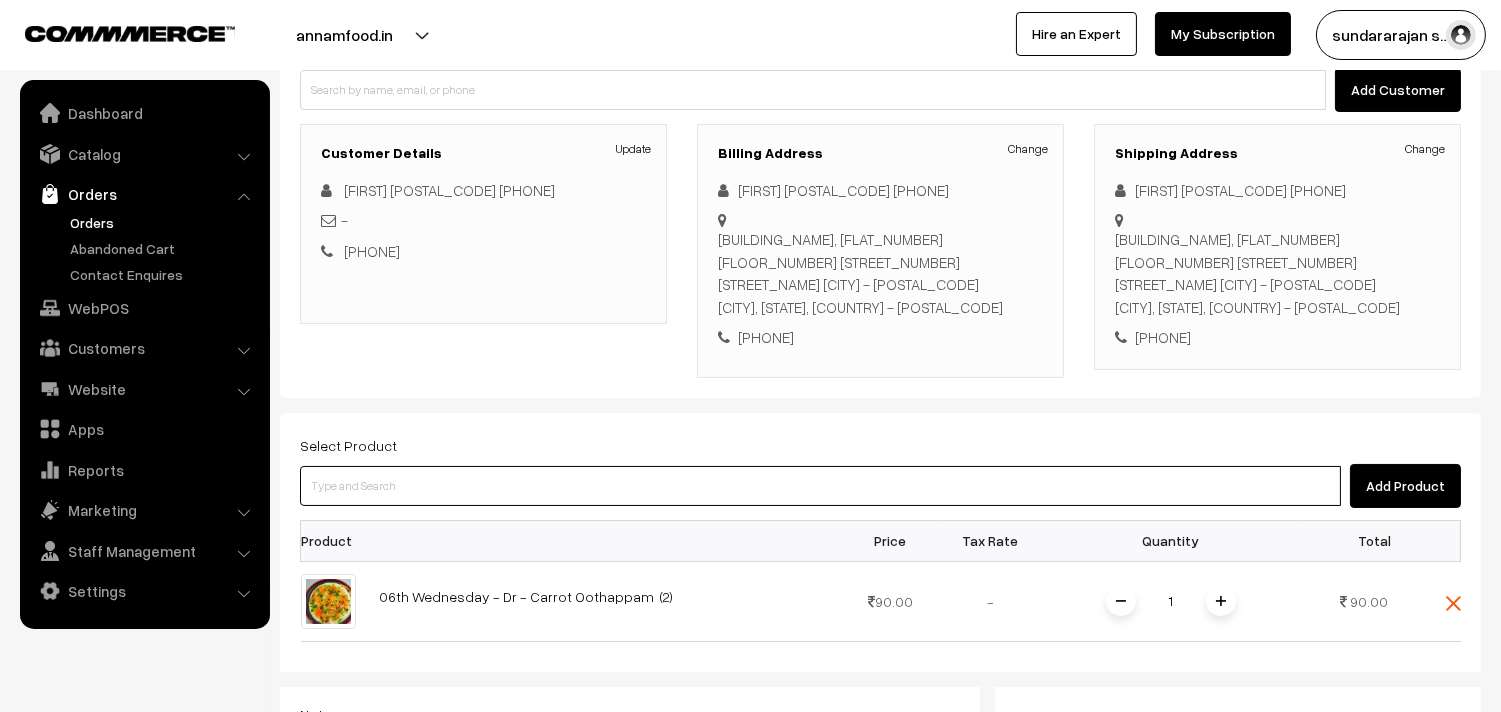 click at bounding box center (820, 486) 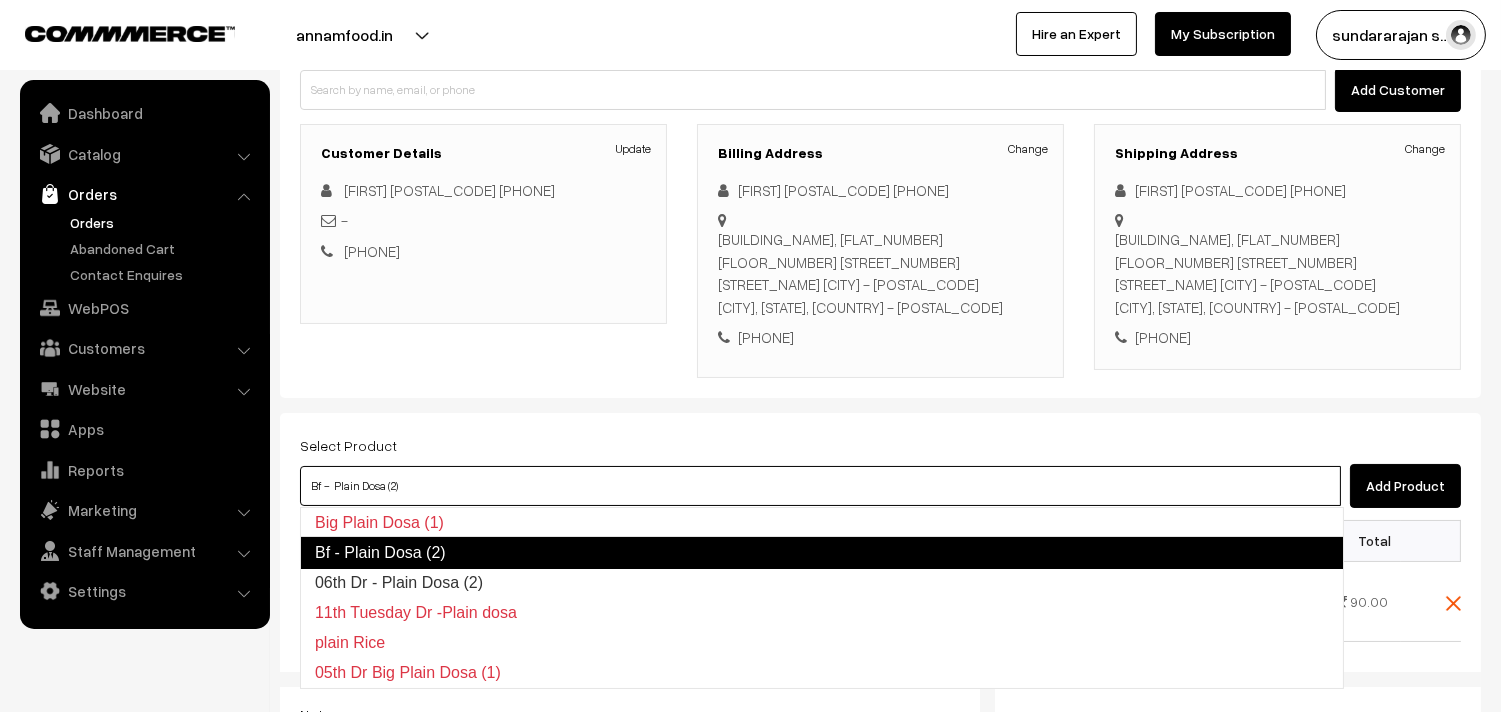type on "06th Dr - Plain Dosa (2)" 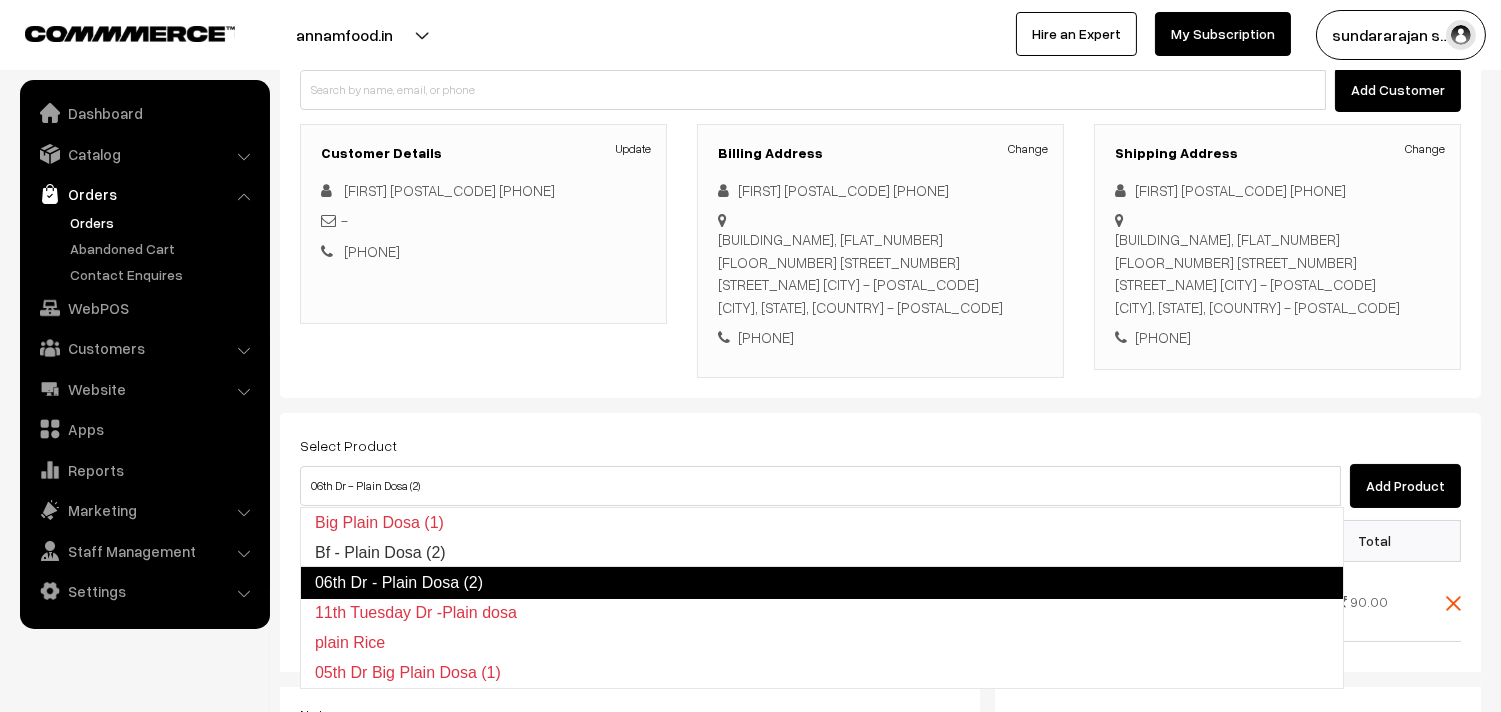 type 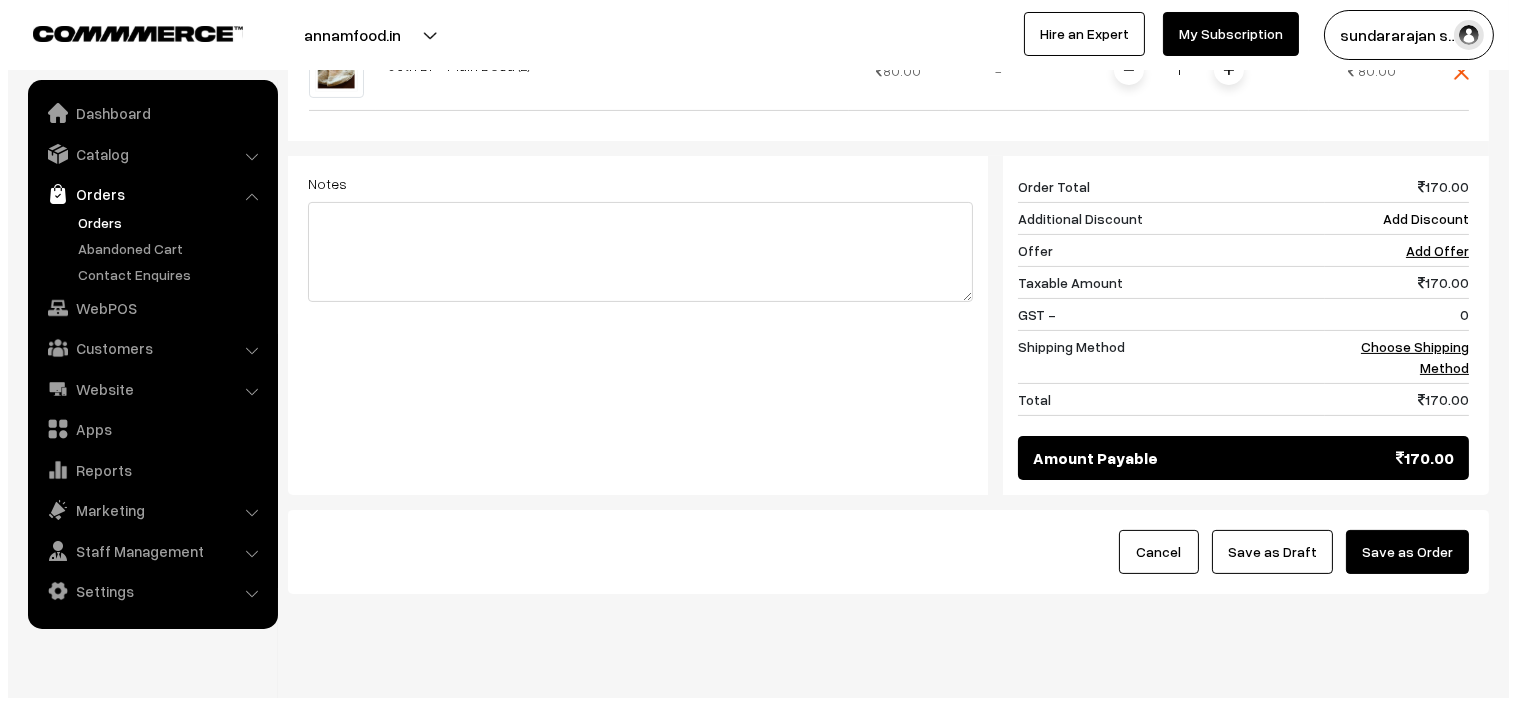 scroll, scrollTop: 862, scrollLeft: 0, axis: vertical 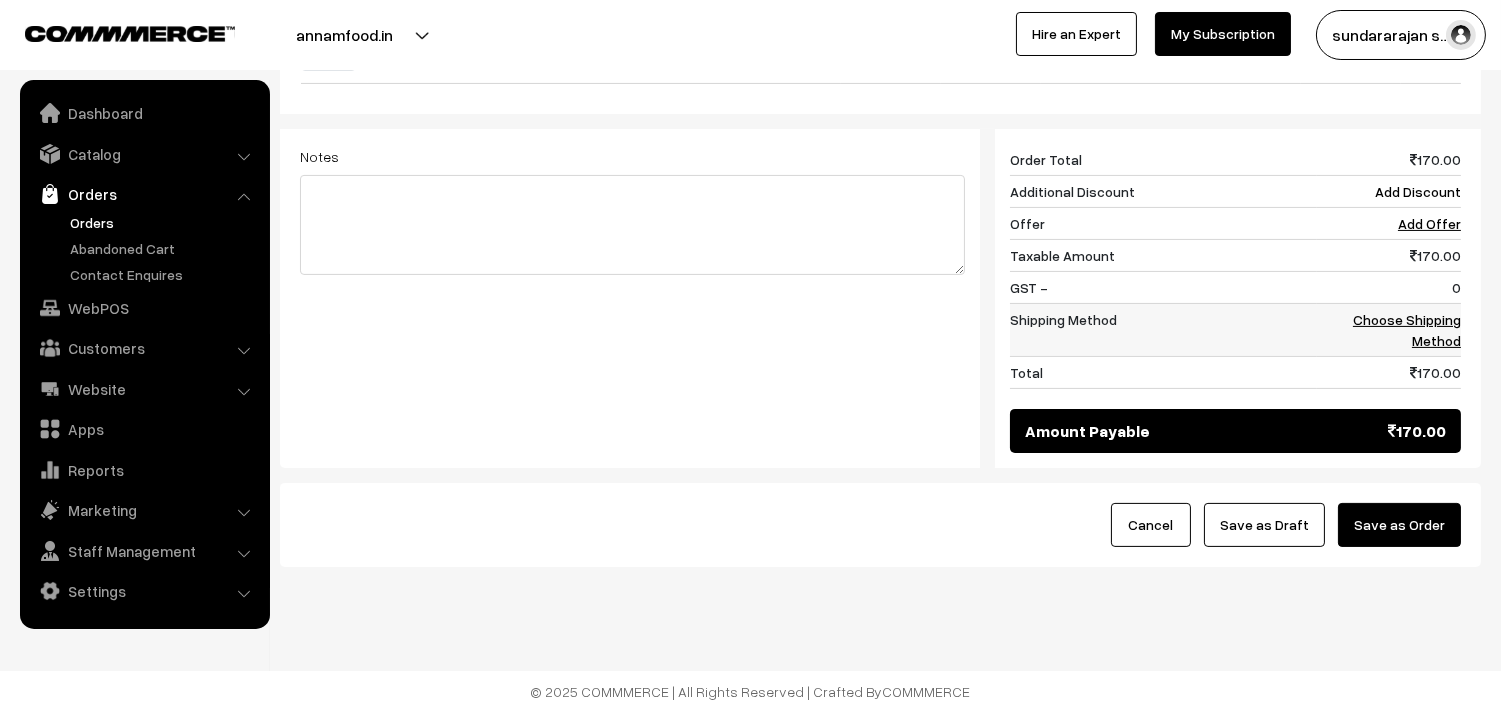 click on "Choose Shipping Method" at bounding box center [1407, 330] 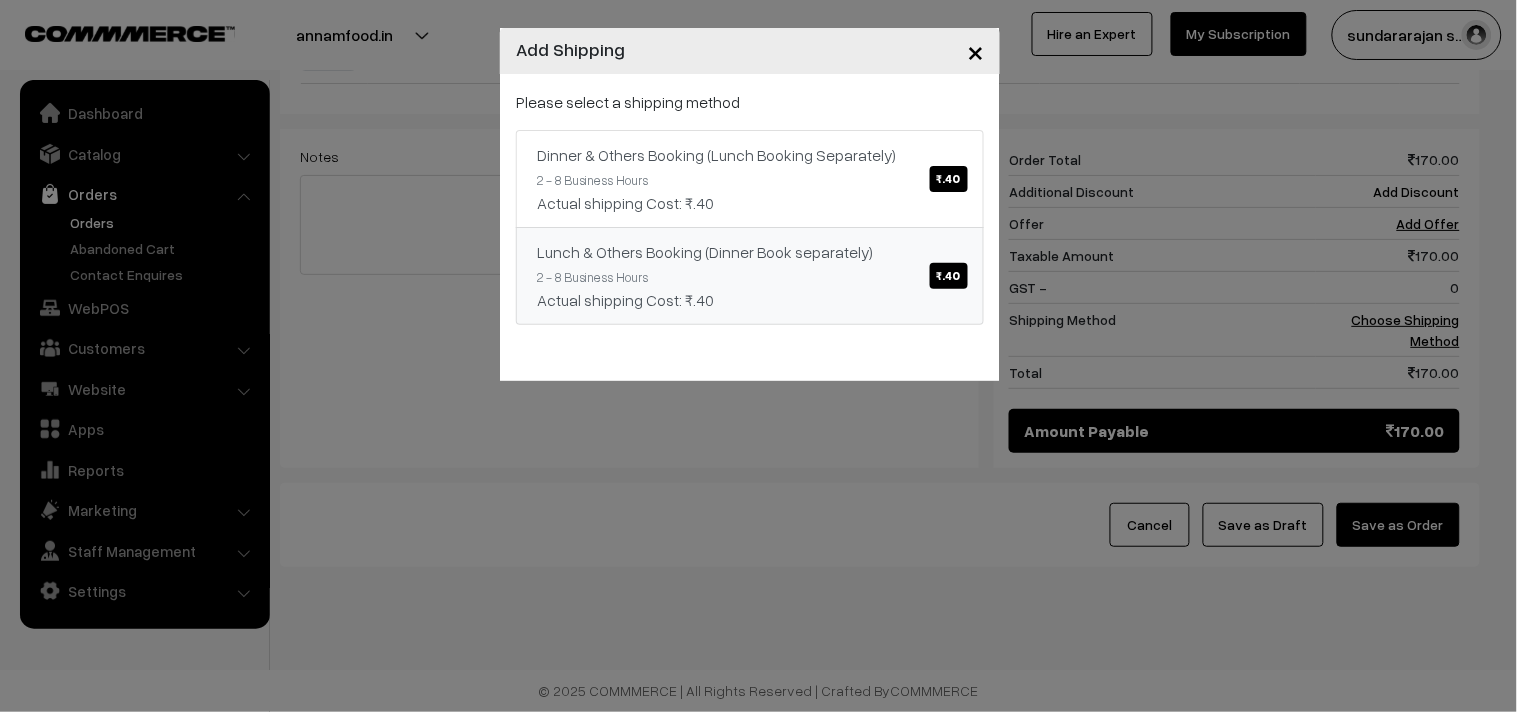 click on "Dinner & Others Booking (Lunch Booking Separately)
₹.40
2 - 8 Business Hours Actual shipping Cost: ₹.40" at bounding box center [750, 179] 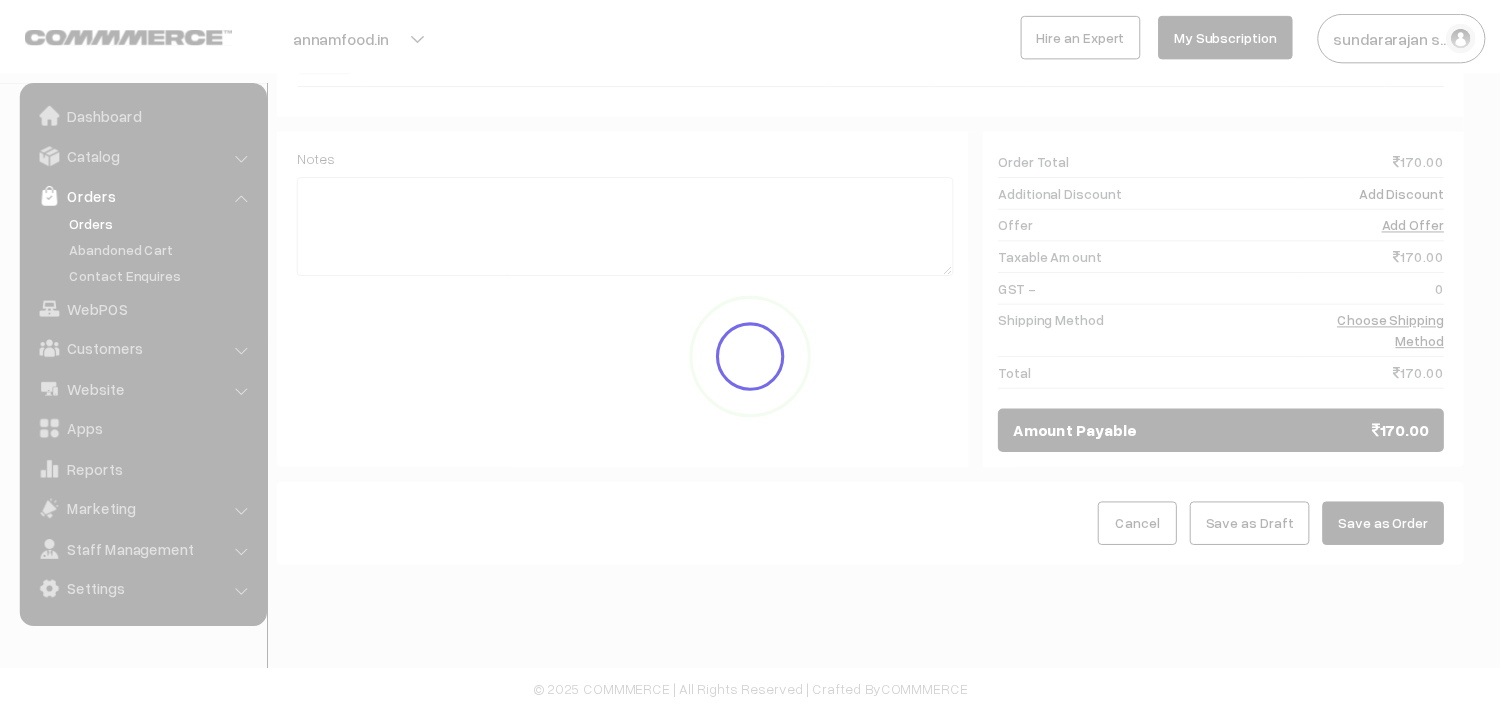 scroll, scrollTop: 840, scrollLeft: 0, axis: vertical 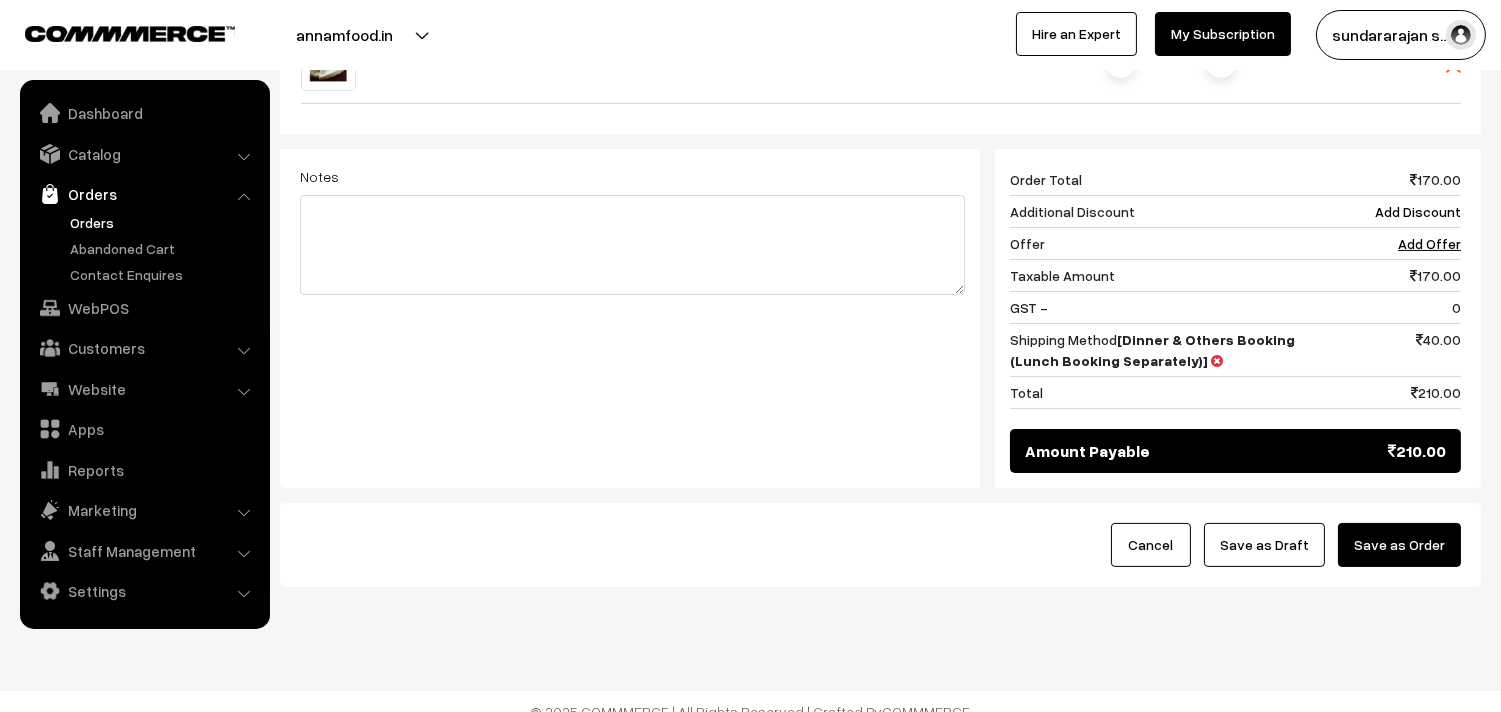 click on "Save as Draft" at bounding box center [1264, 545] 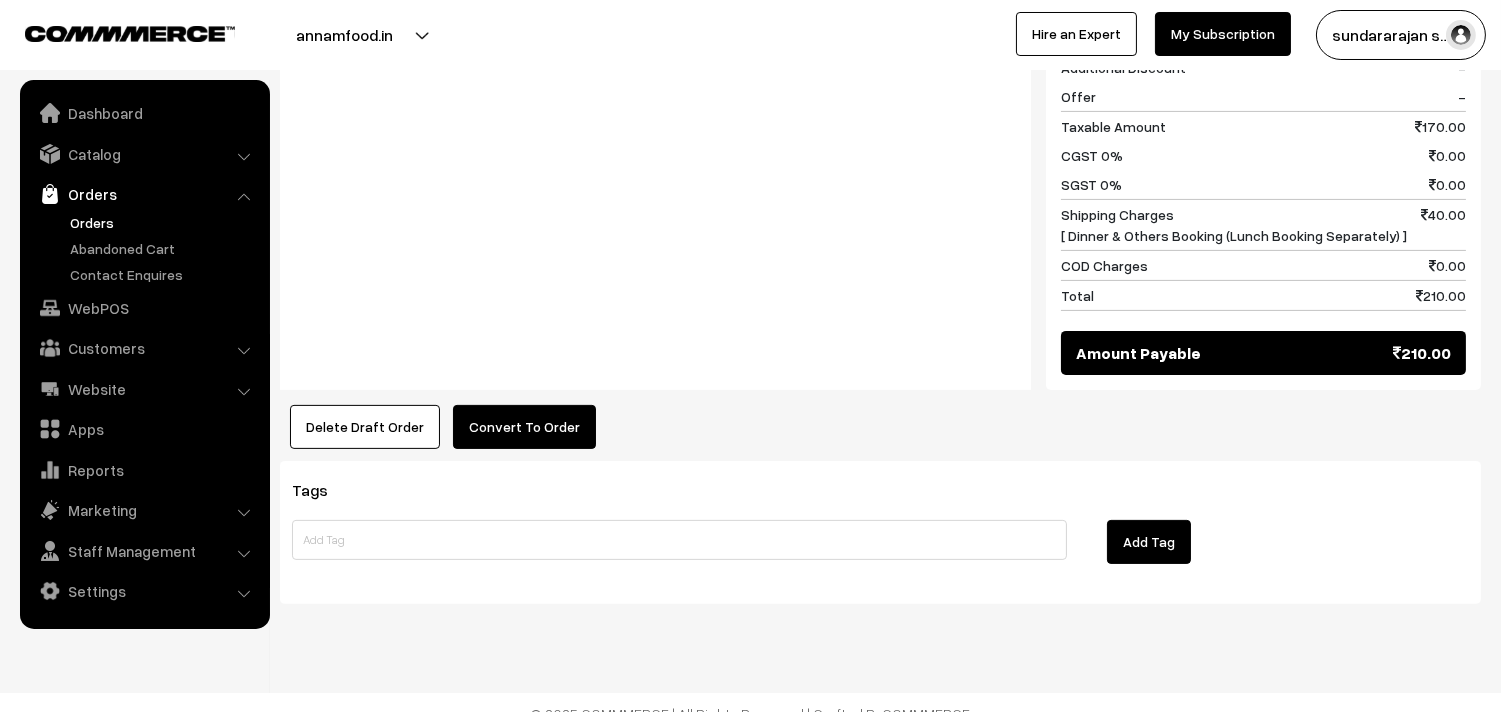 click on "Convert To Order" at bounding box center [524, 427] 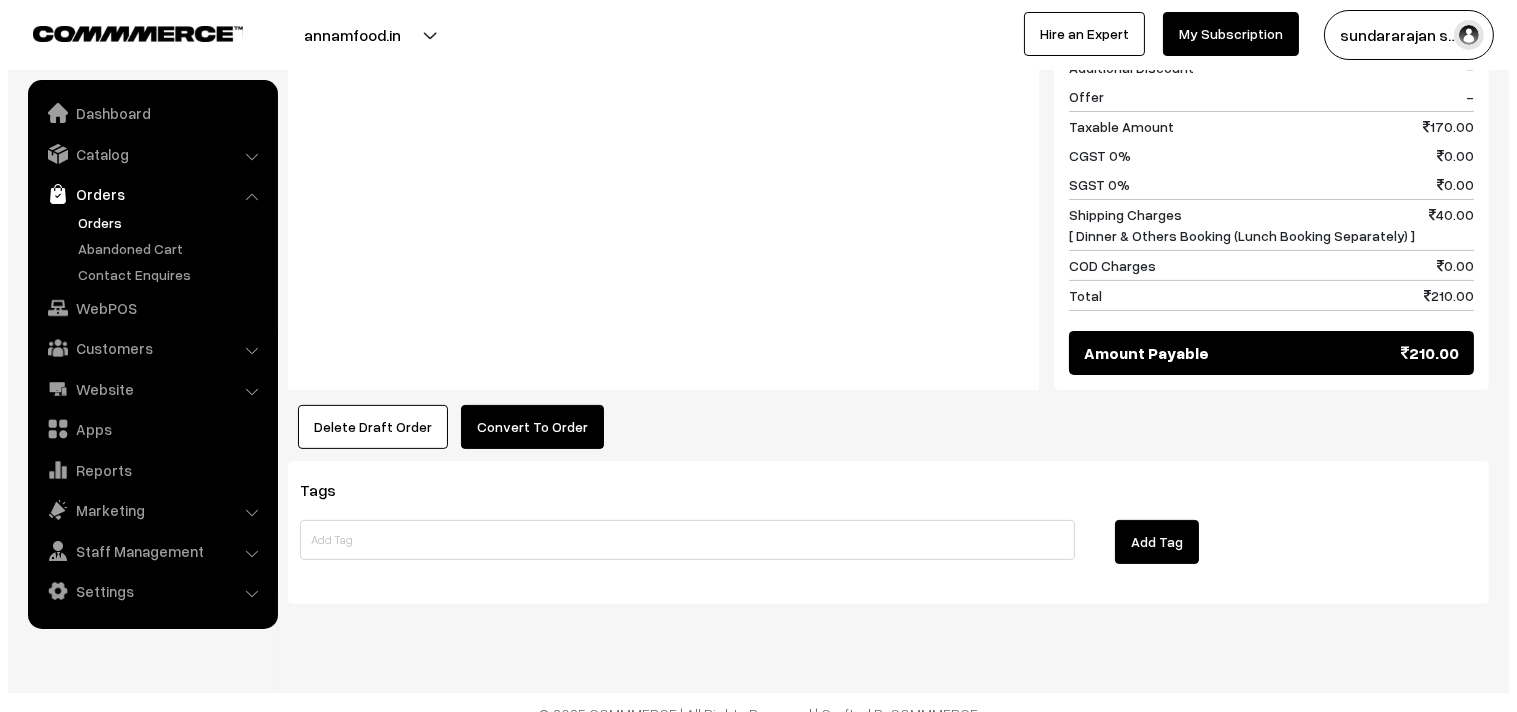 scroll, scrollTop: 1091, scrollLeft: 0, axis: vertical 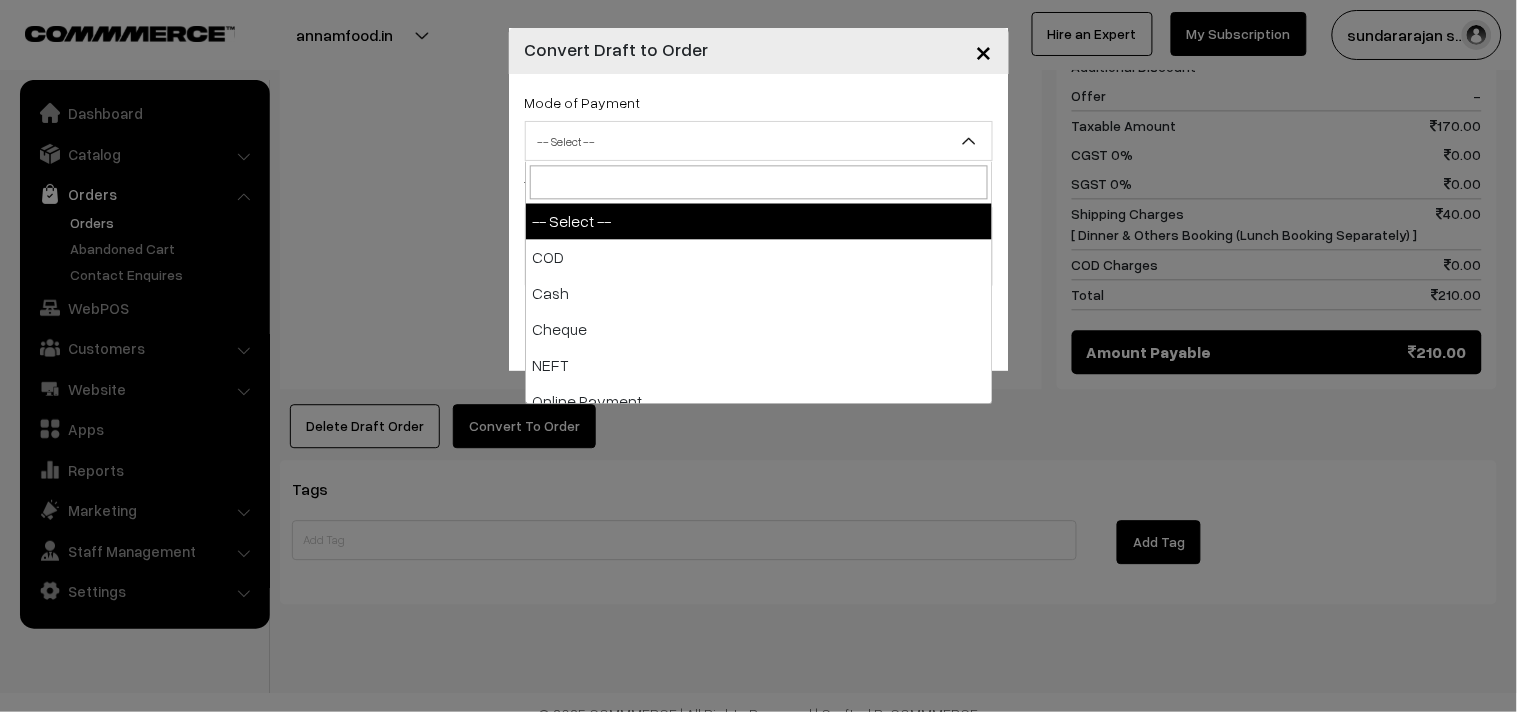 click on "-- Select --" at bounding box center [759, 141] 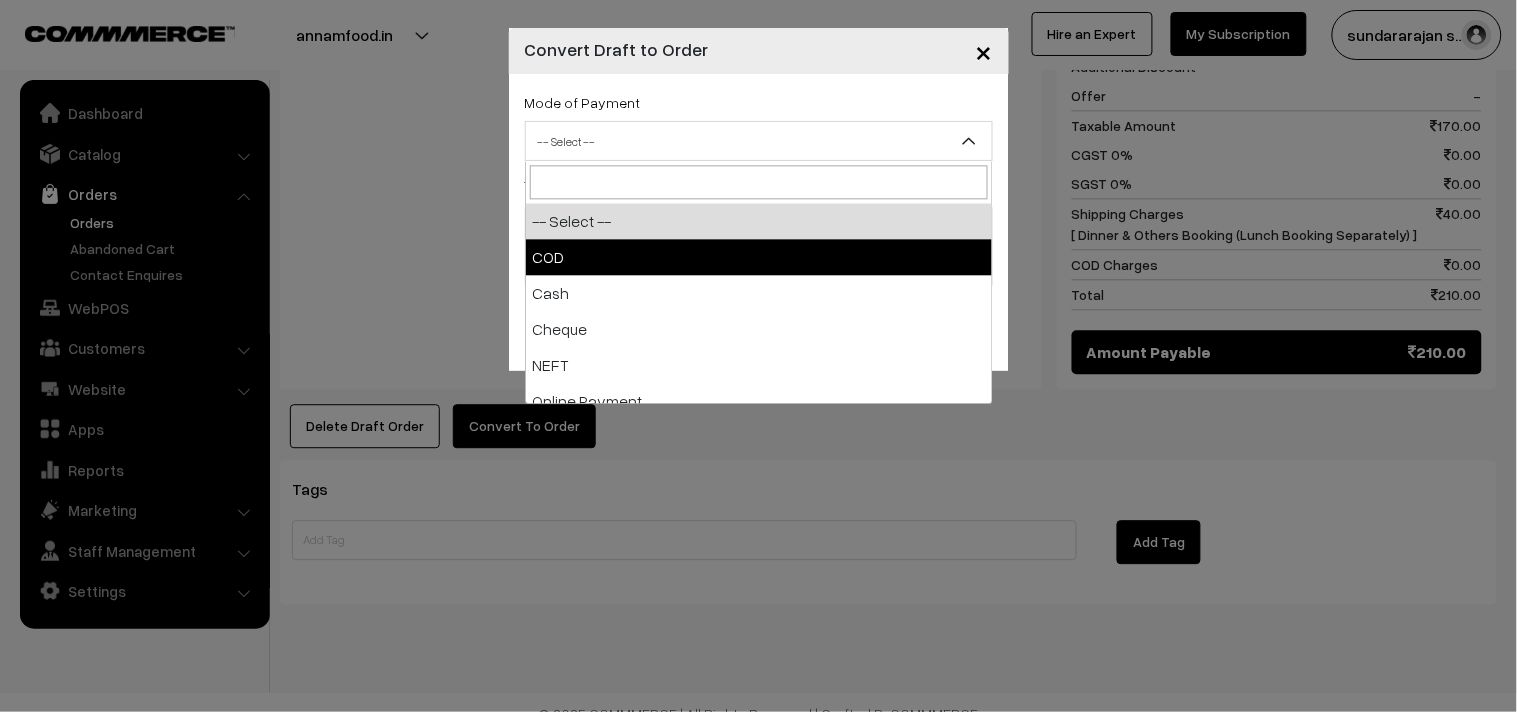 drag, startPoint x: 592, startPoint y: 251, endPoint x: 695, endPoint y: 301, distance: 114.494545 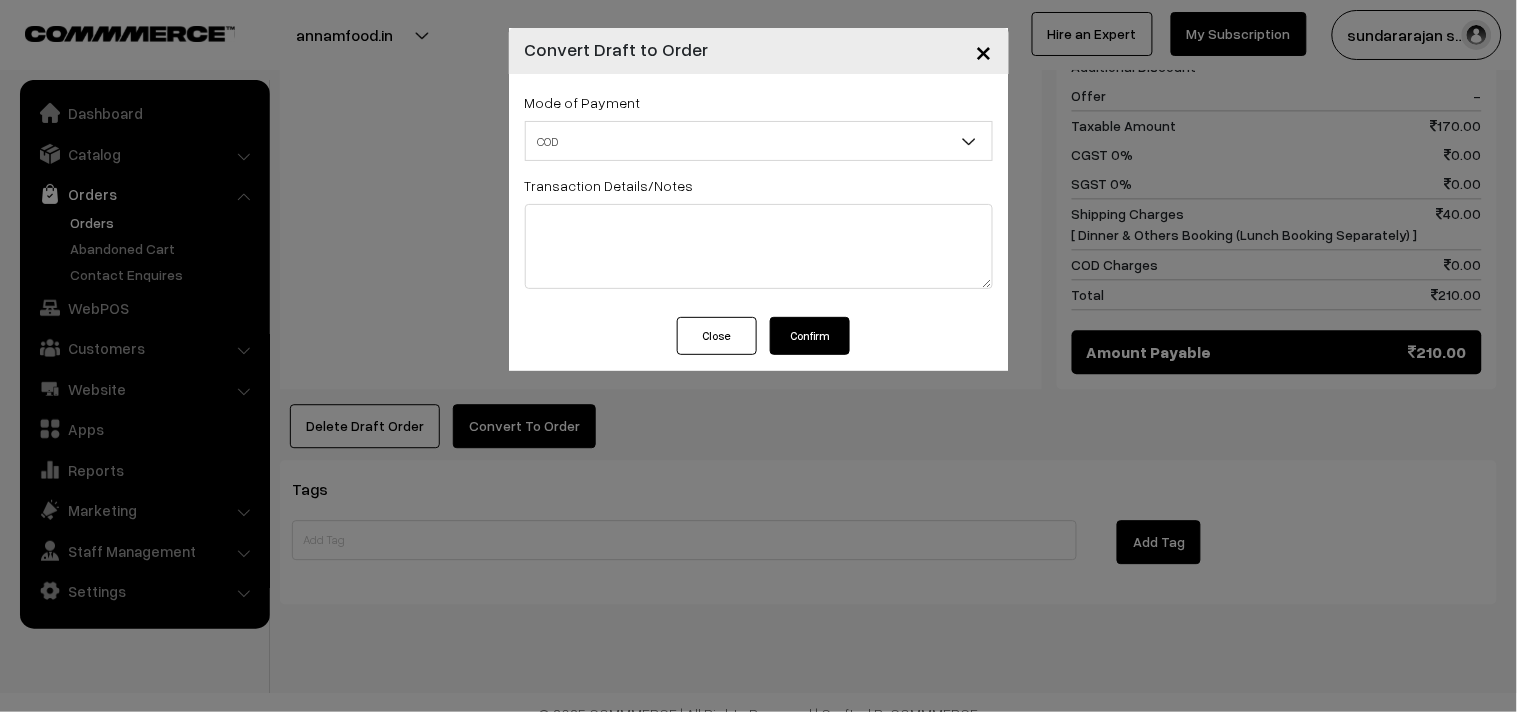click on "Confirm" at bounding box center [810, 336] 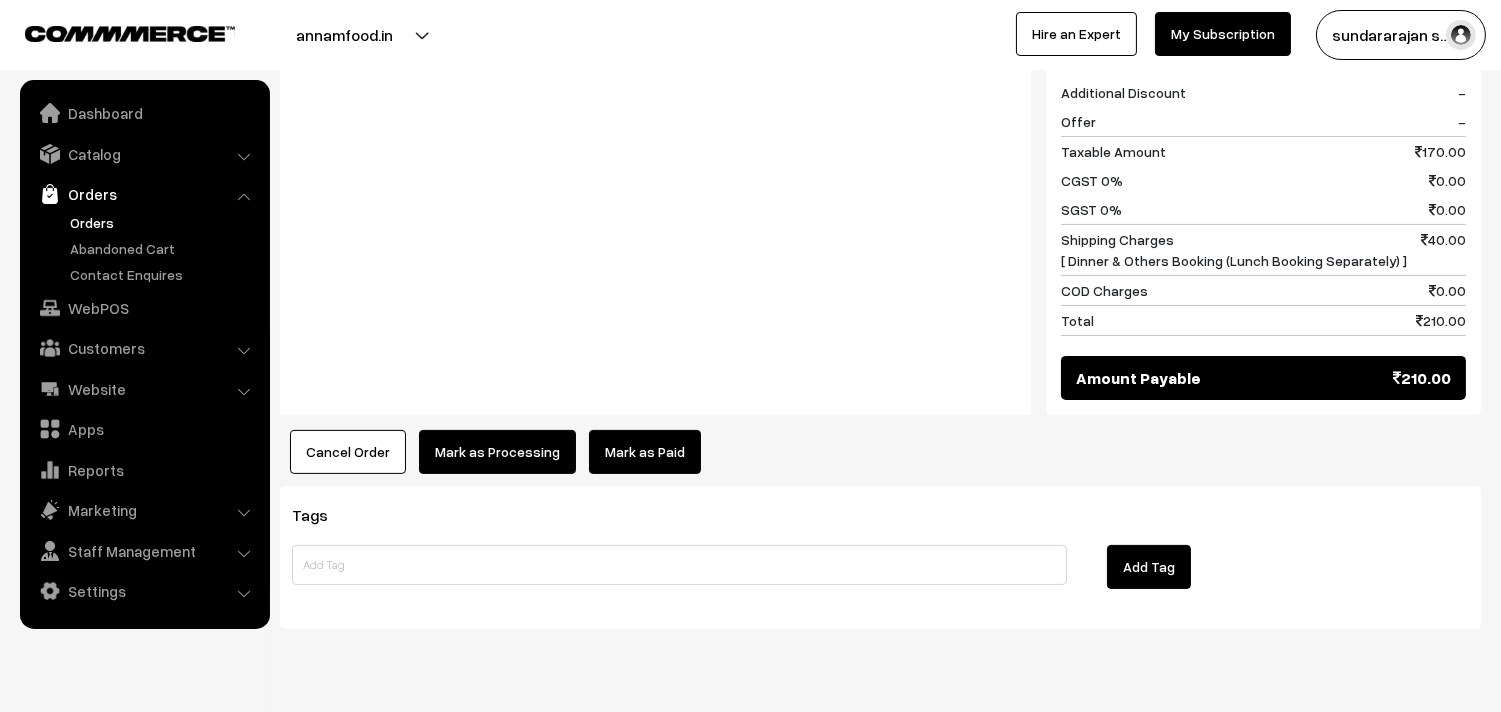 drag, startPoint x: 466, startPoint y: 430, endPoint x: 487, endPoint y: 391, distance: 44.294468 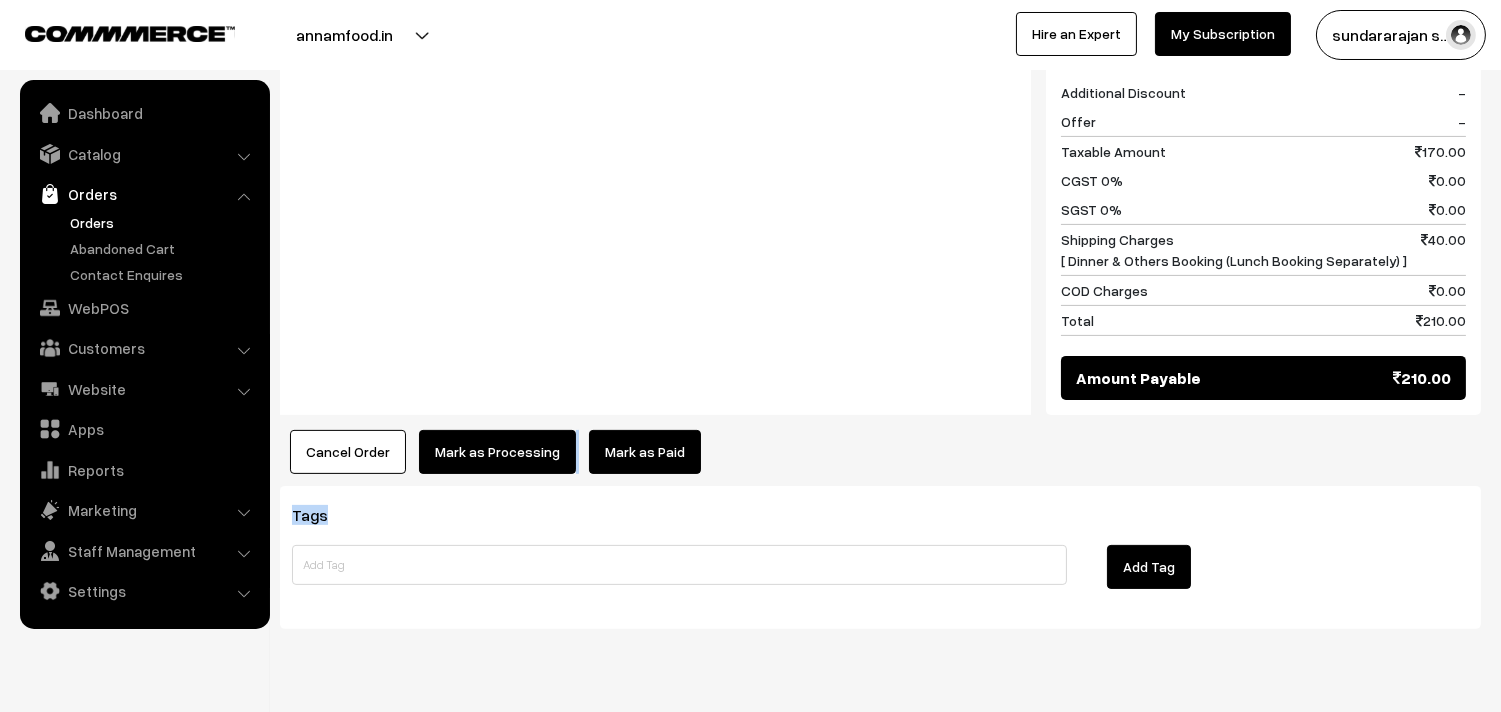 click on "Mark as Processing" at bounding box center (497, 452) 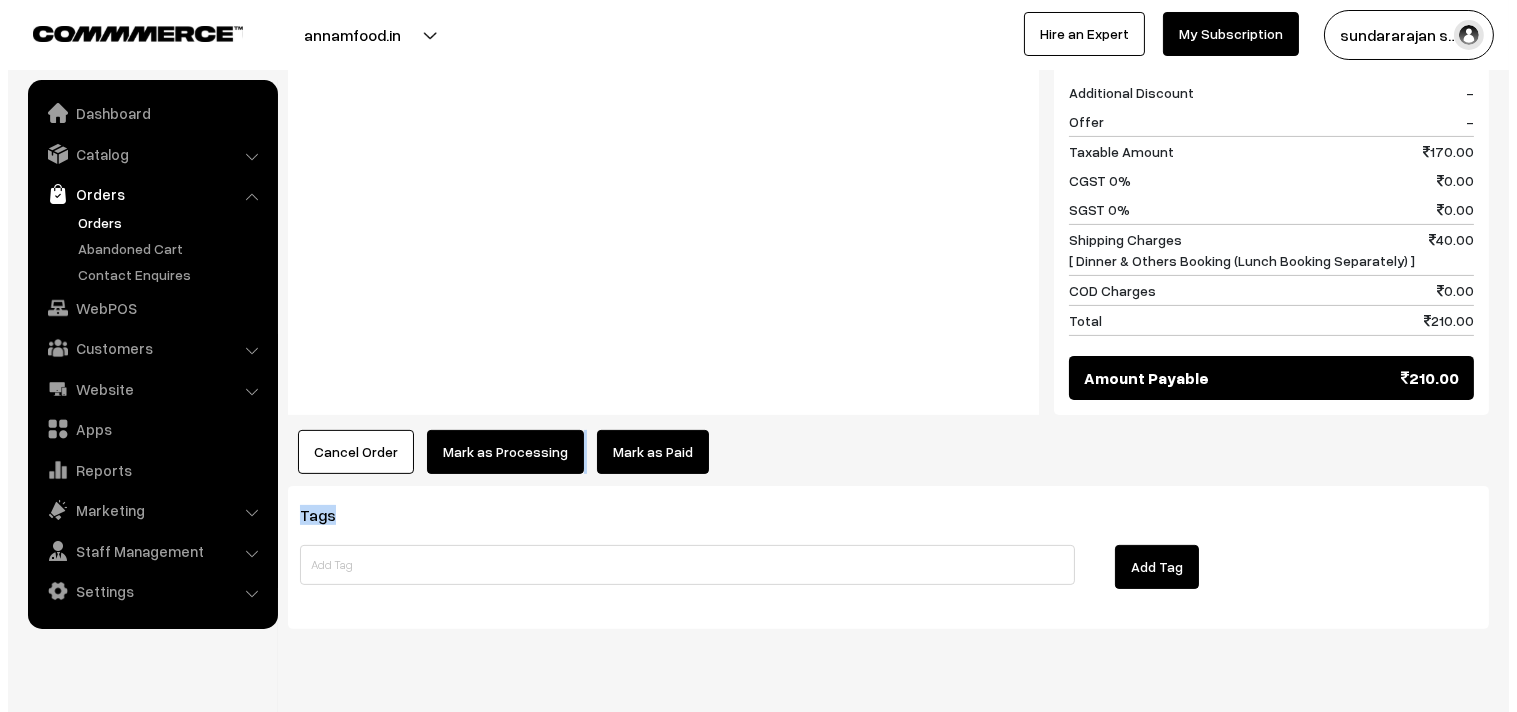 scroll, scrollTop: 1088, scrollLeft: 0, axis: vertical 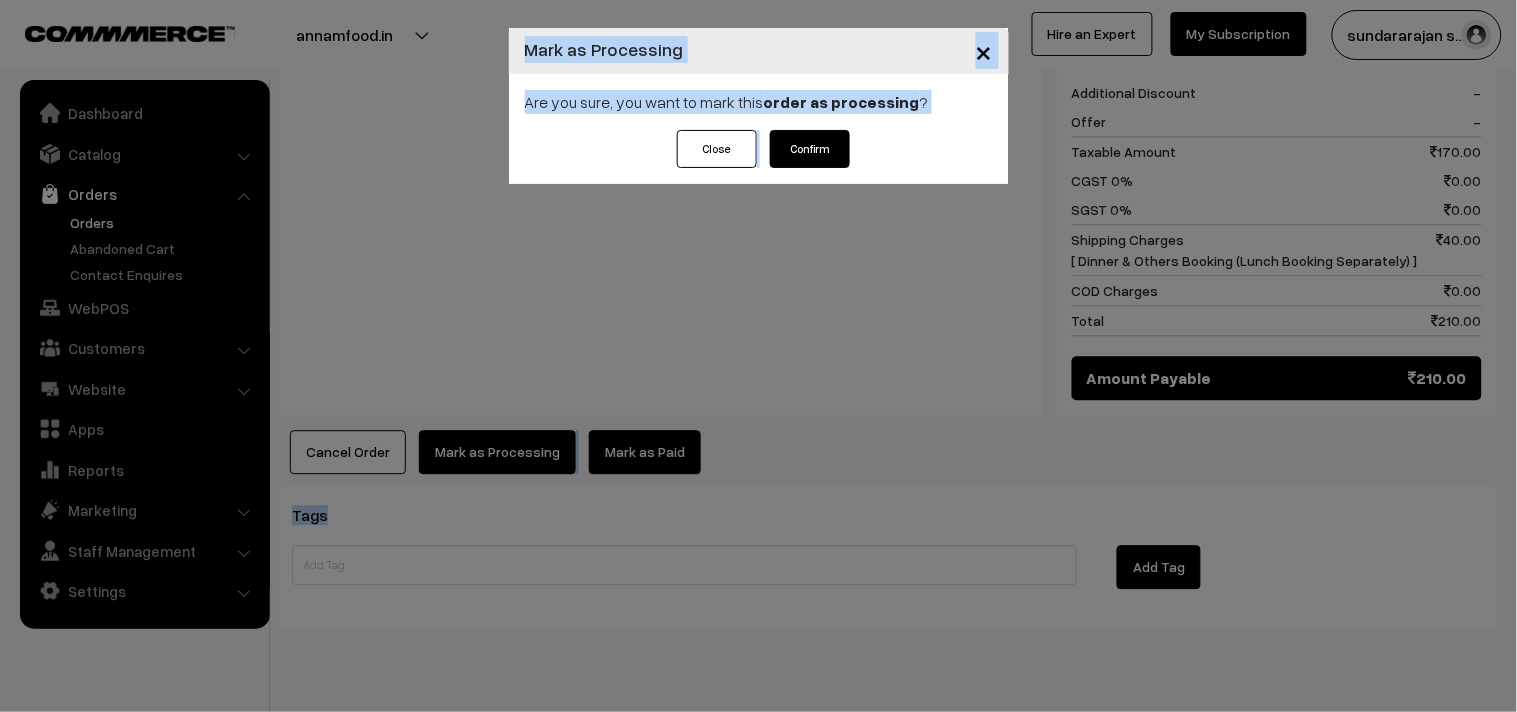 click on "Are you sure, you want to mark this  order as processing  ?" at bounding box center (759, 102) 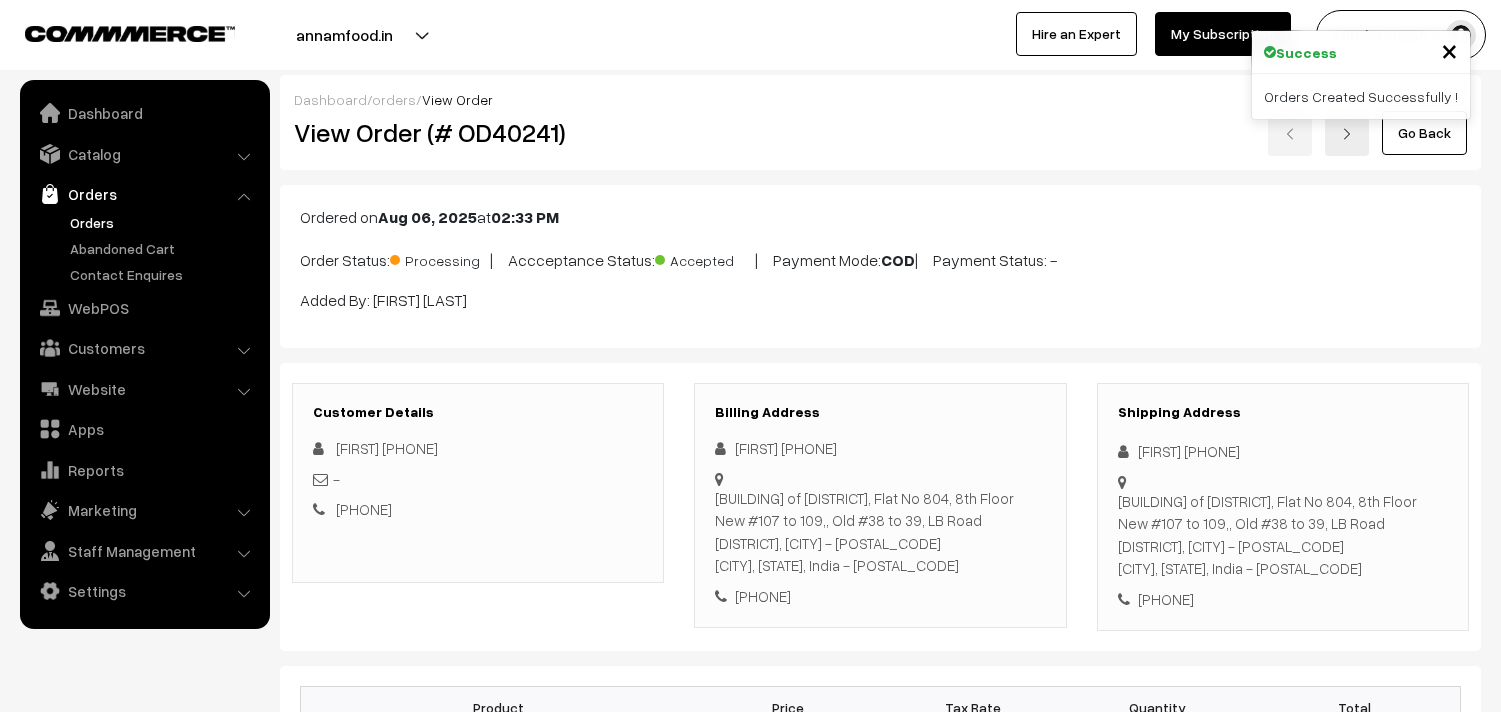 scroll, scrollTop: 0, scrollLeft: 0, axis: both 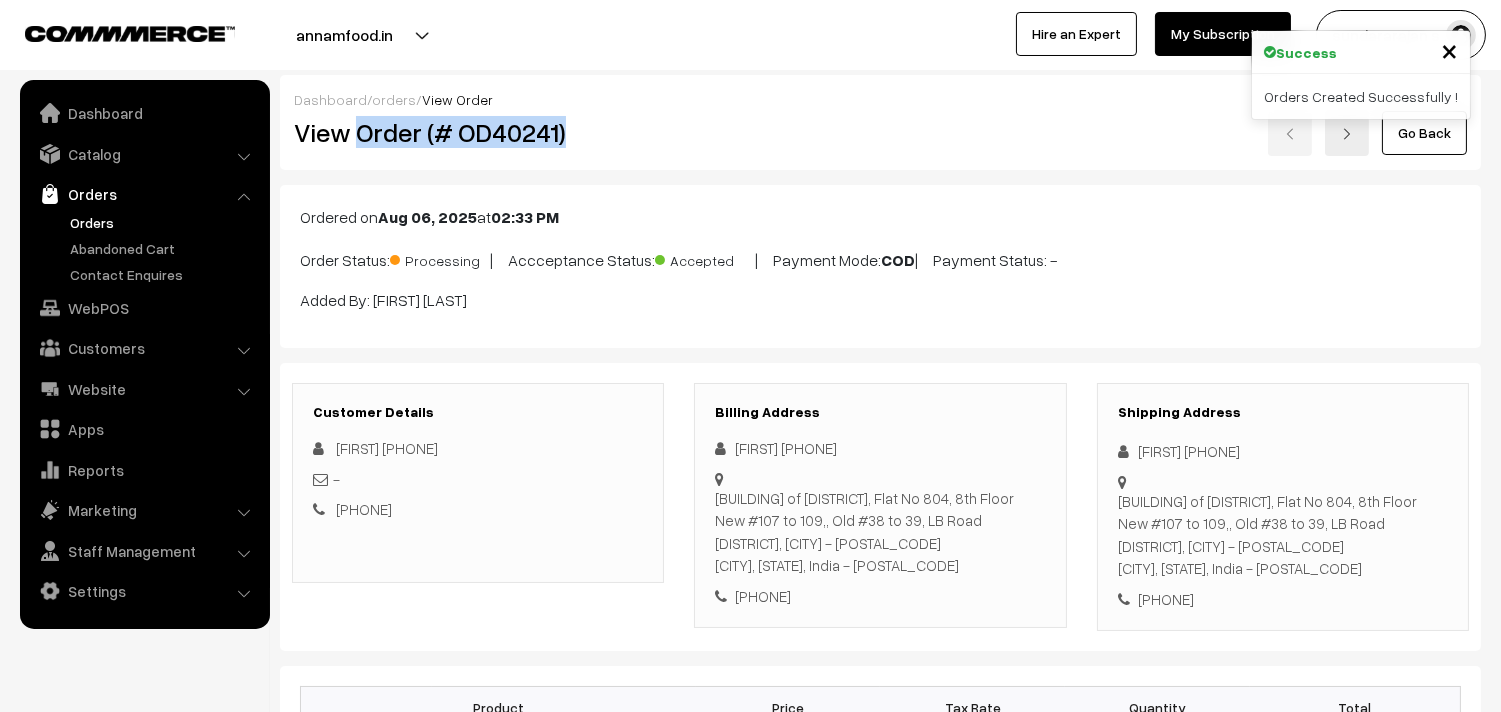 drag, startPoint x: 354, startPoint y: 126, endPoint x: 661, endPoint y: 118, distance: 307.10422 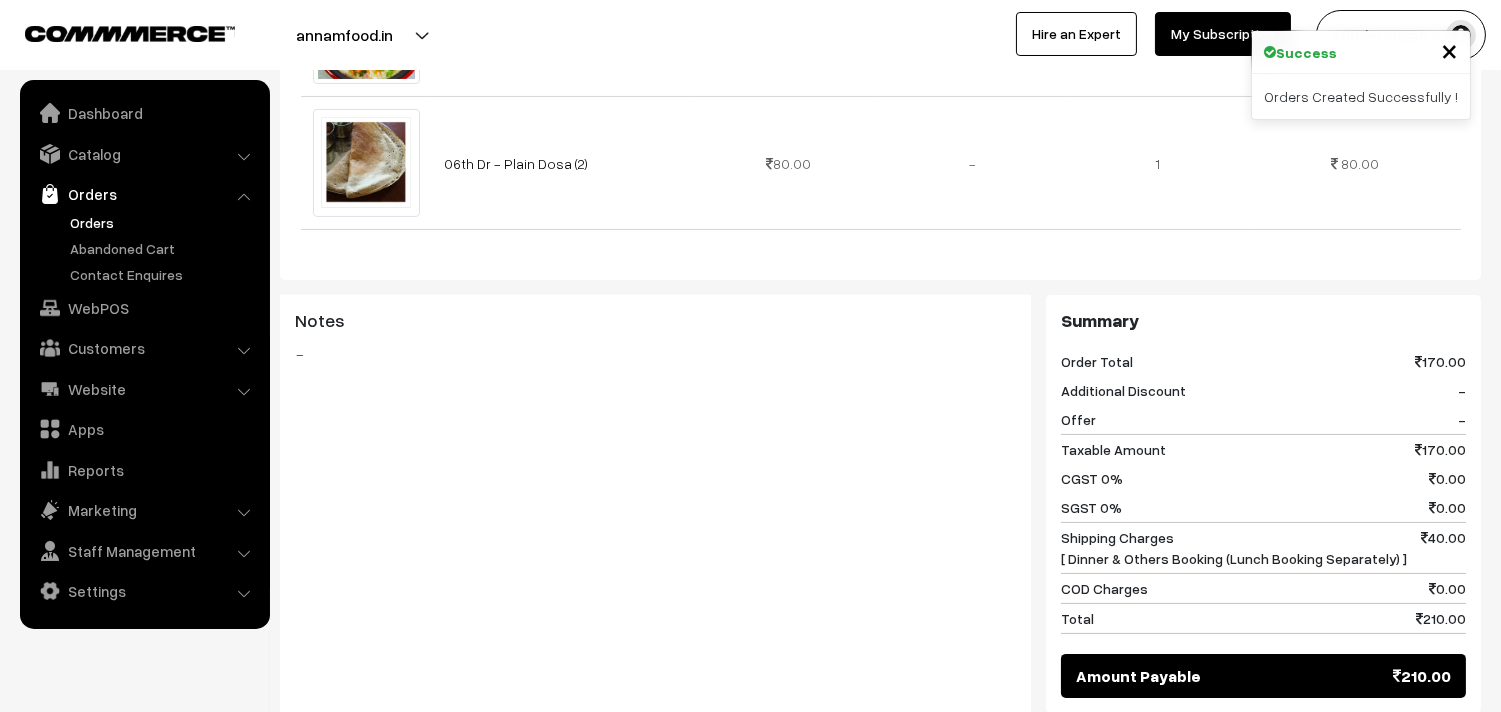 scroll, scrollTop: 1087, scrollLeft: 0, axis: vertical 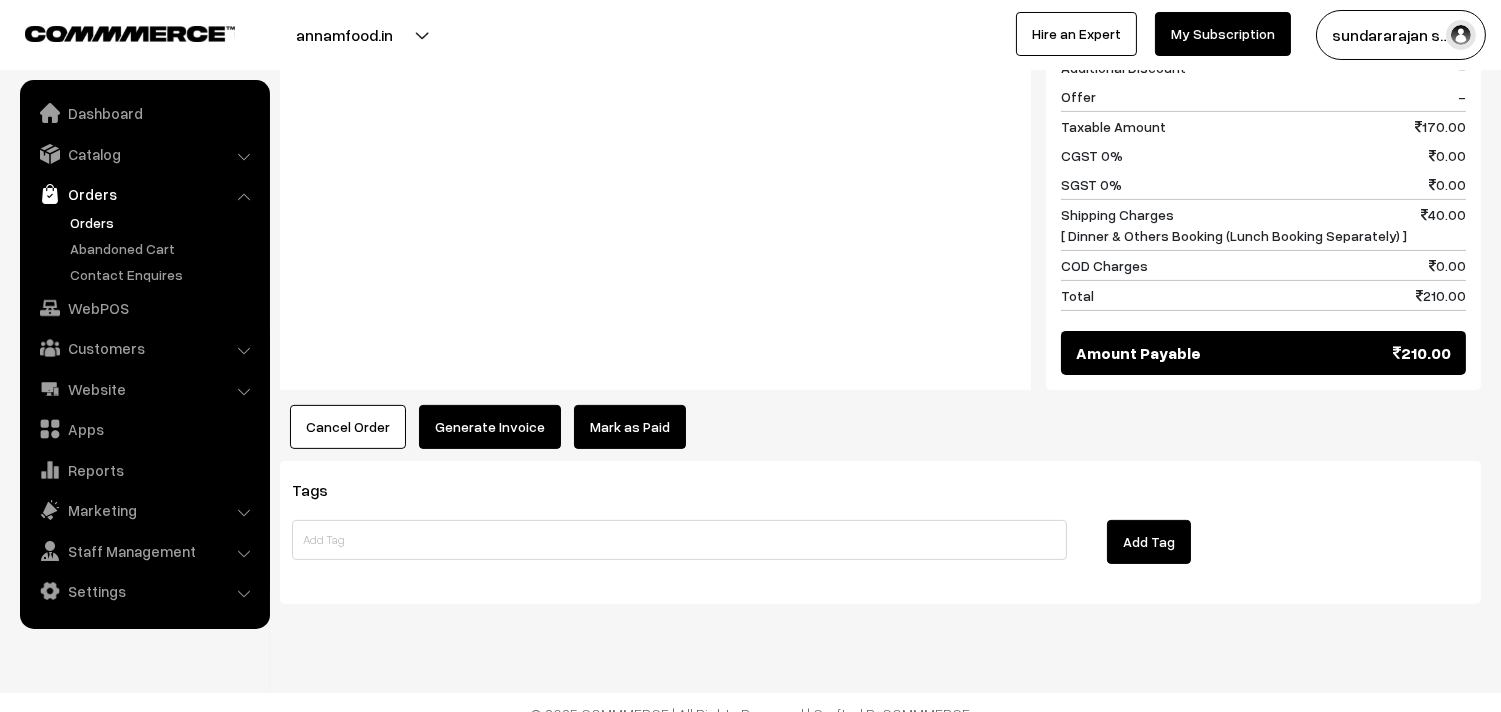 click on "© 2025 COMMMERCE | All Rights Reserved | Crafted By  COMMMERCE" at bounding box center (750, 713) 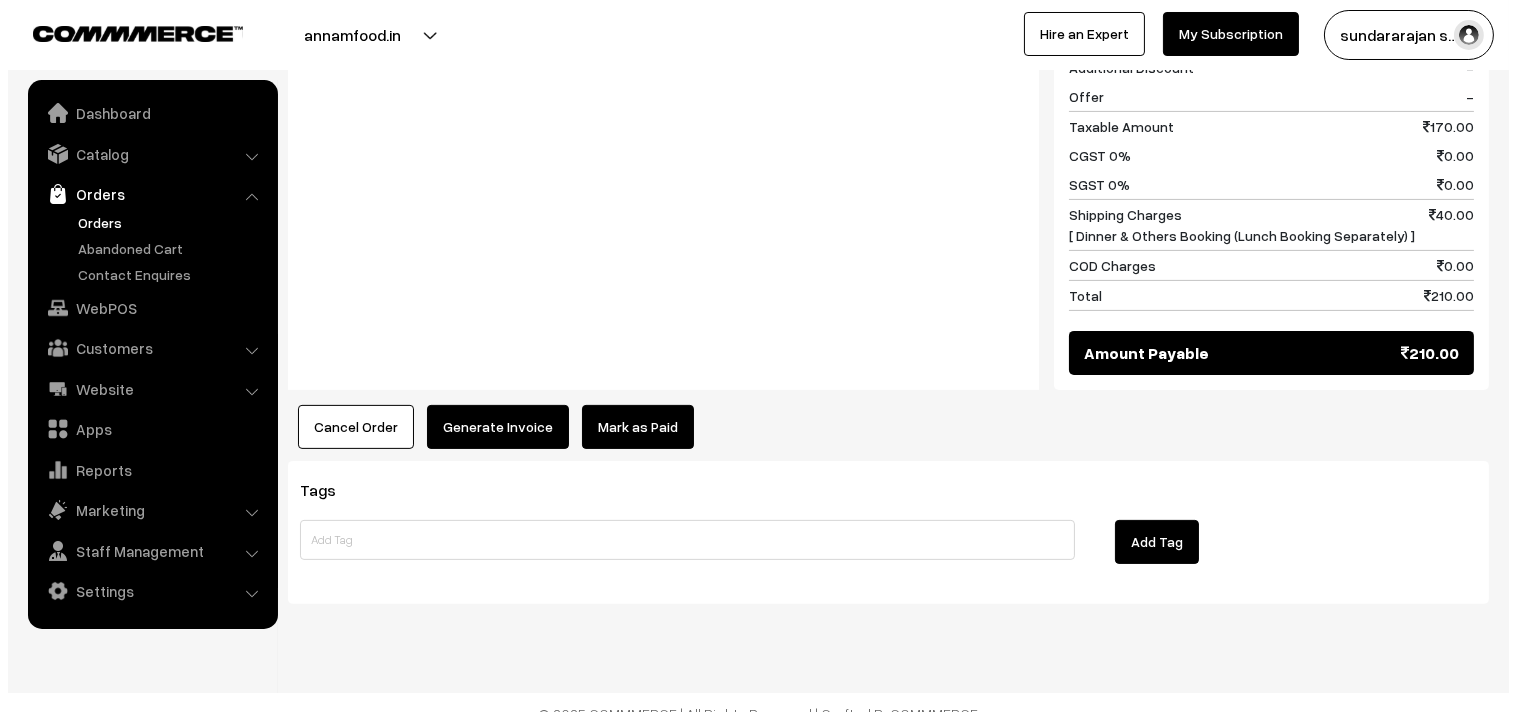 scroll, scrollTop: 1091, scrollLeft: 0, axis: vertical 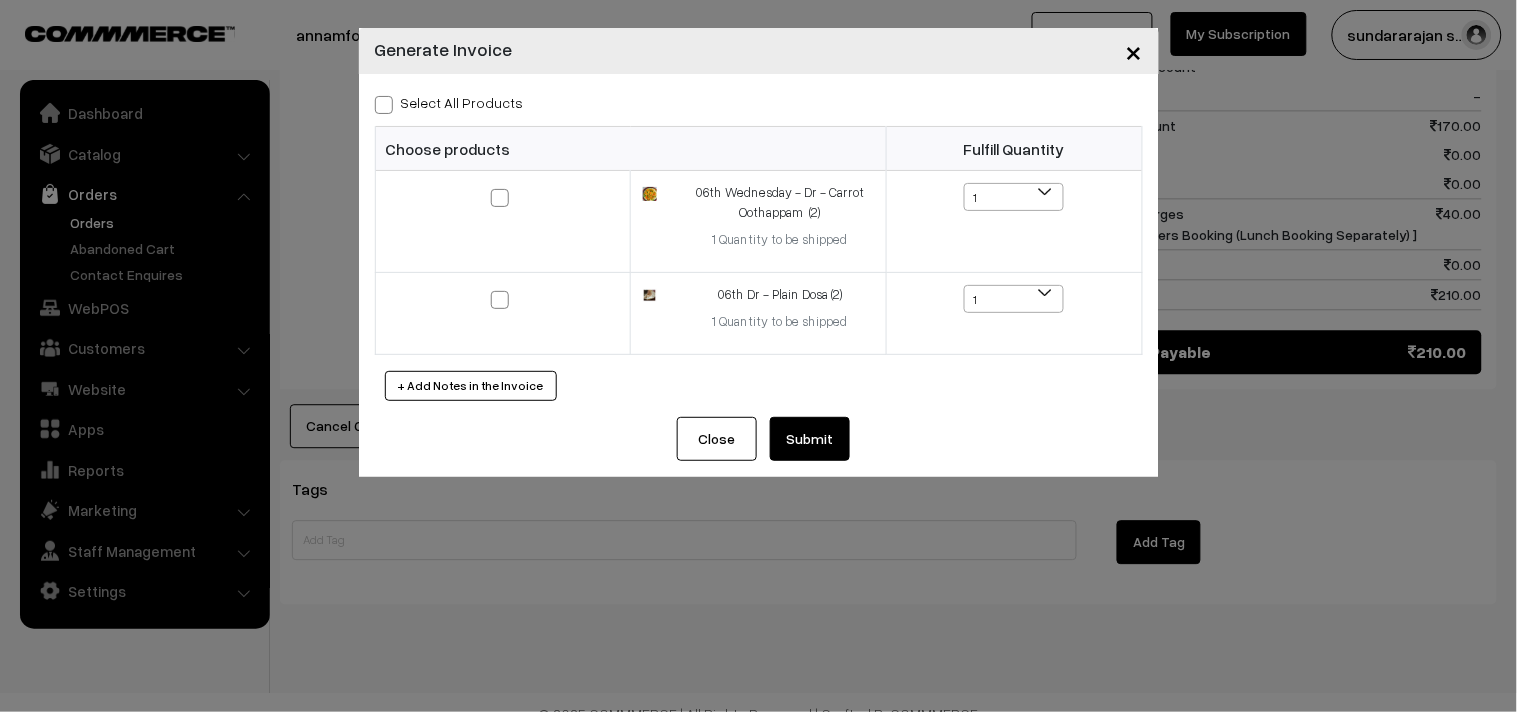 click on "Select All Products" at bounding box center (449, 102) 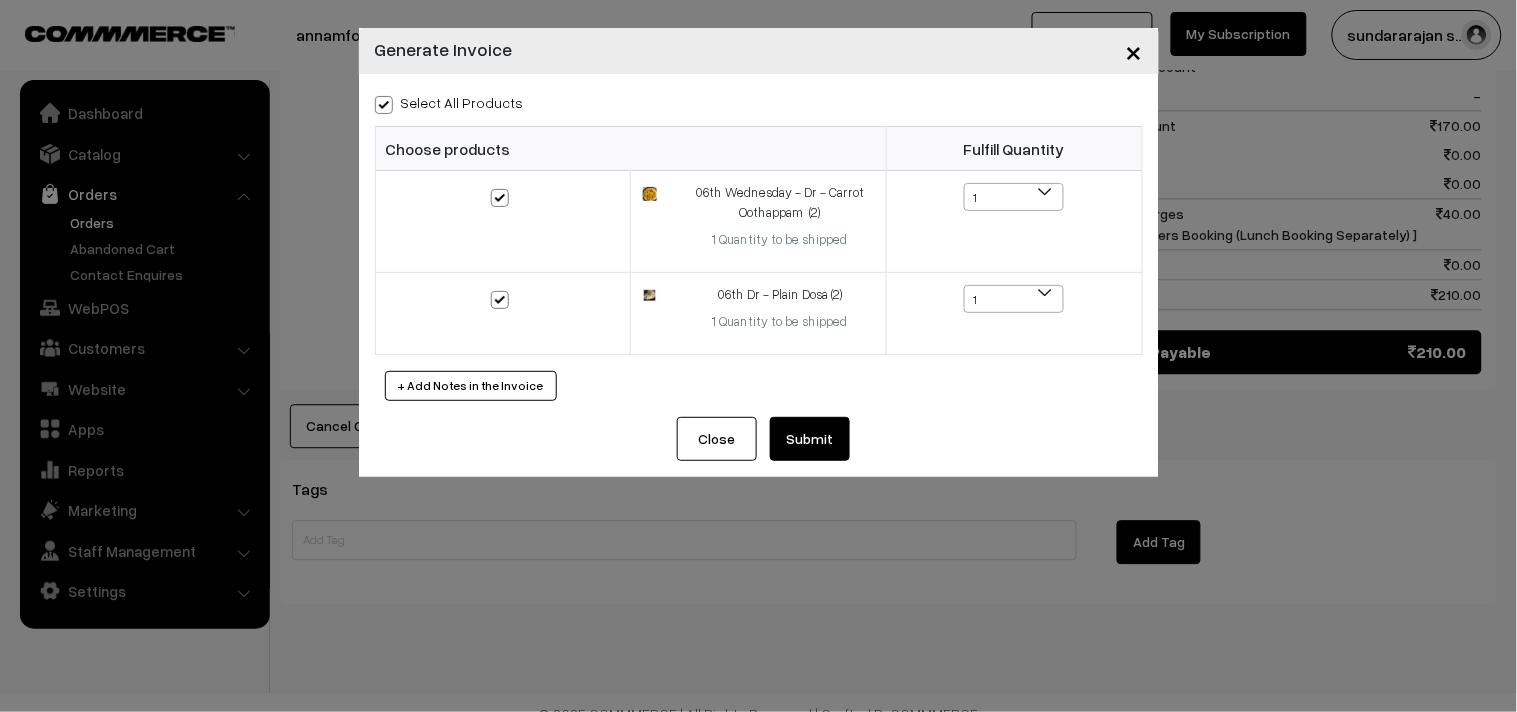 checkbox on "true" 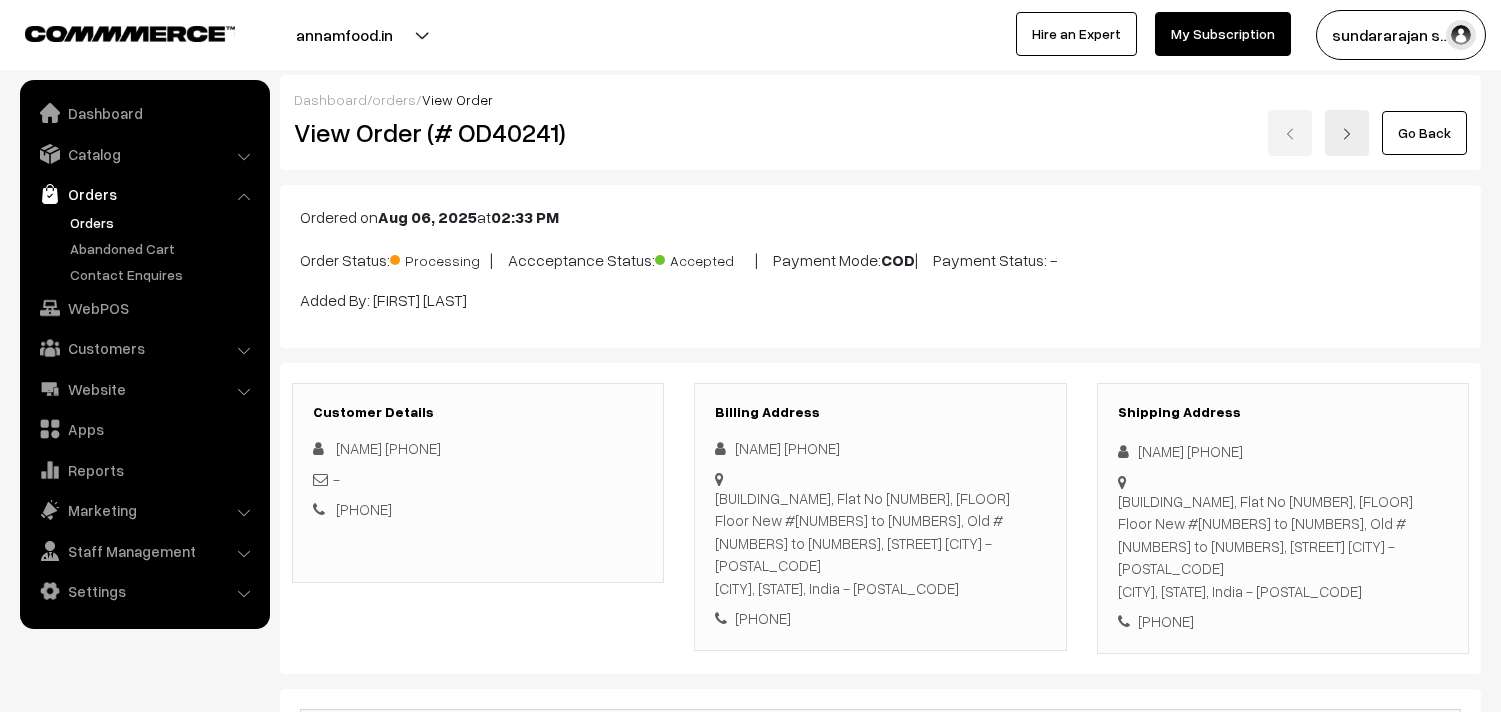 scroll, scrollTop: 1084, scrollLeft: 0, axis: vertical 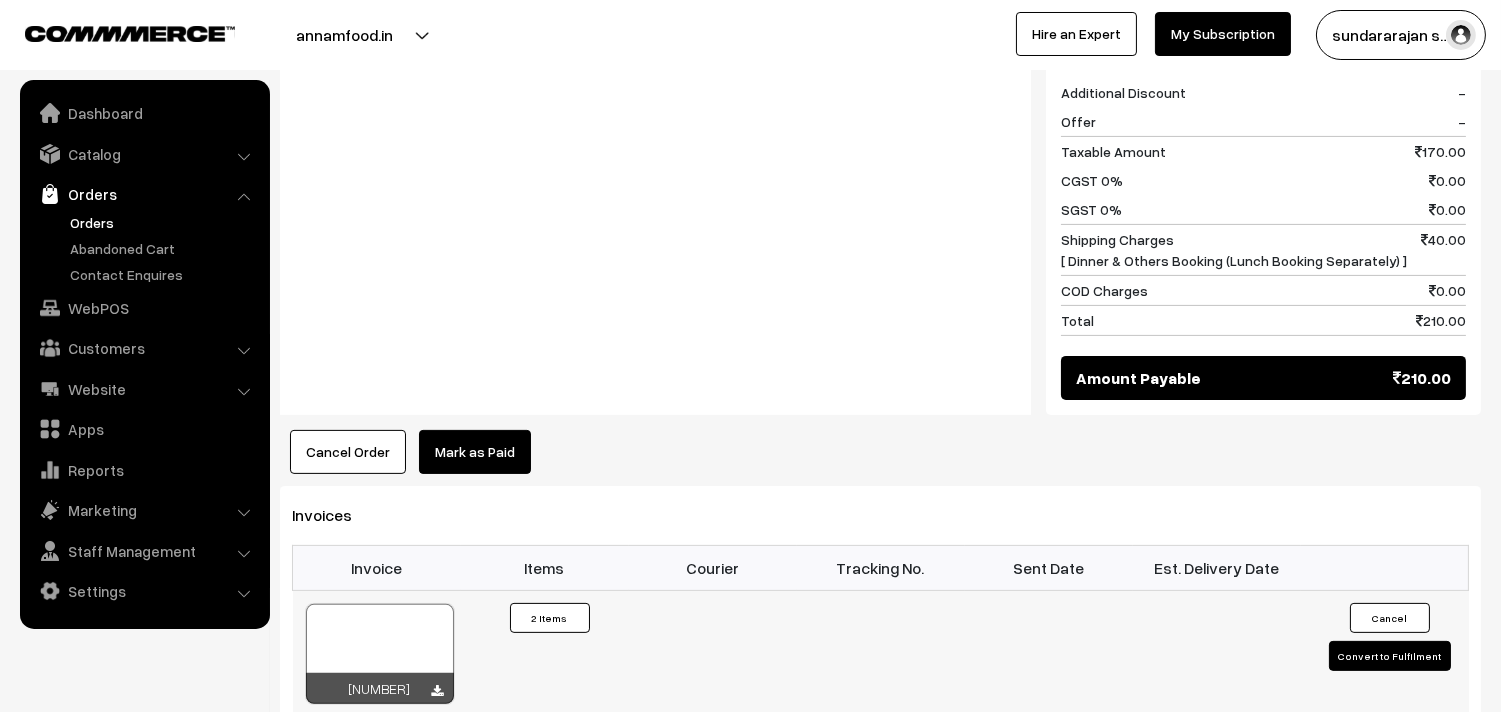 click at bounding box center (380, 654) 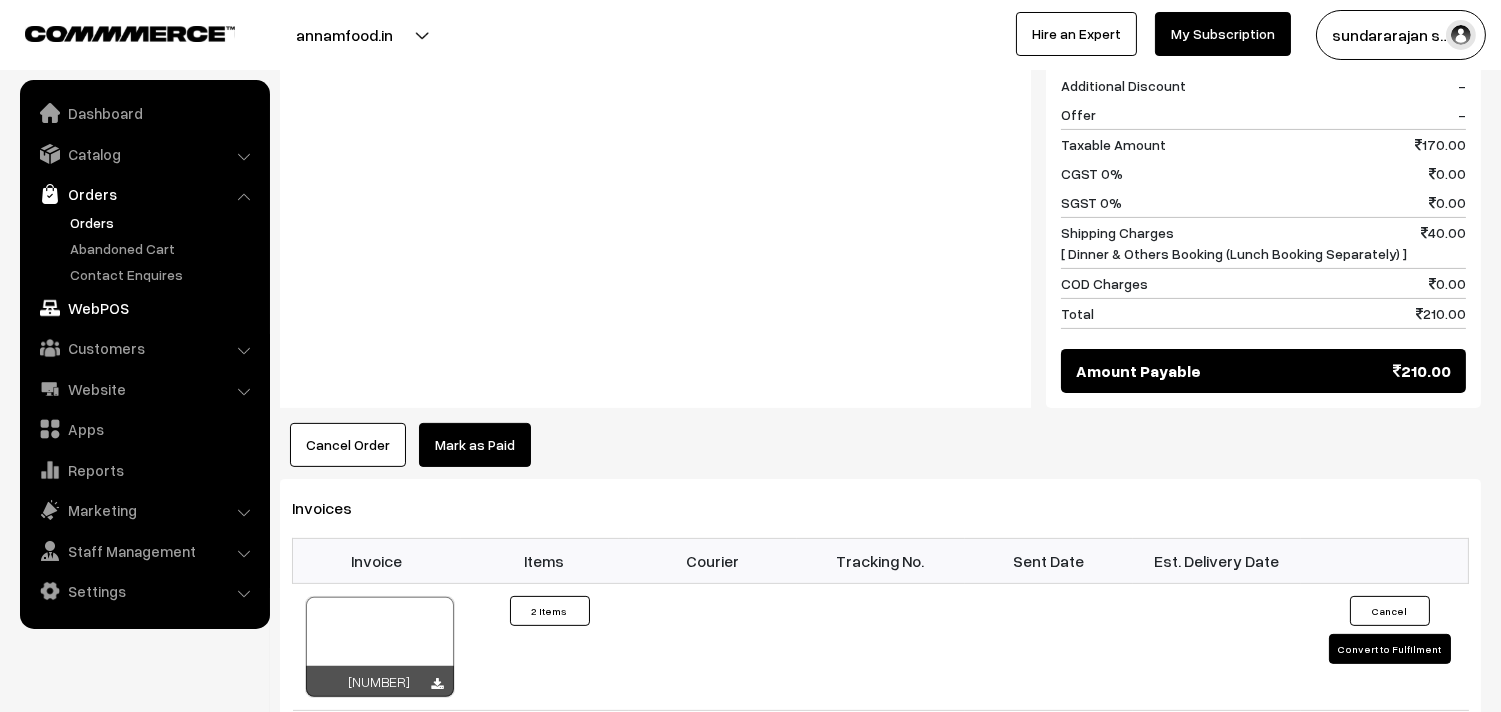 click on "WebPOS" at bounding box center [144, 308] 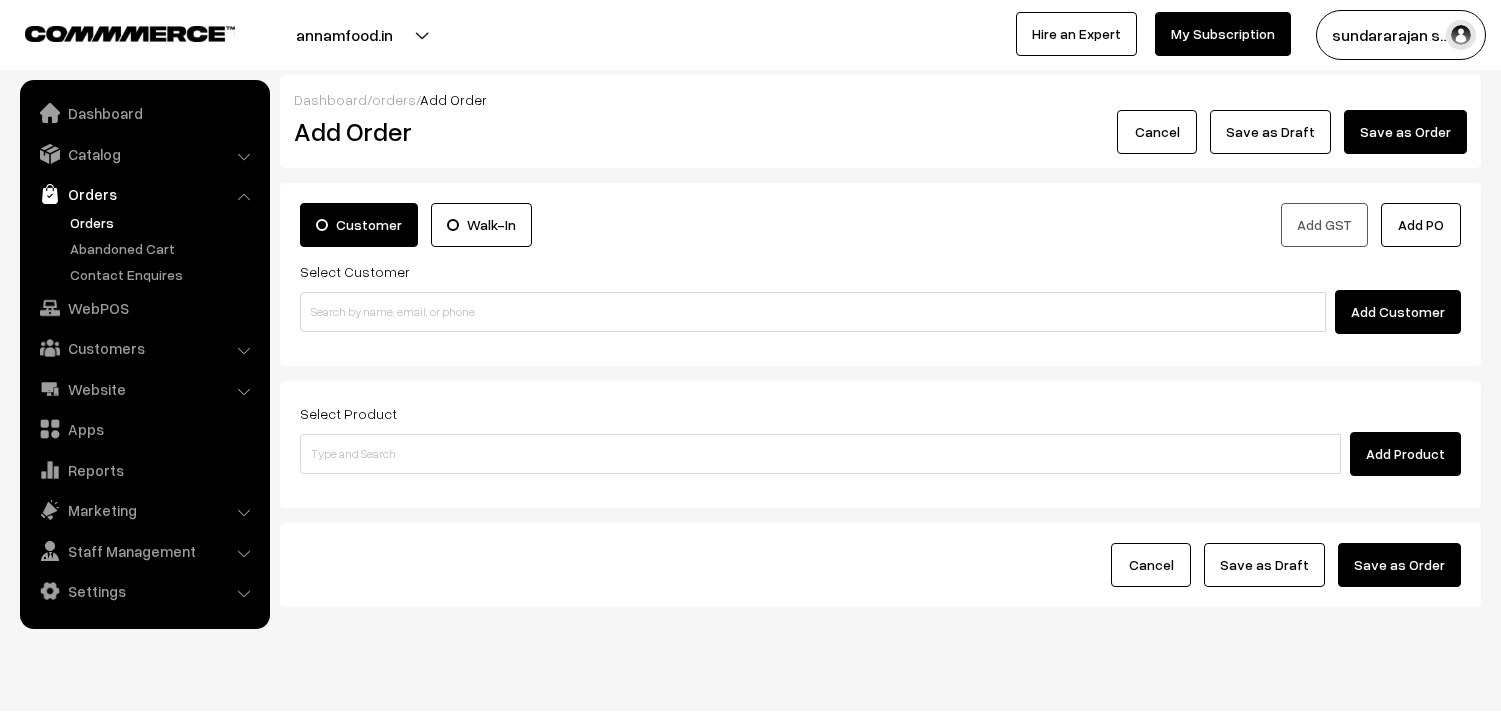 click at bounding box center (813, 312) 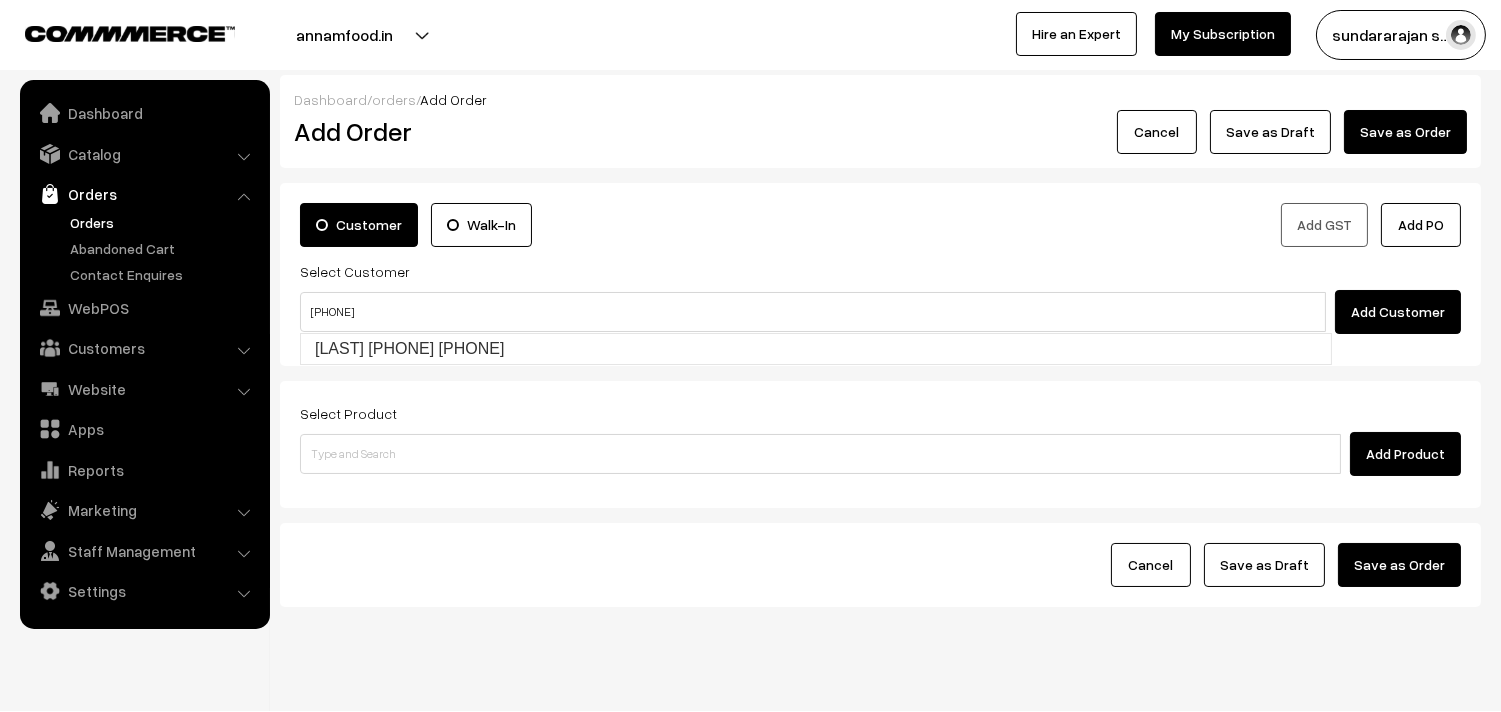 click on "98401 02573" at bounding box center (813, 312) 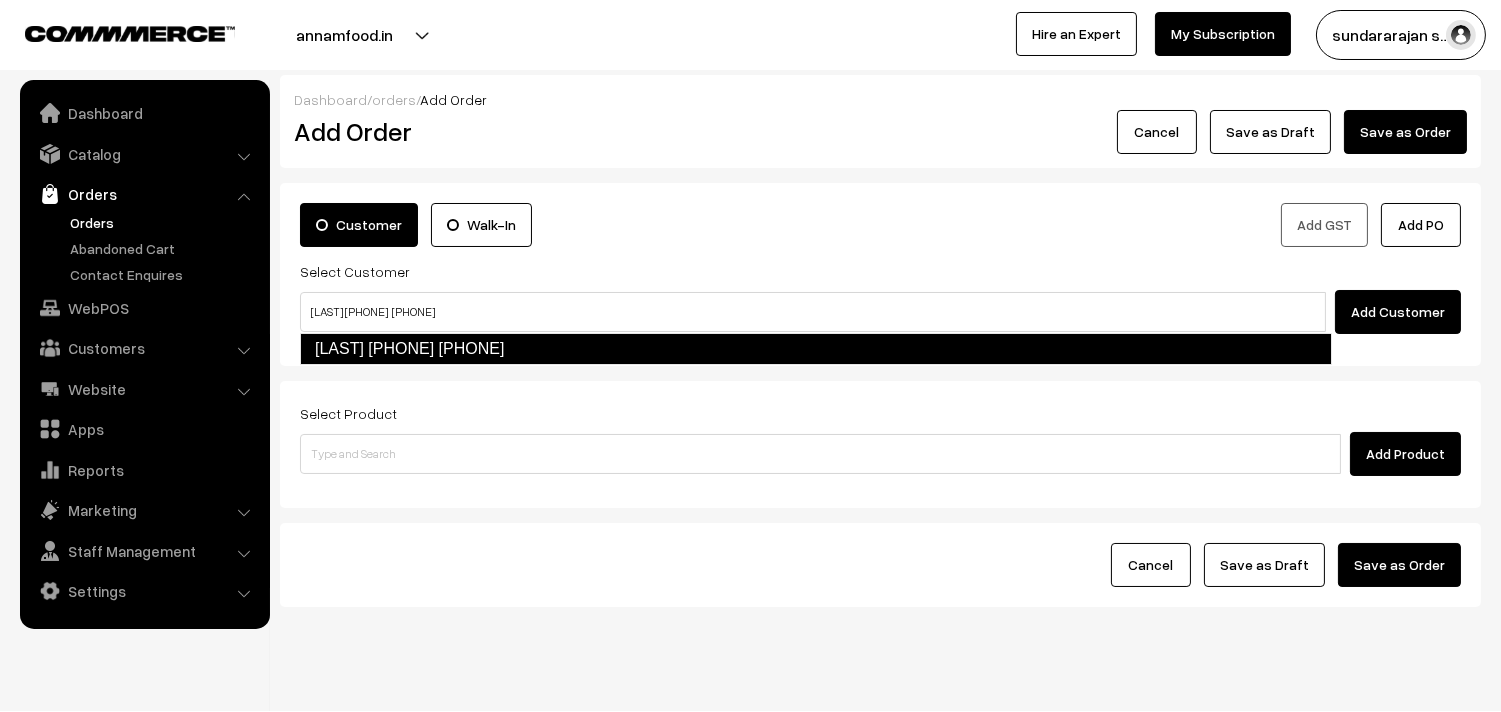 type on "K Jayakumar 98401 02573  [9840102573]" 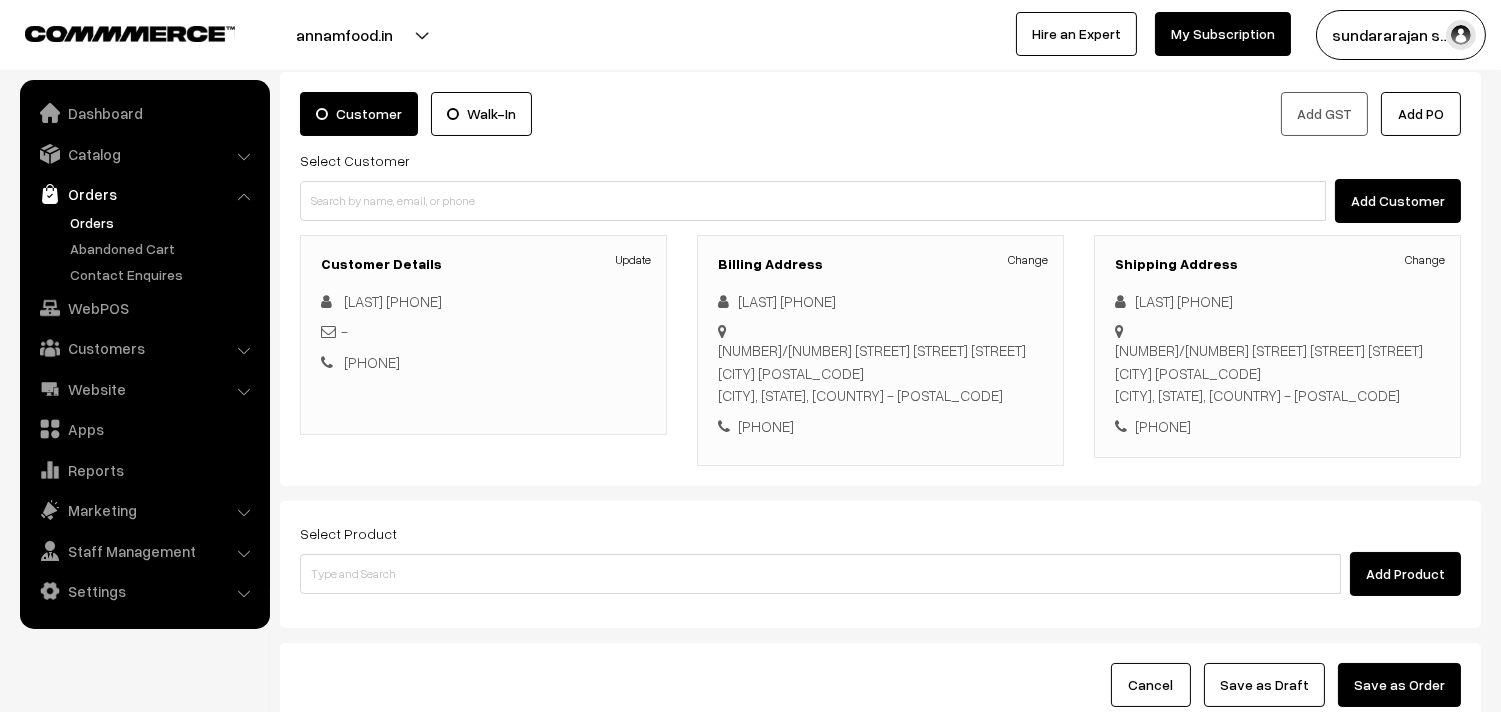scroll, scrollTop: 272, scrollLeft: 0, axis: vertical 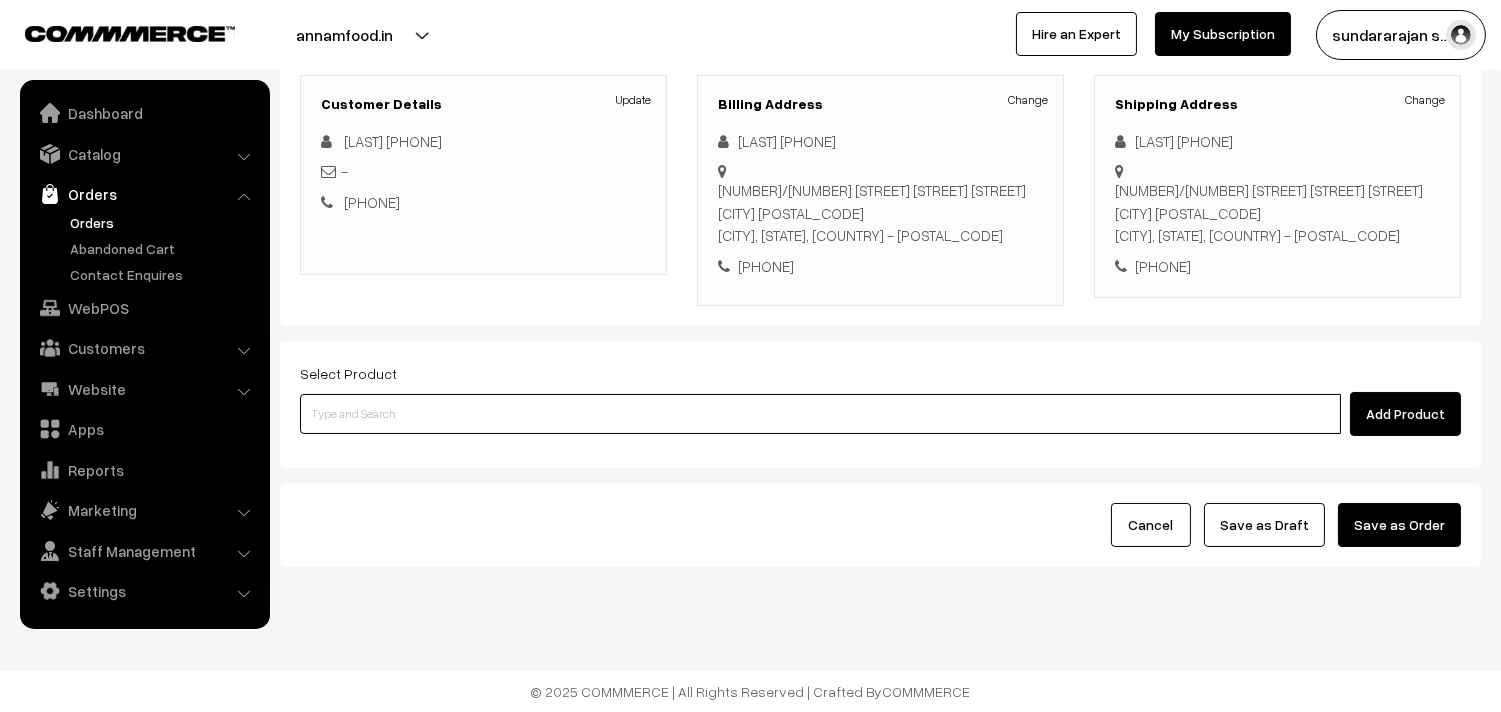 click at bounding box center (820, 414) 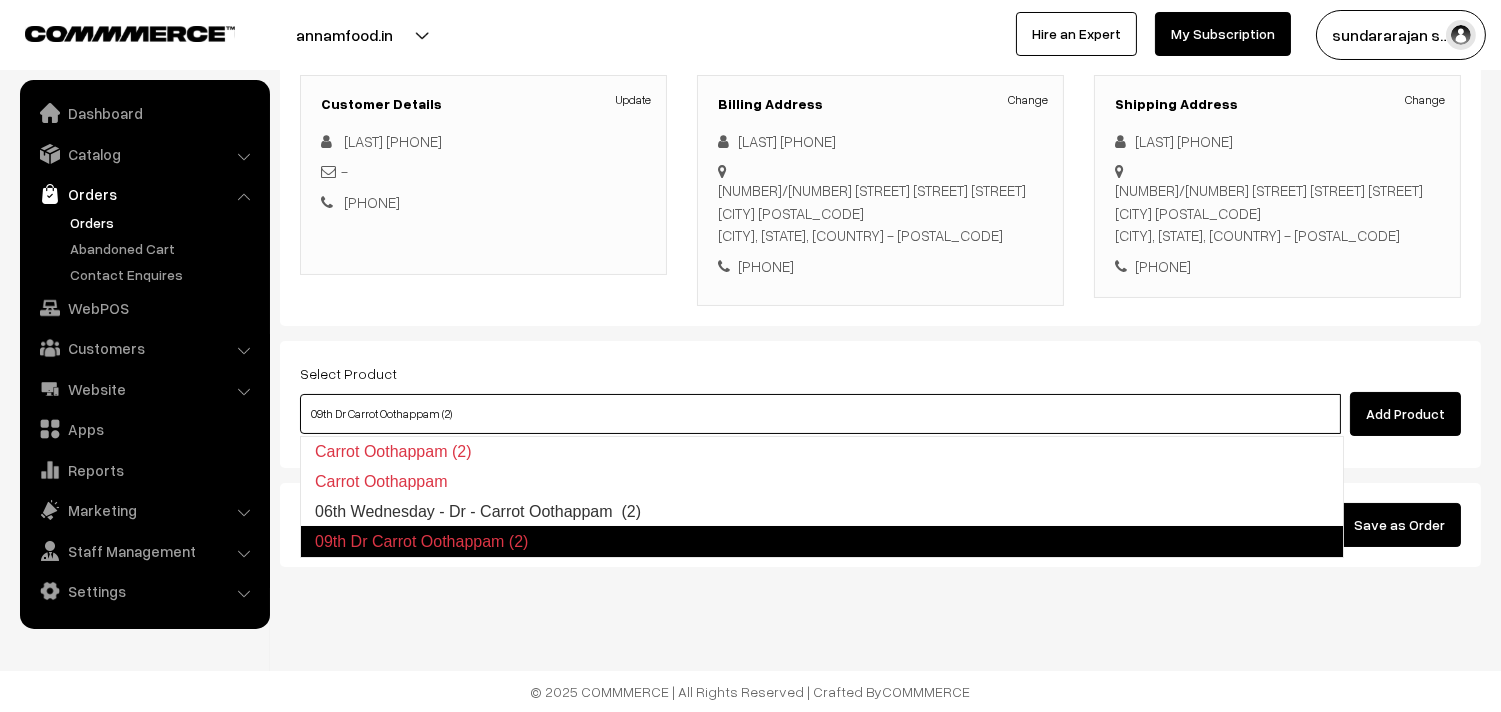 type on "06th Wednesday - Dr - Carrot Oothappam  (2)" 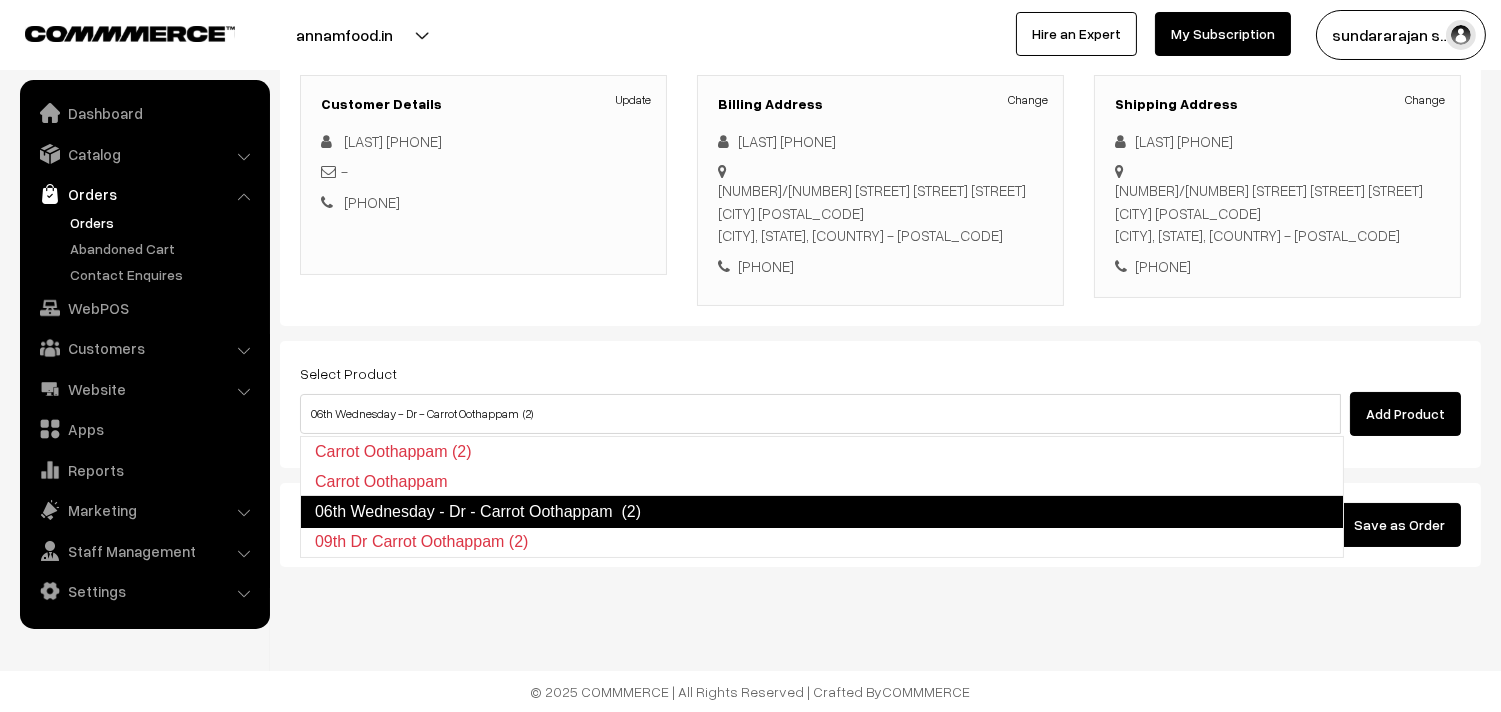 type 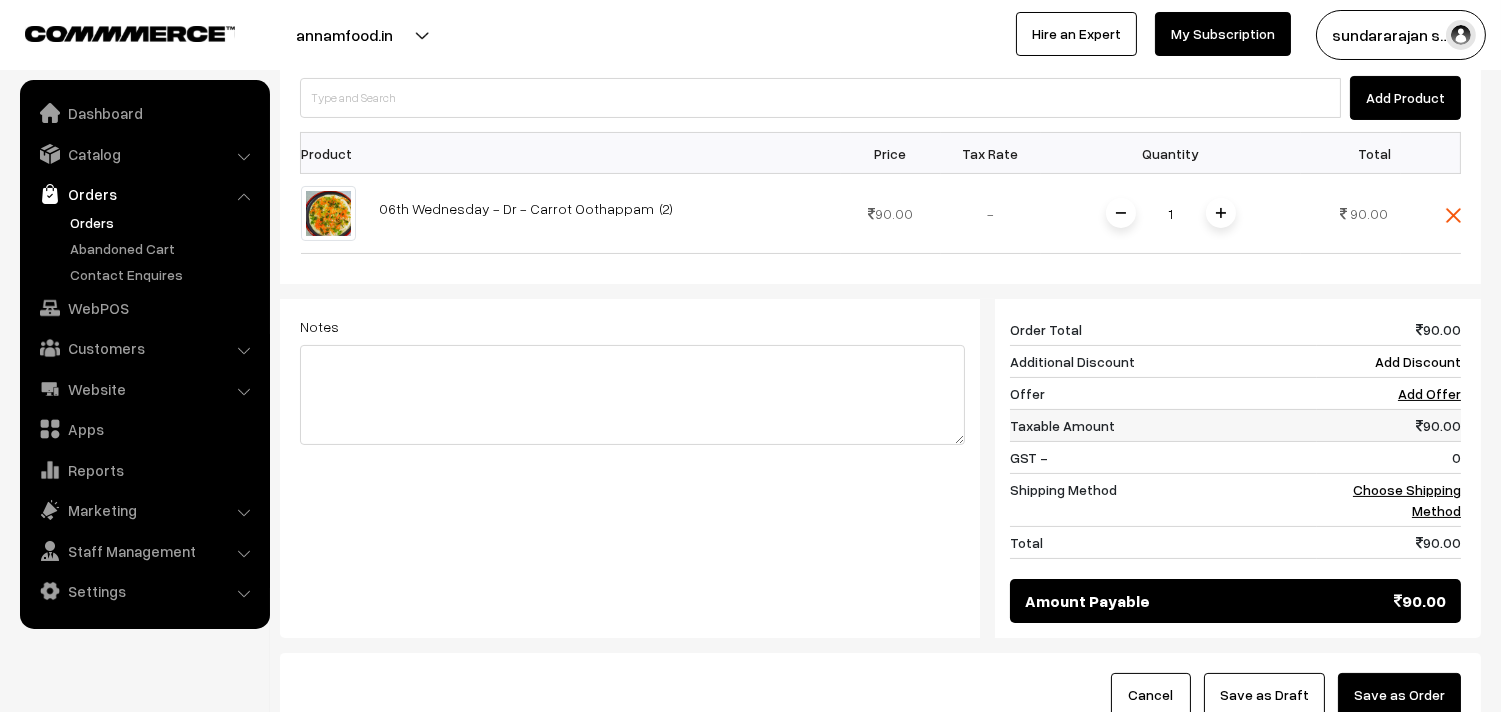 scroll, scrollTop: 605, scrollLeft: 0, axis: vertical 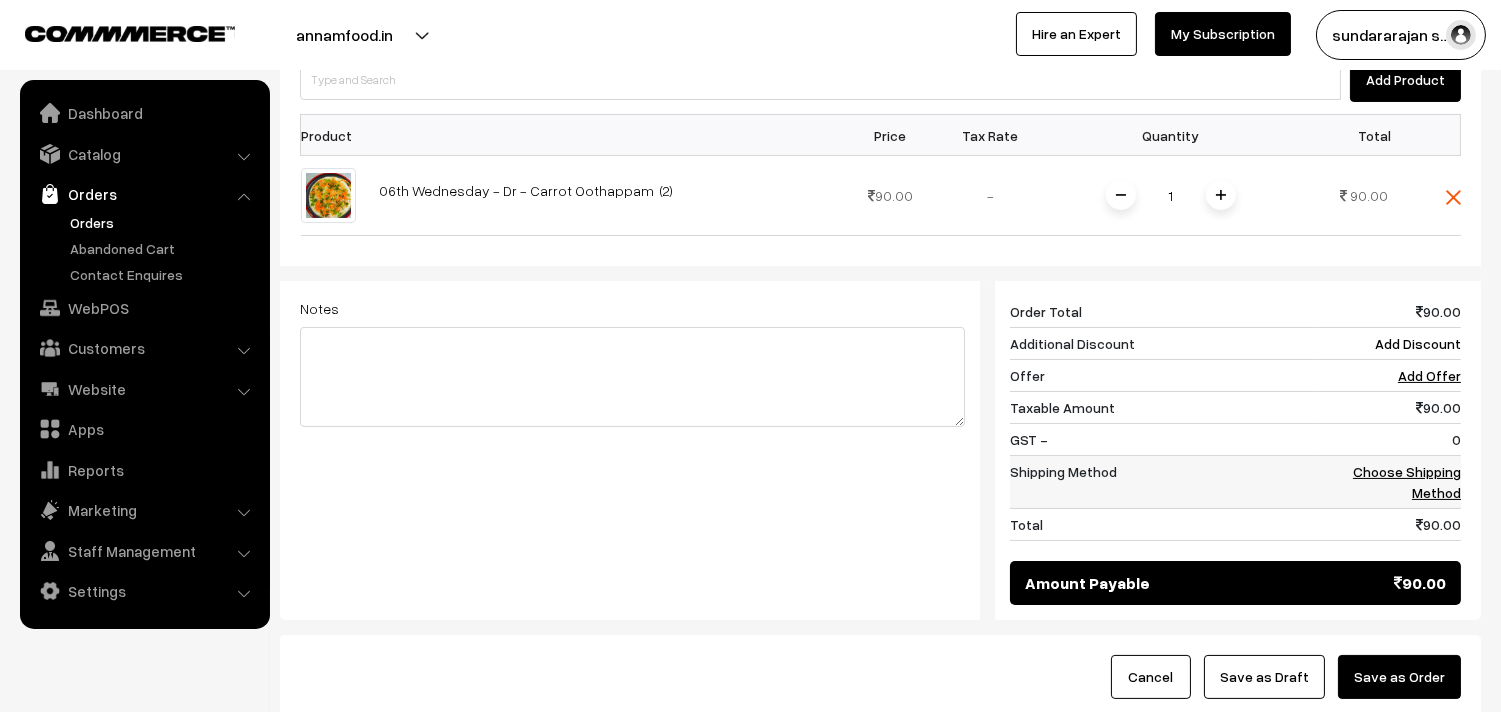 click on "Choose Shipping Method" at bounding box center (1389, 482) 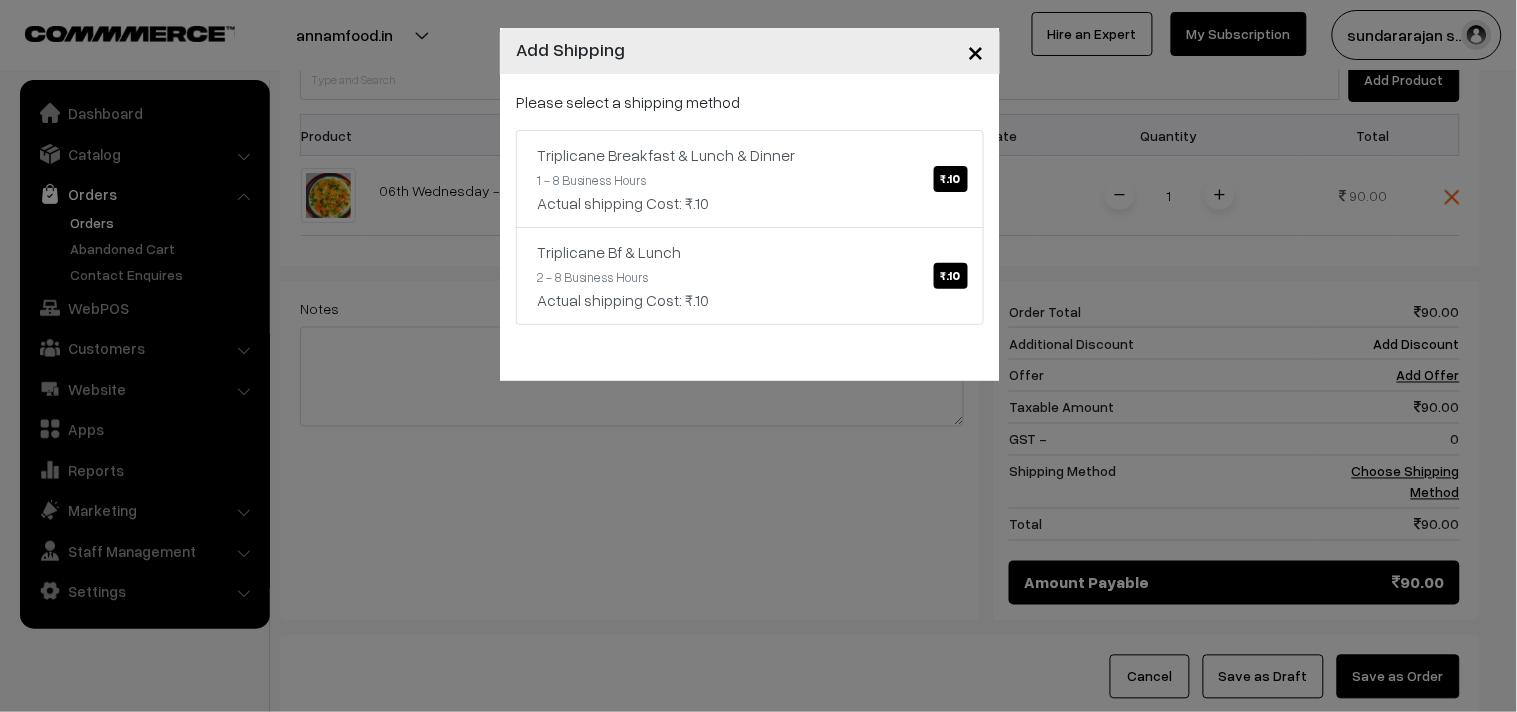 click on "Please select a shipping method" at bounding box center [750, 102] 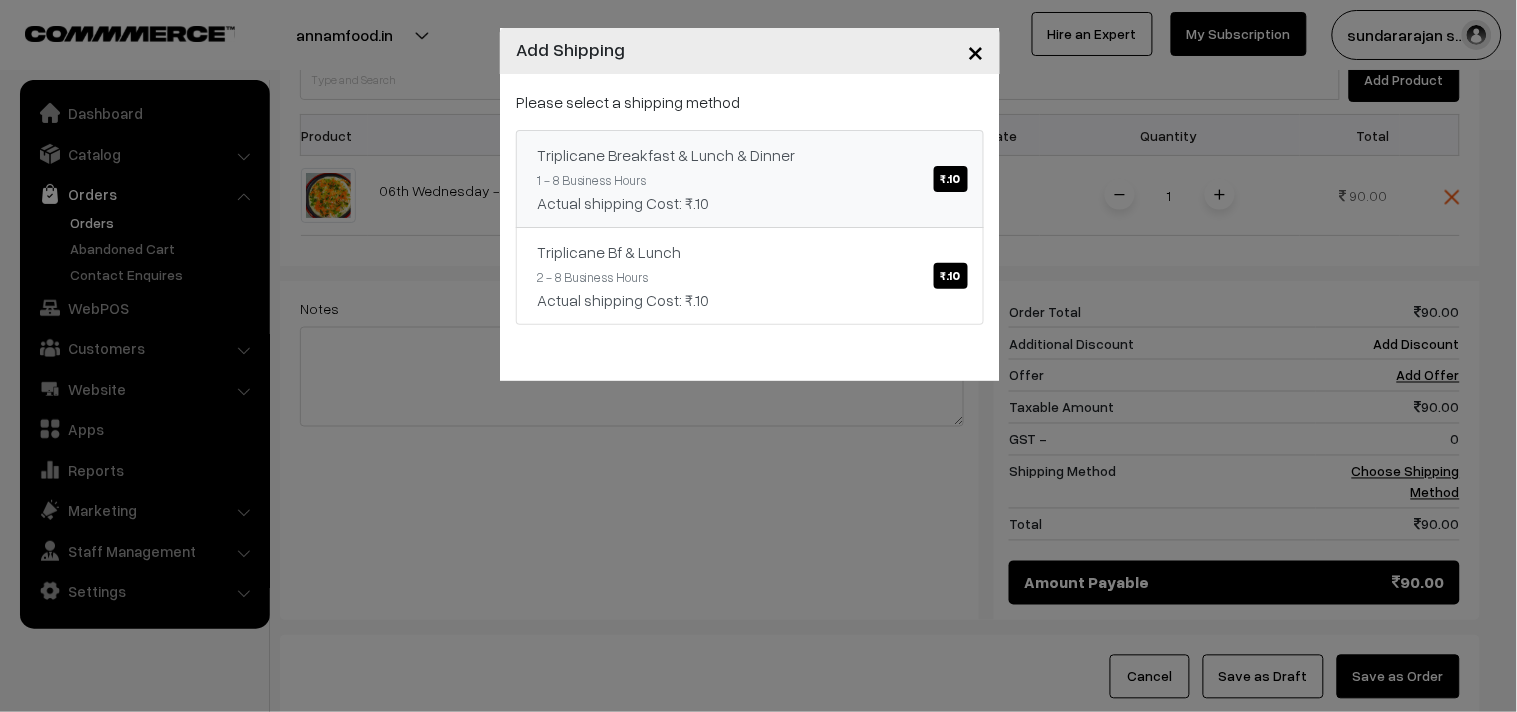 click on "Actual shipping Cost: ₹.10" at bounding box center (750, 203) 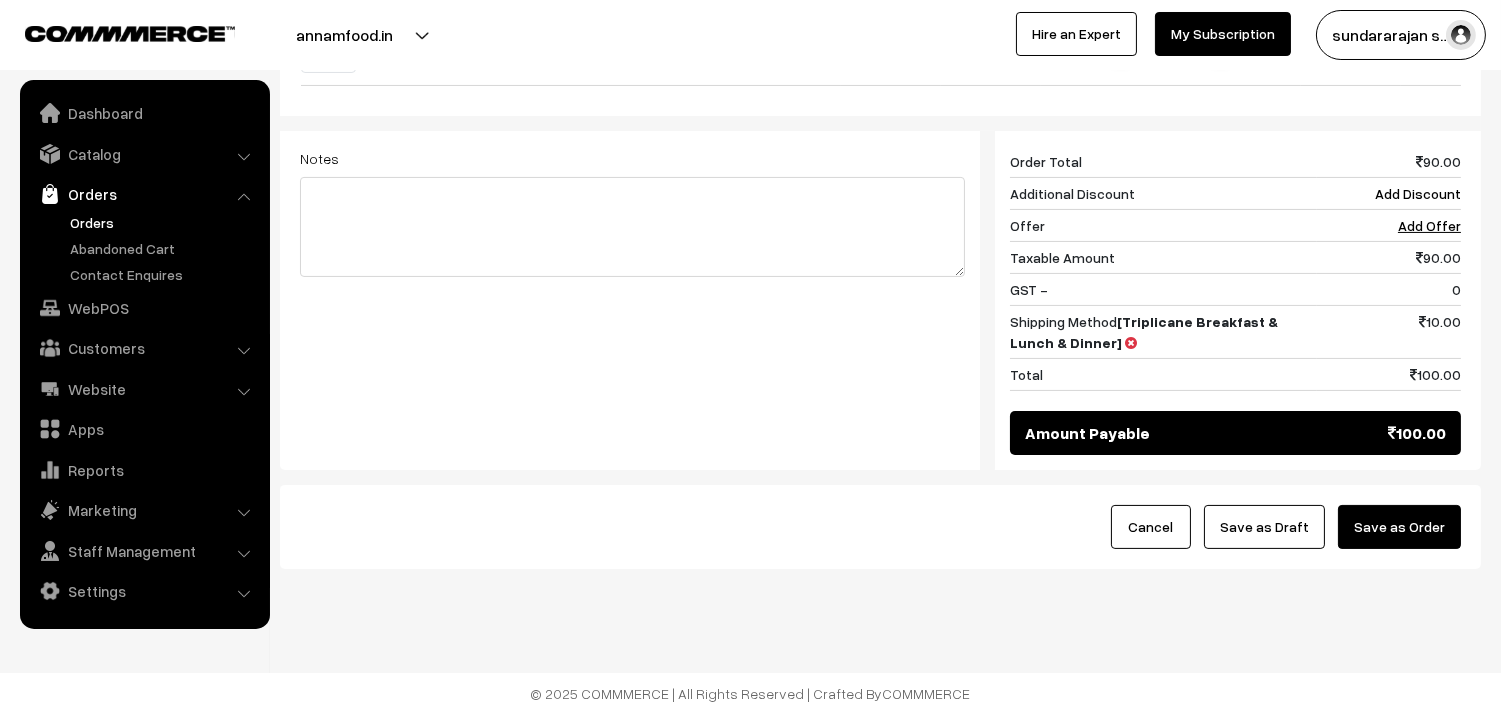 scroll, scrollTop: 760, scrollLeft: 0, axis: vertical 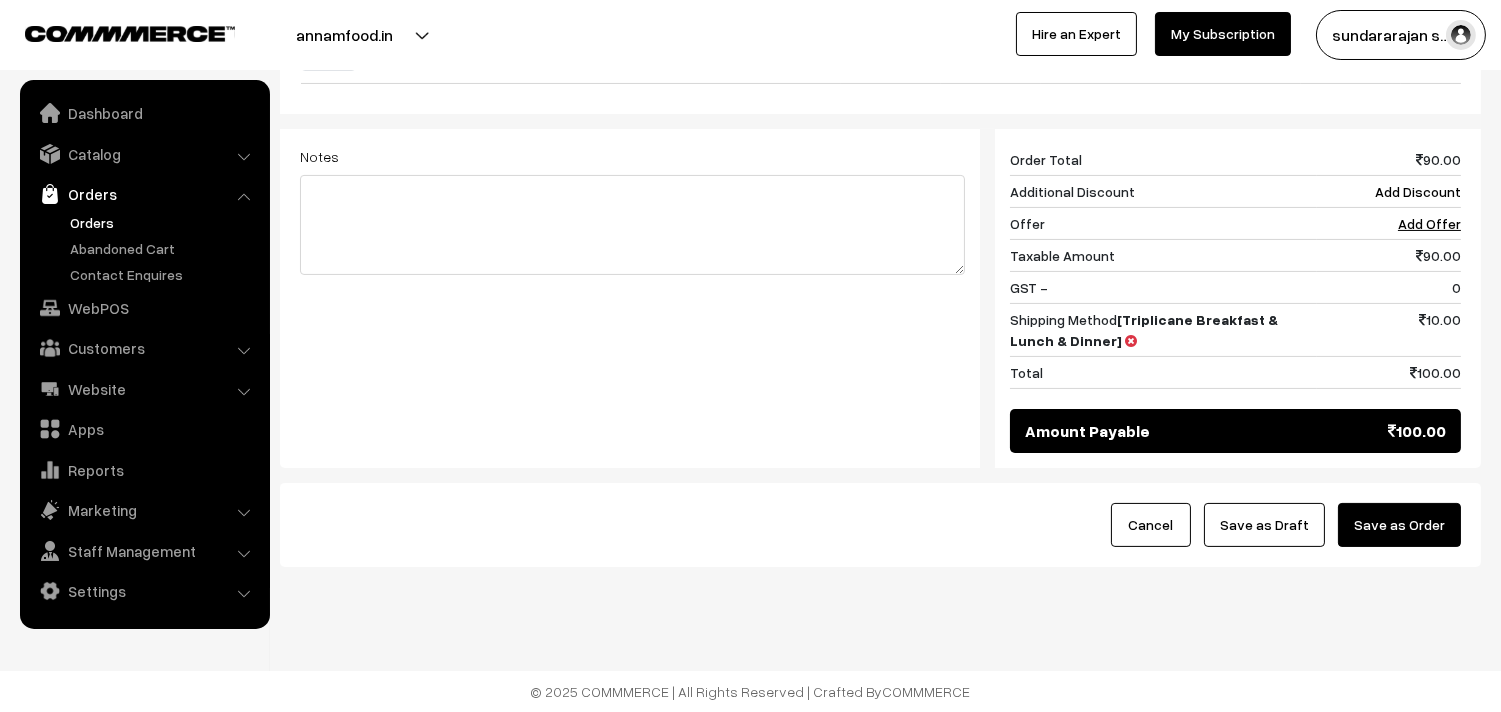 click on "Save as Draft" at bounding box center [1264, 525] 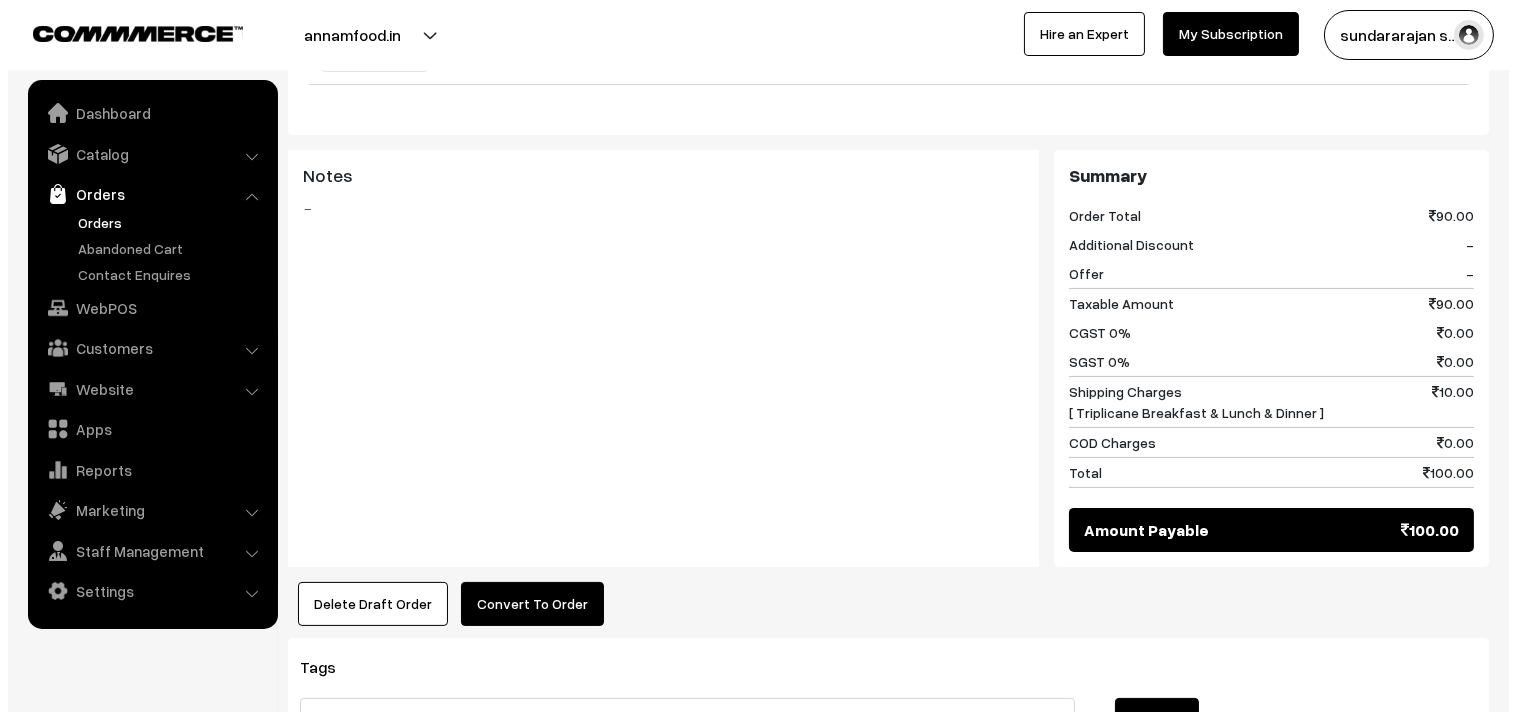 scroll, scrollTop: 777, scrollLeft: 0, axis: vertical 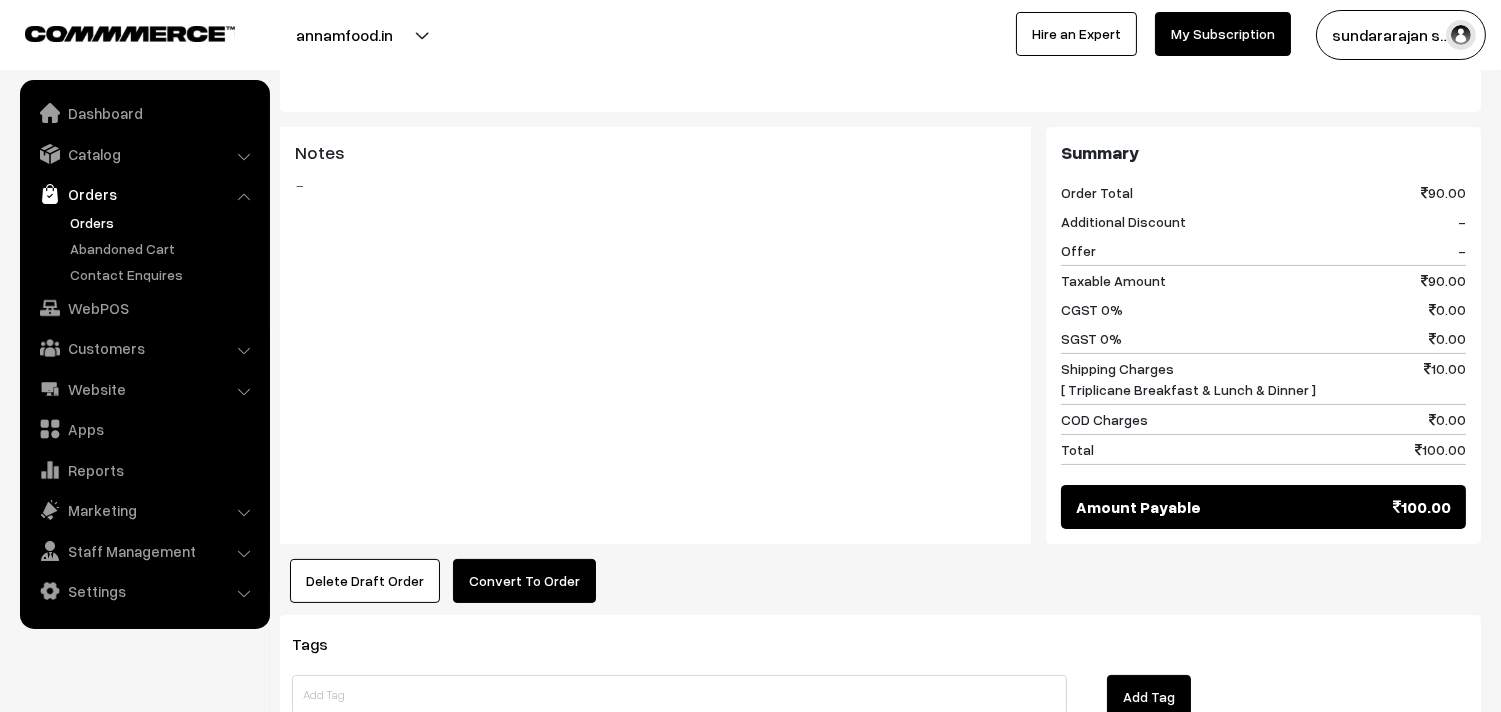 click on "Convert To Order" at bounding box center [524, 581] 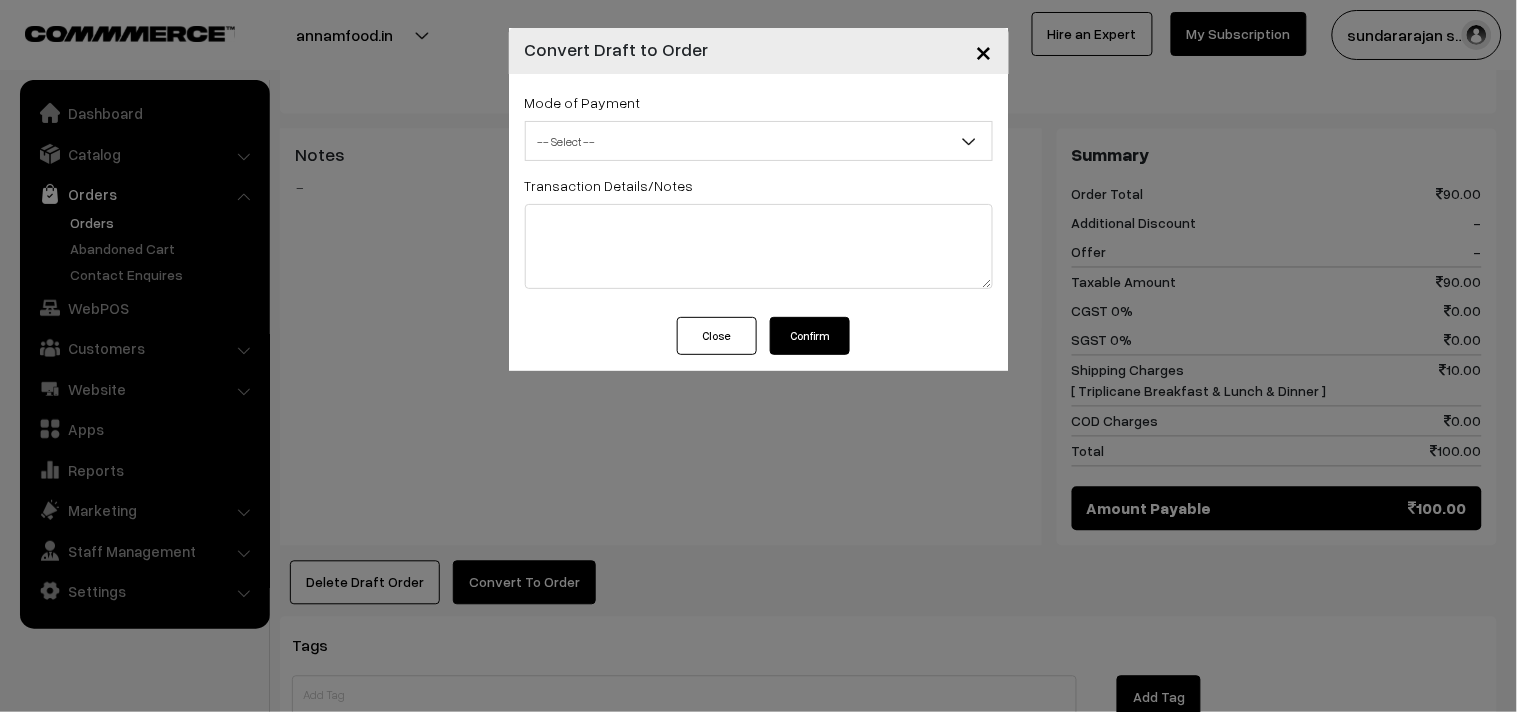 click on "-- Select --" at bounding box center [759, 141] 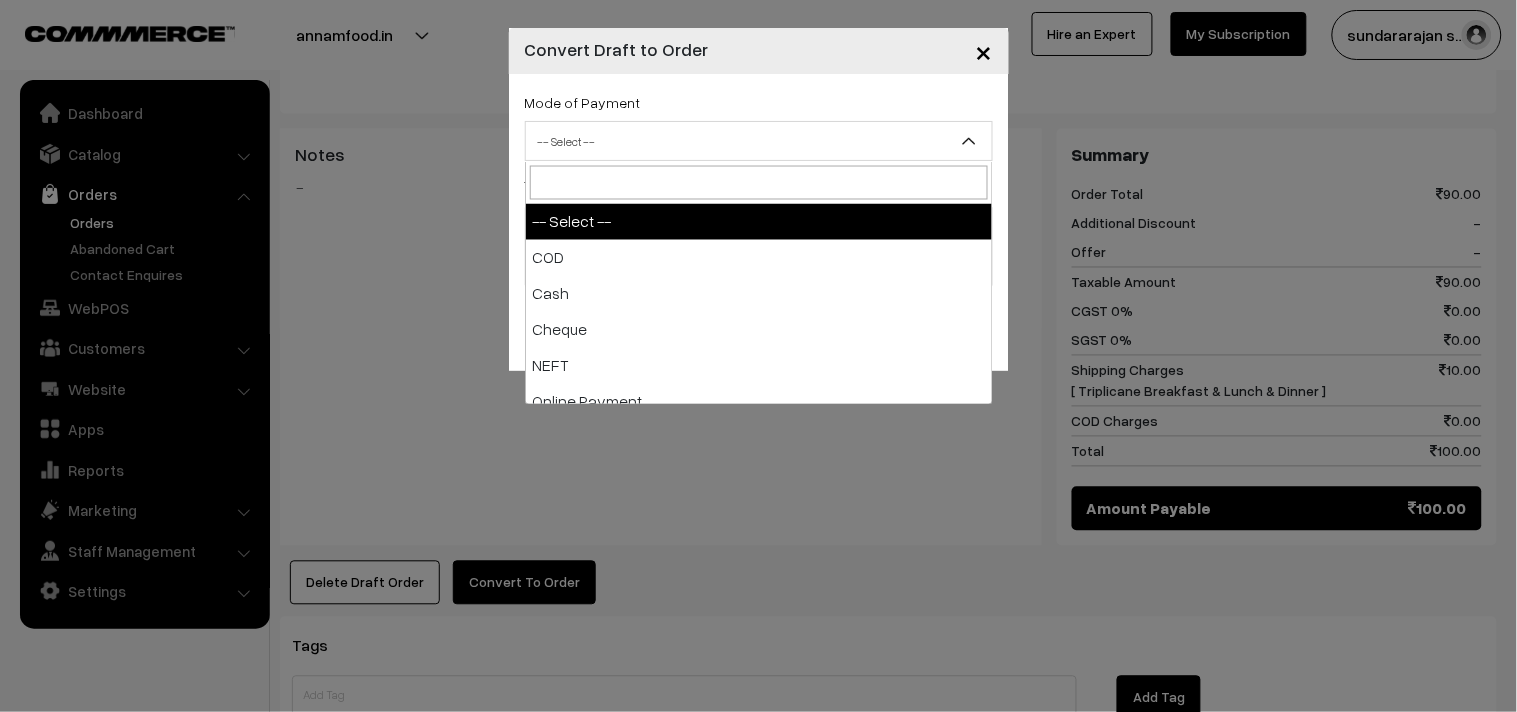 click on "-- Select --" at bounding box center (759, 141) 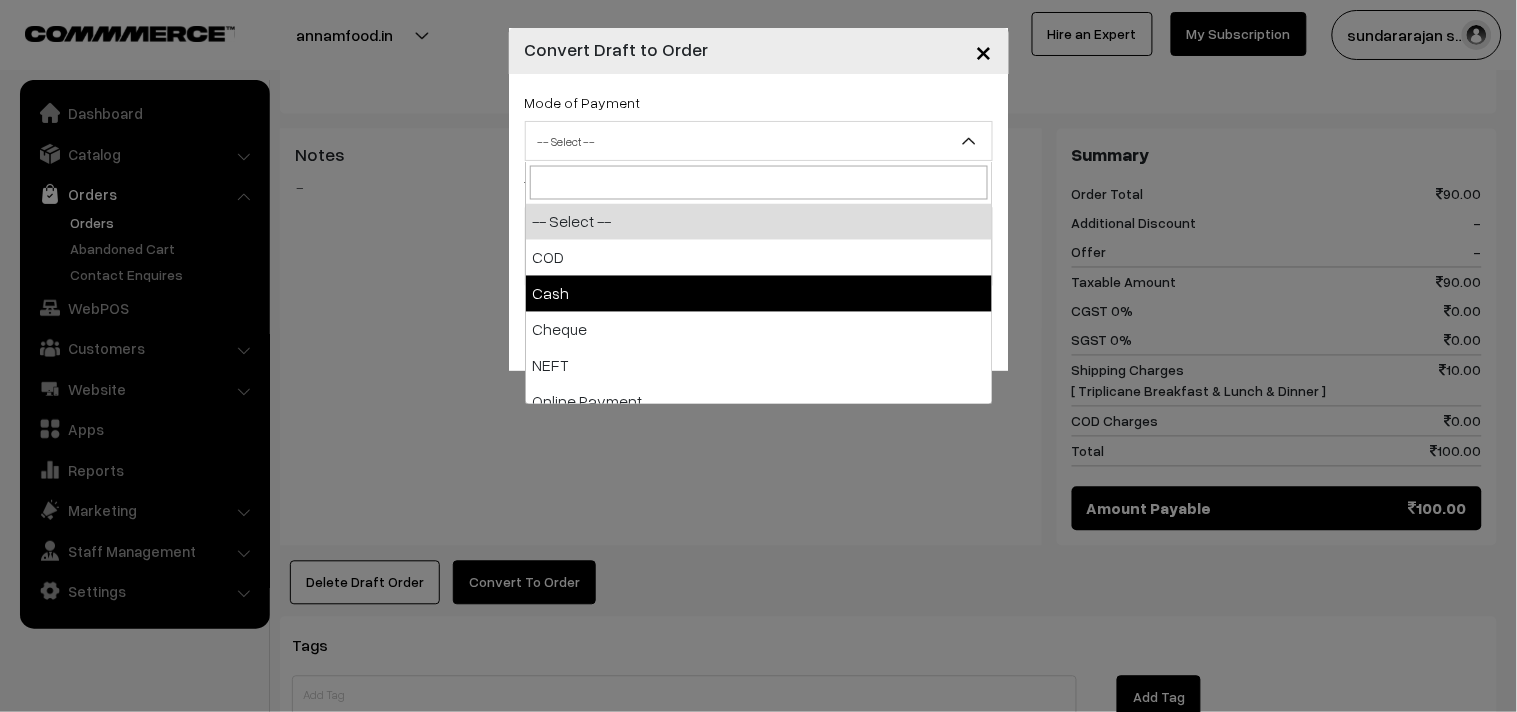 select on "1" 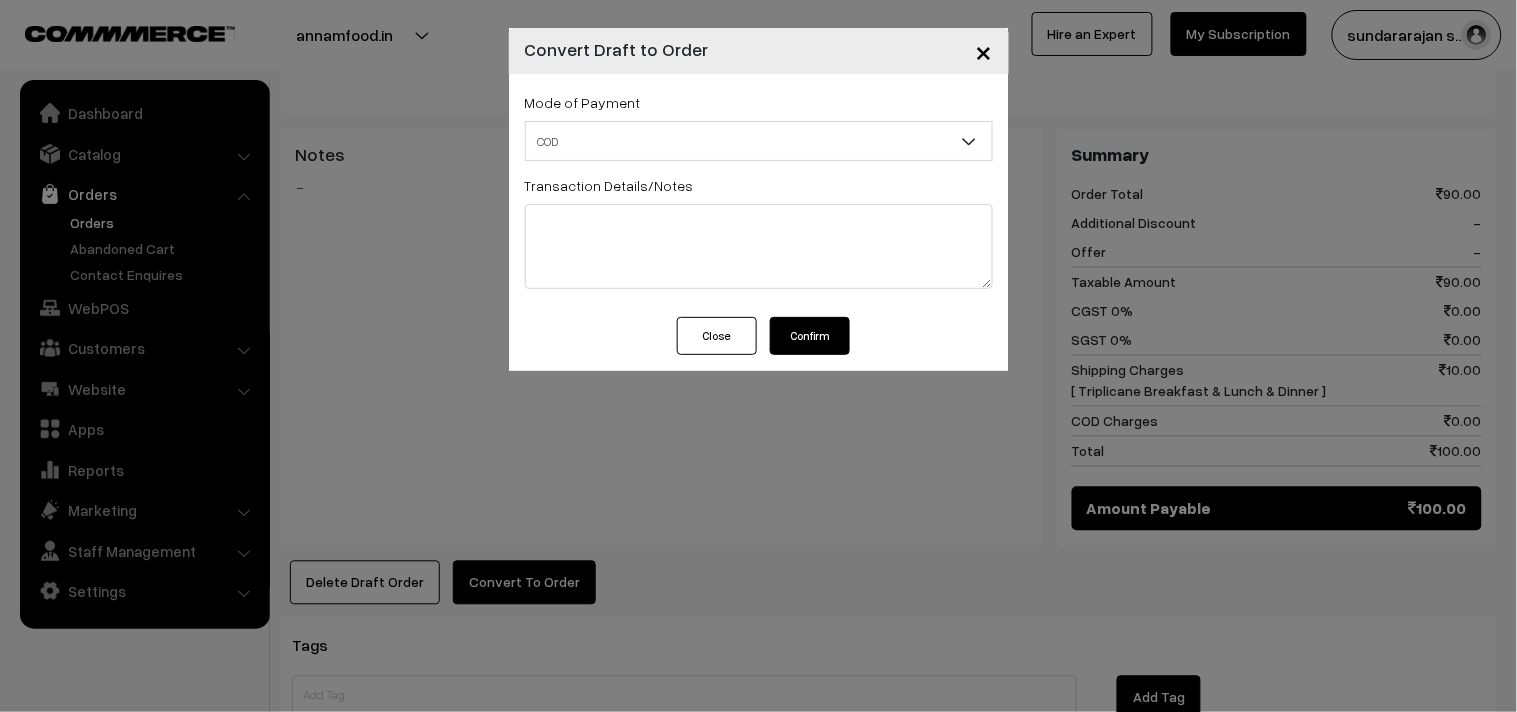 click on "Confirm" at bounding box center [810, 336] 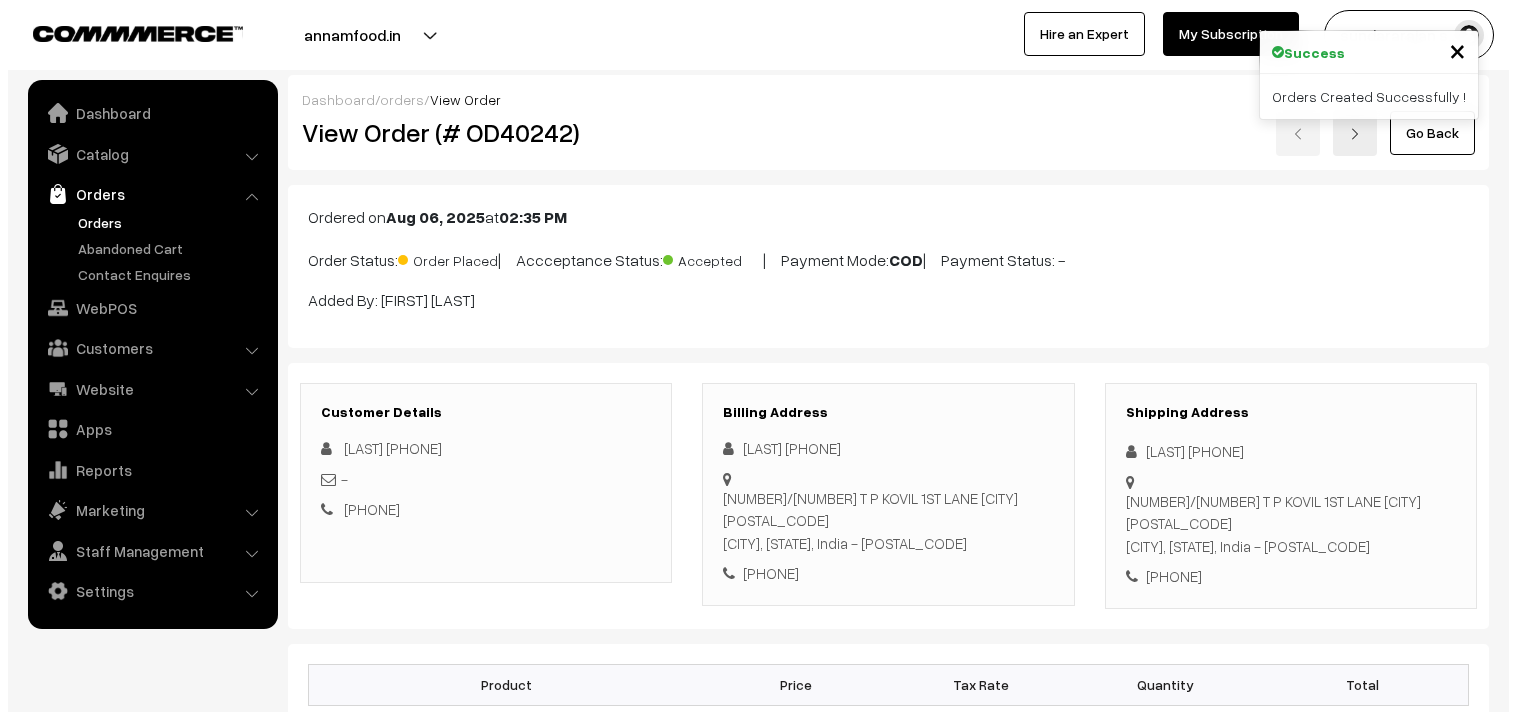 scroll, scrollTop: 777, scrollLeft: 0, axis: vertical 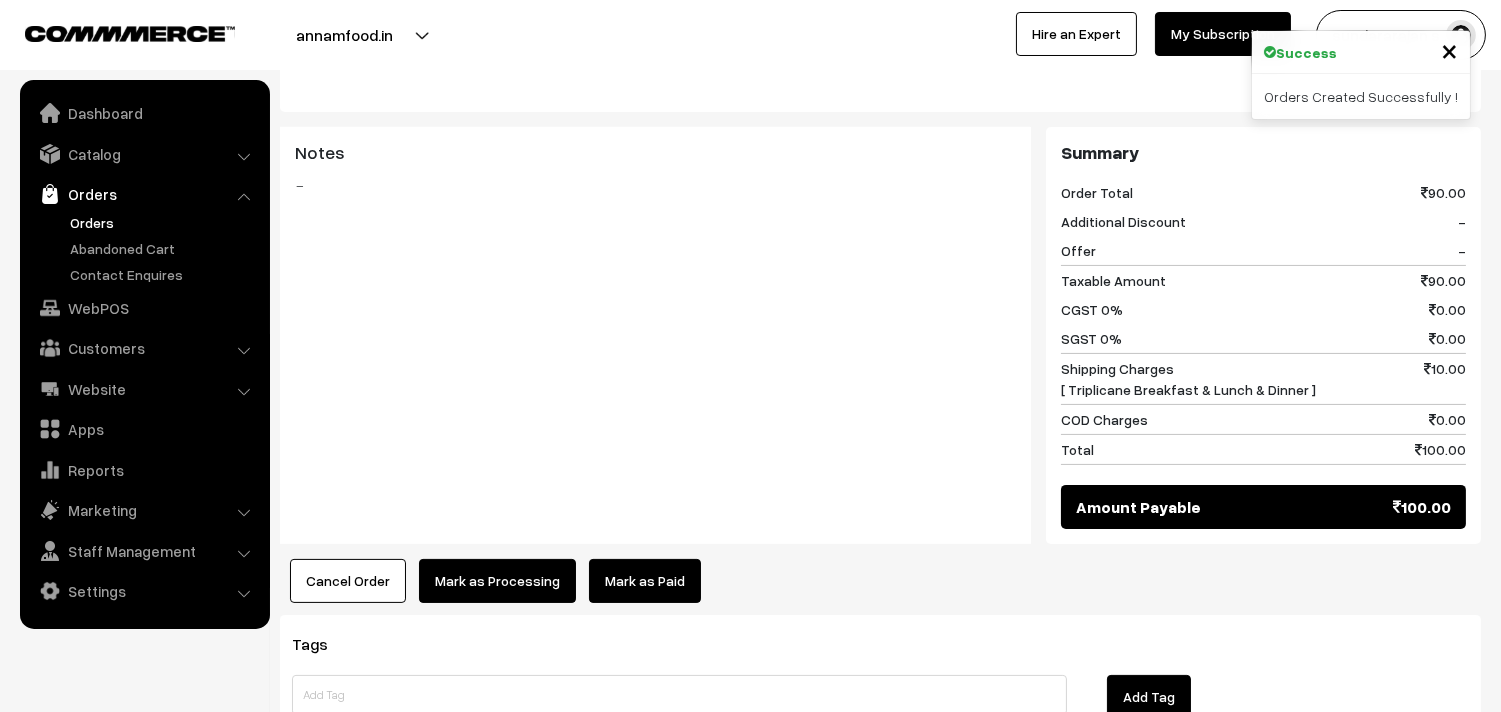 click on "Mark as Processing" at bounding box center (497, 581) 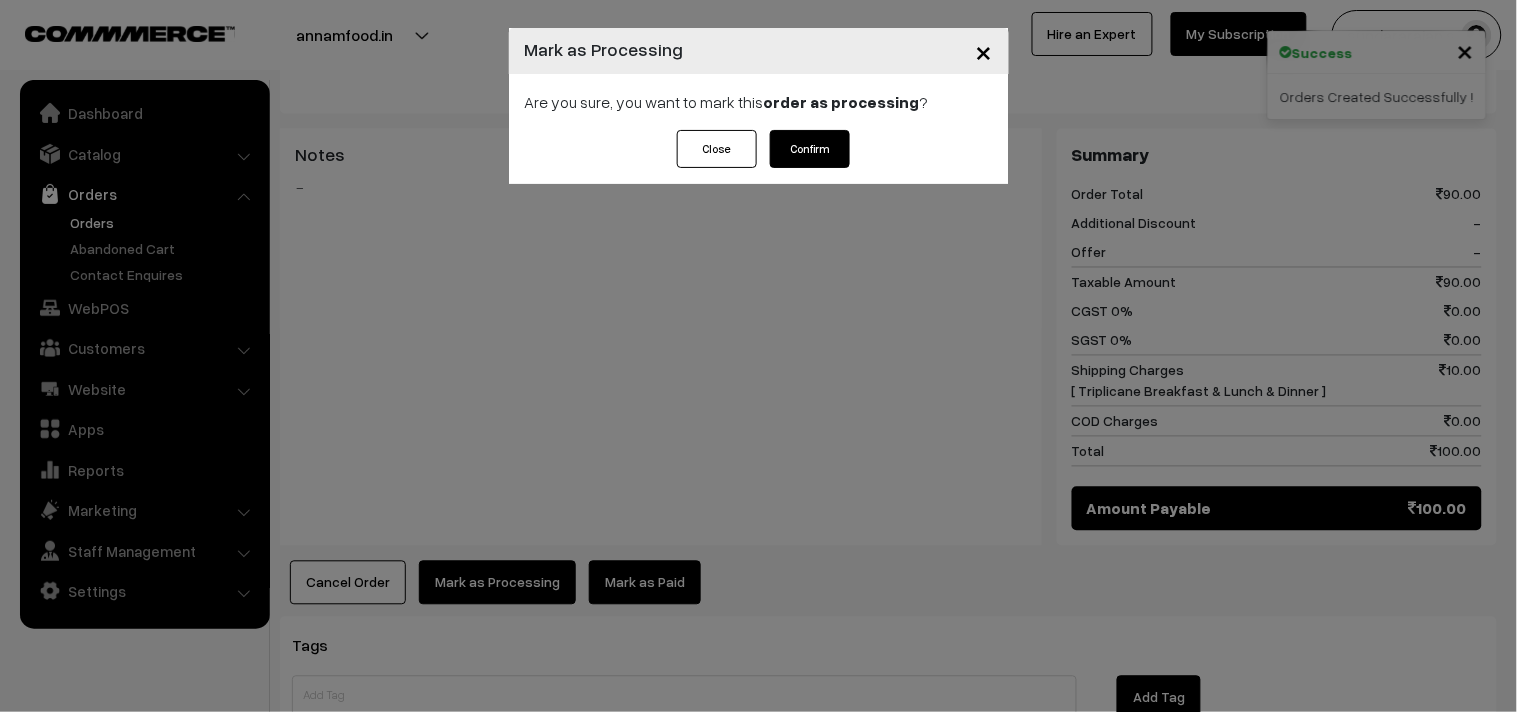 click on "Close
Confirm" at bounding box center (759, 157) 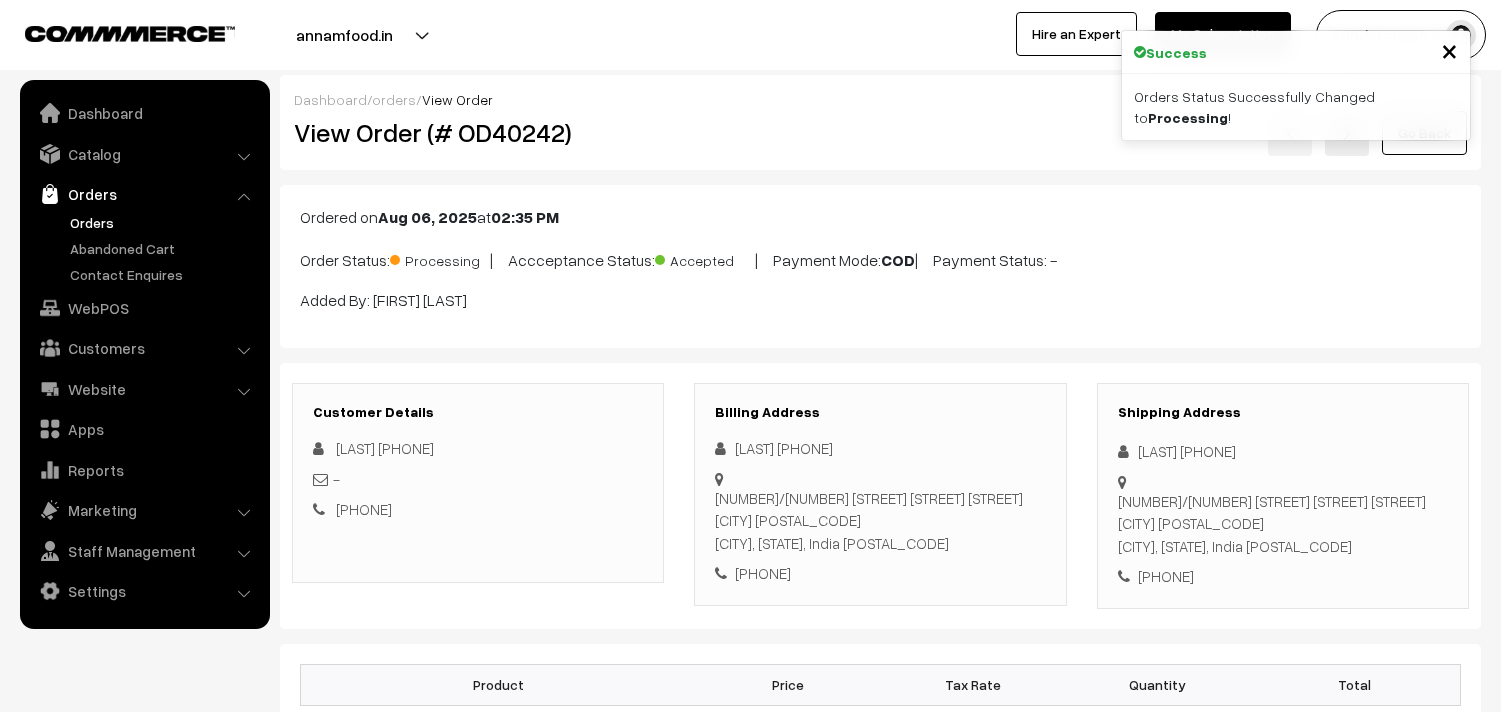 scroll, scrollTop: 0, scrollLeft: 0, axis: both 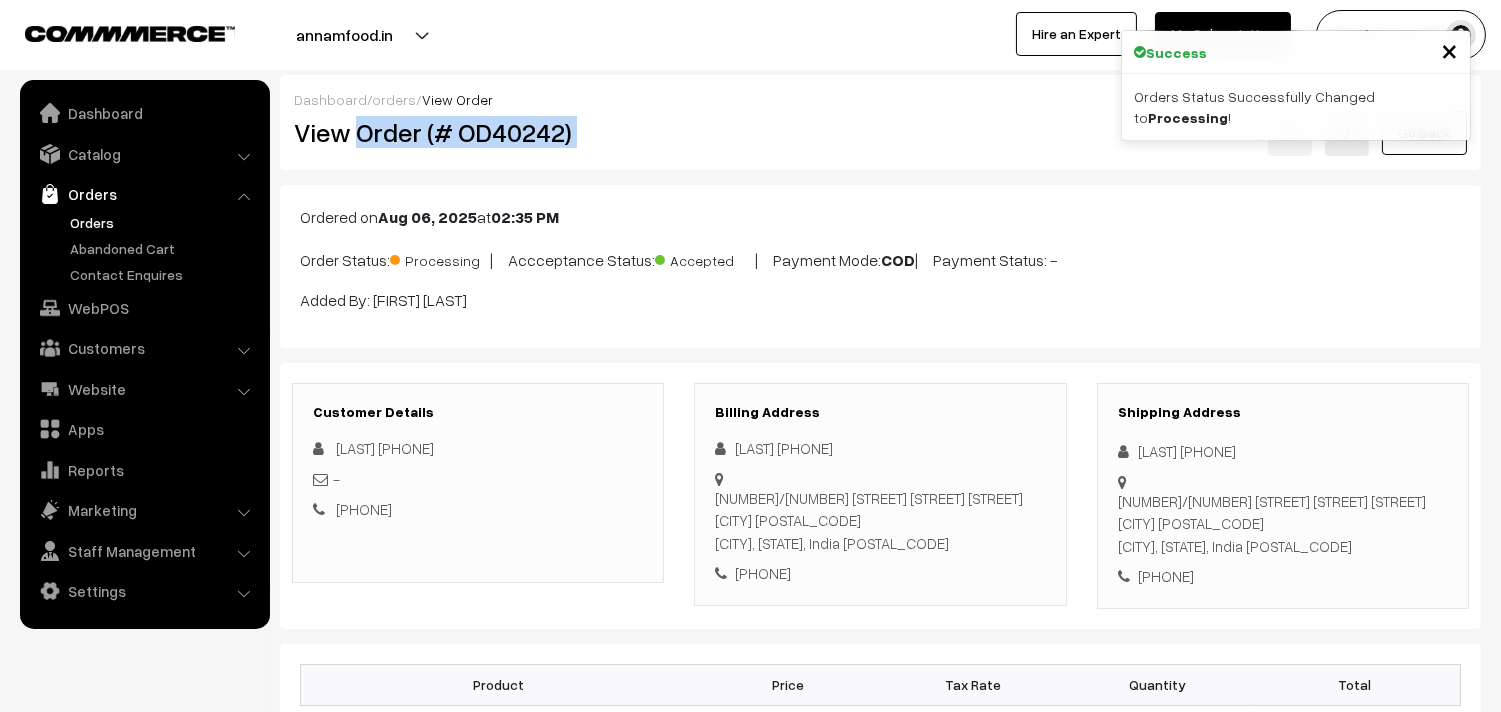 drag, startPoint x: 353, startPoint y: 144, endPoint x: 840, endPoint y: 165, distance: 487.45258 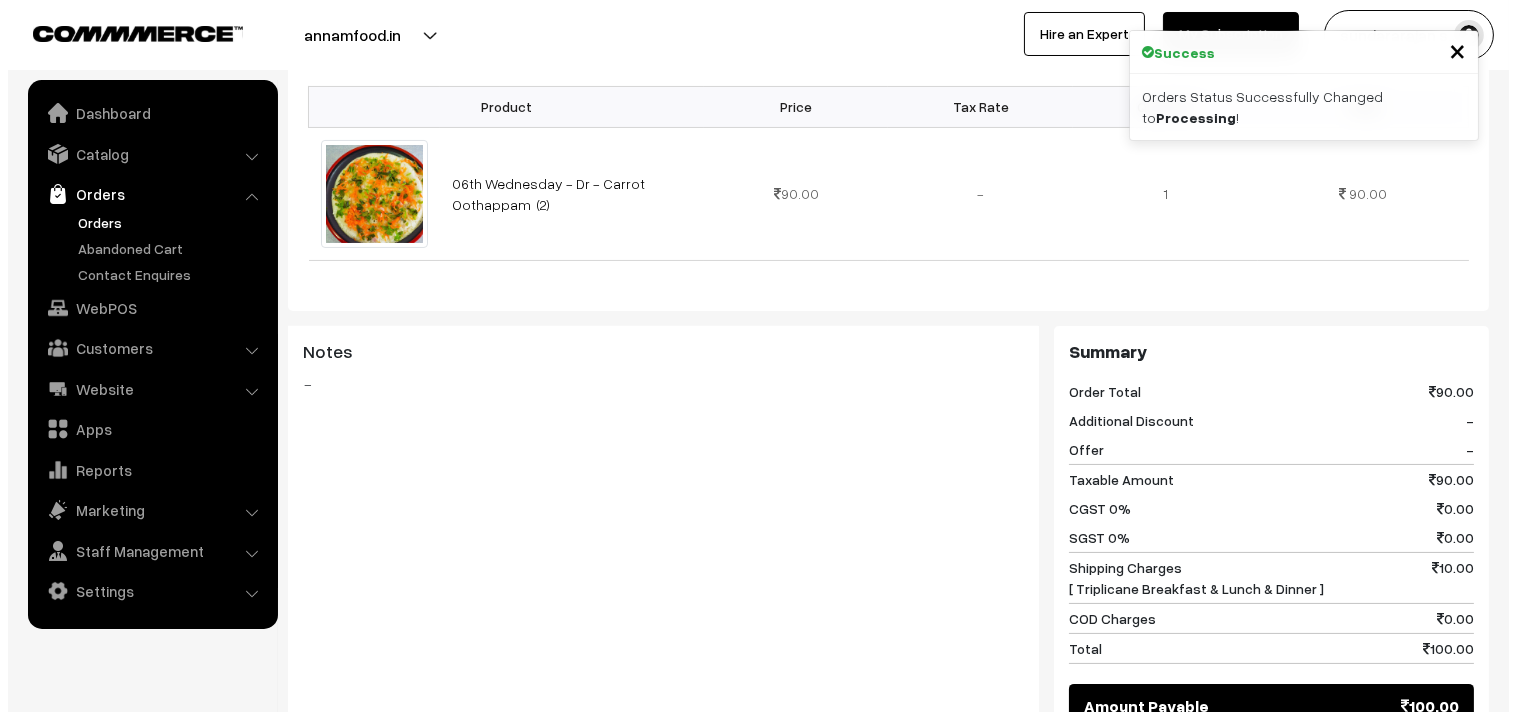 scroll, scrollTop: 777, scrollLeft: 0, axis: vertical 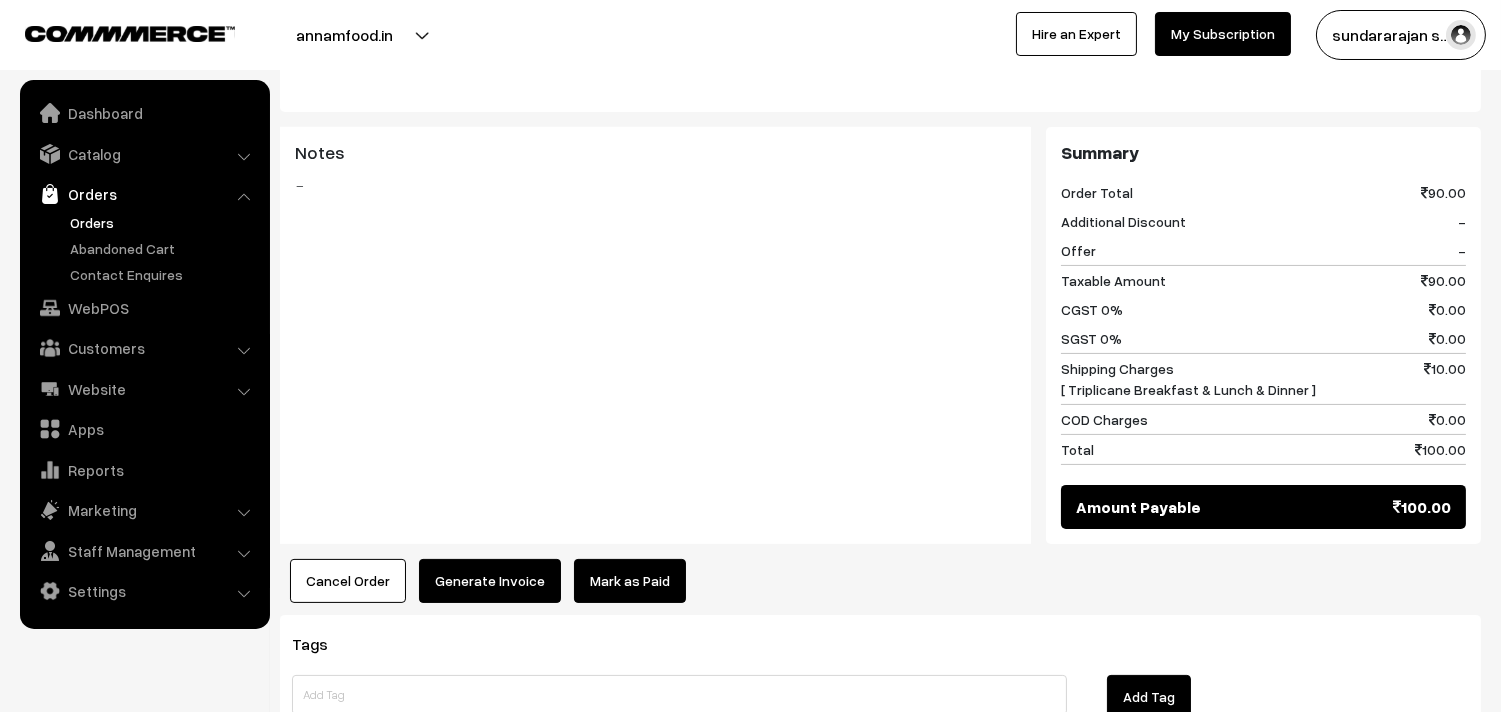 click on "Generate Invoice" at bounding box center (490, 581) 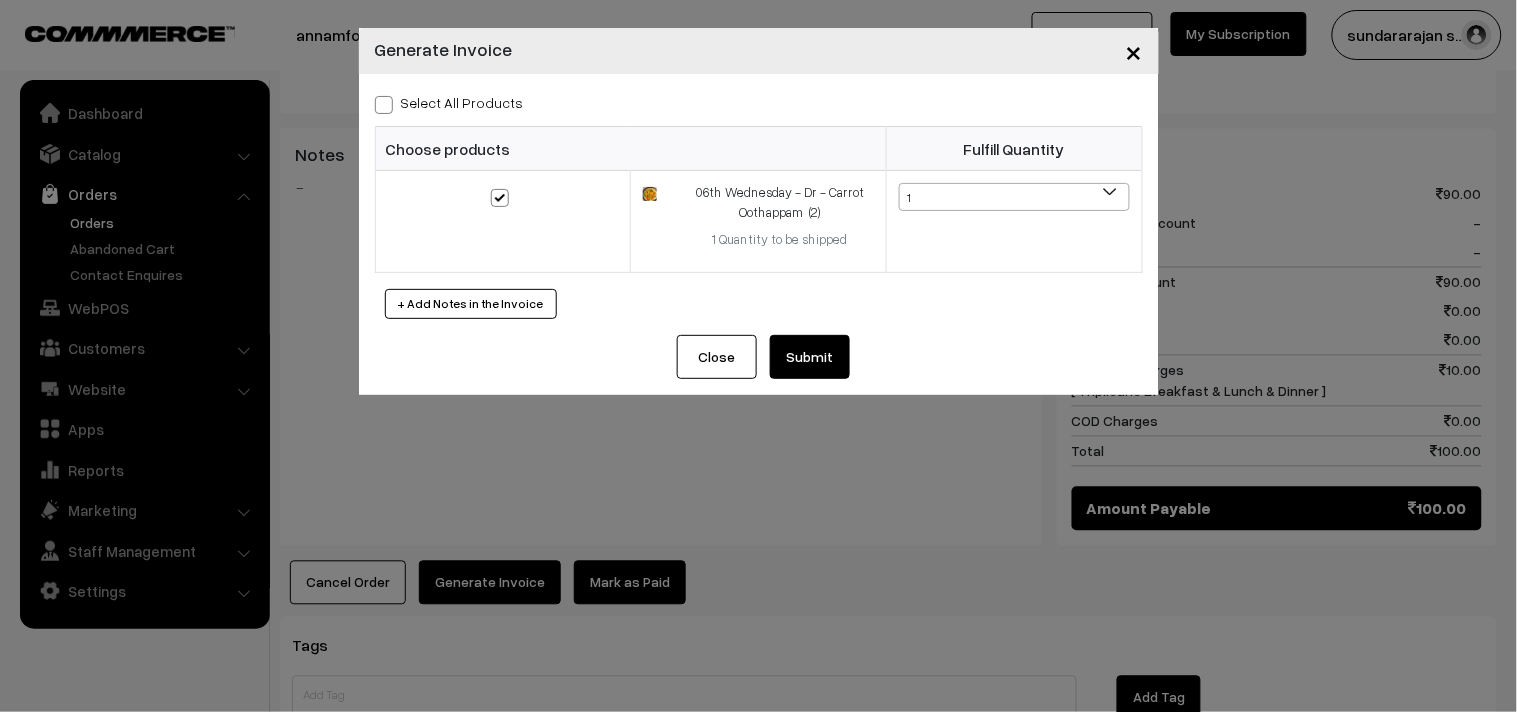 click on "Select All Products
Choose products
Fulfill Quantity
1 1" at bounding box center (759, 204) 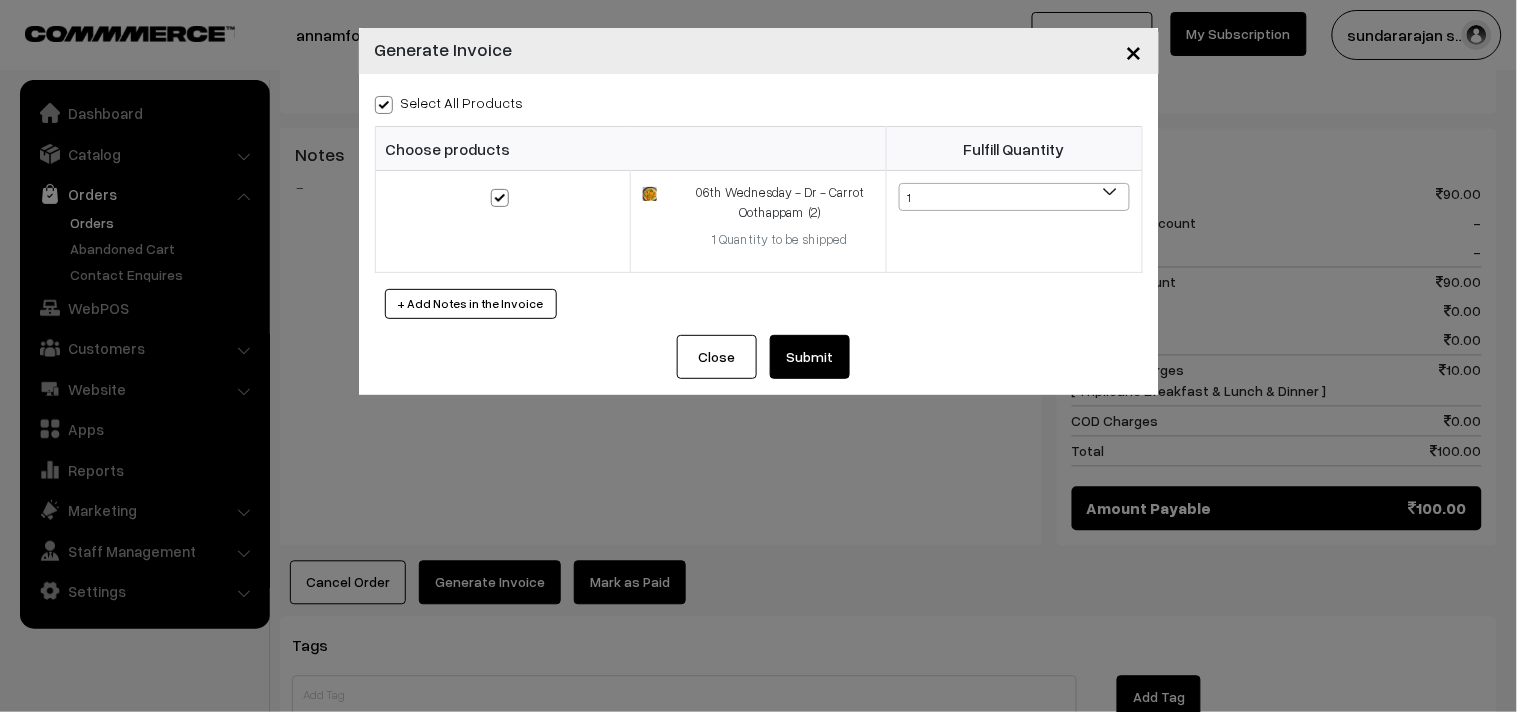 click on "Submit" at bounding box center (810, 357) 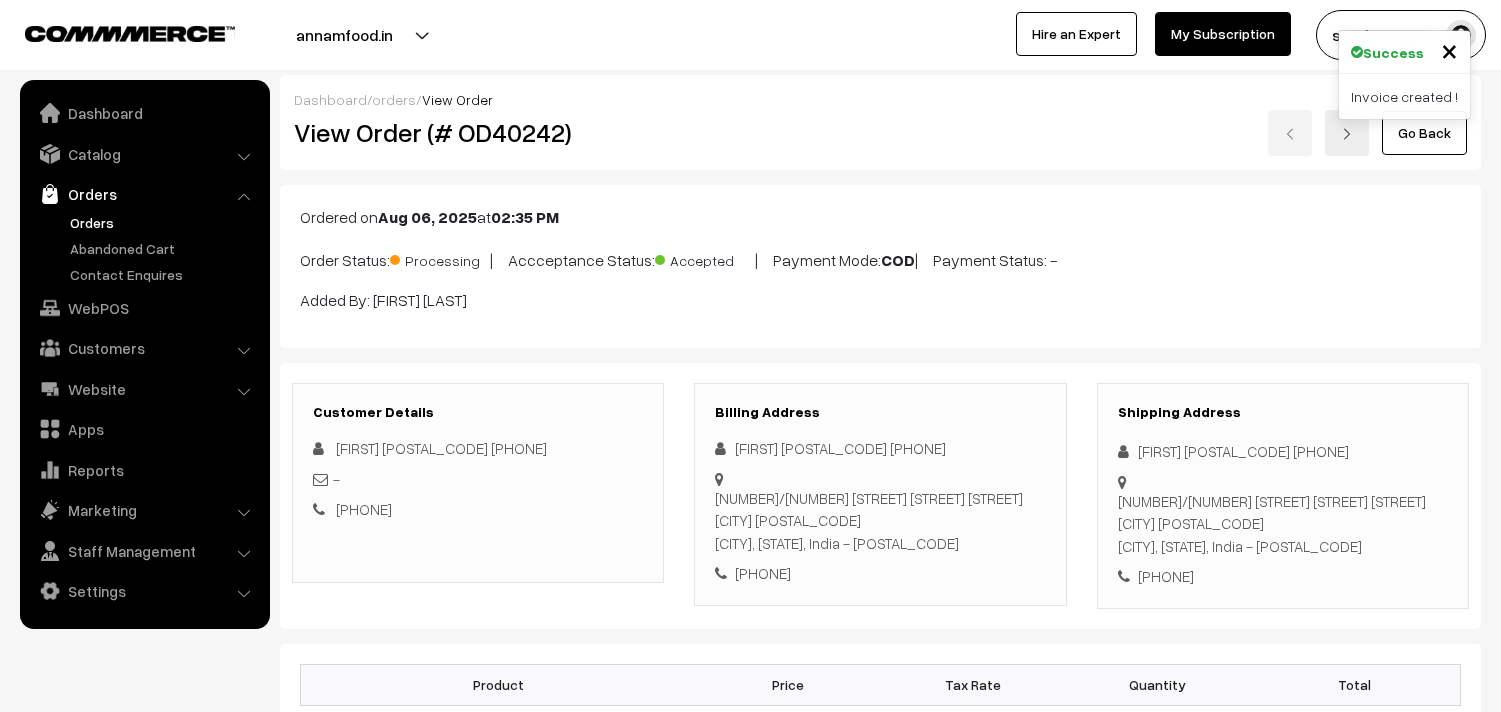 scroll, scrollTop: 1111, scrollLeft: 0, axis: vertical 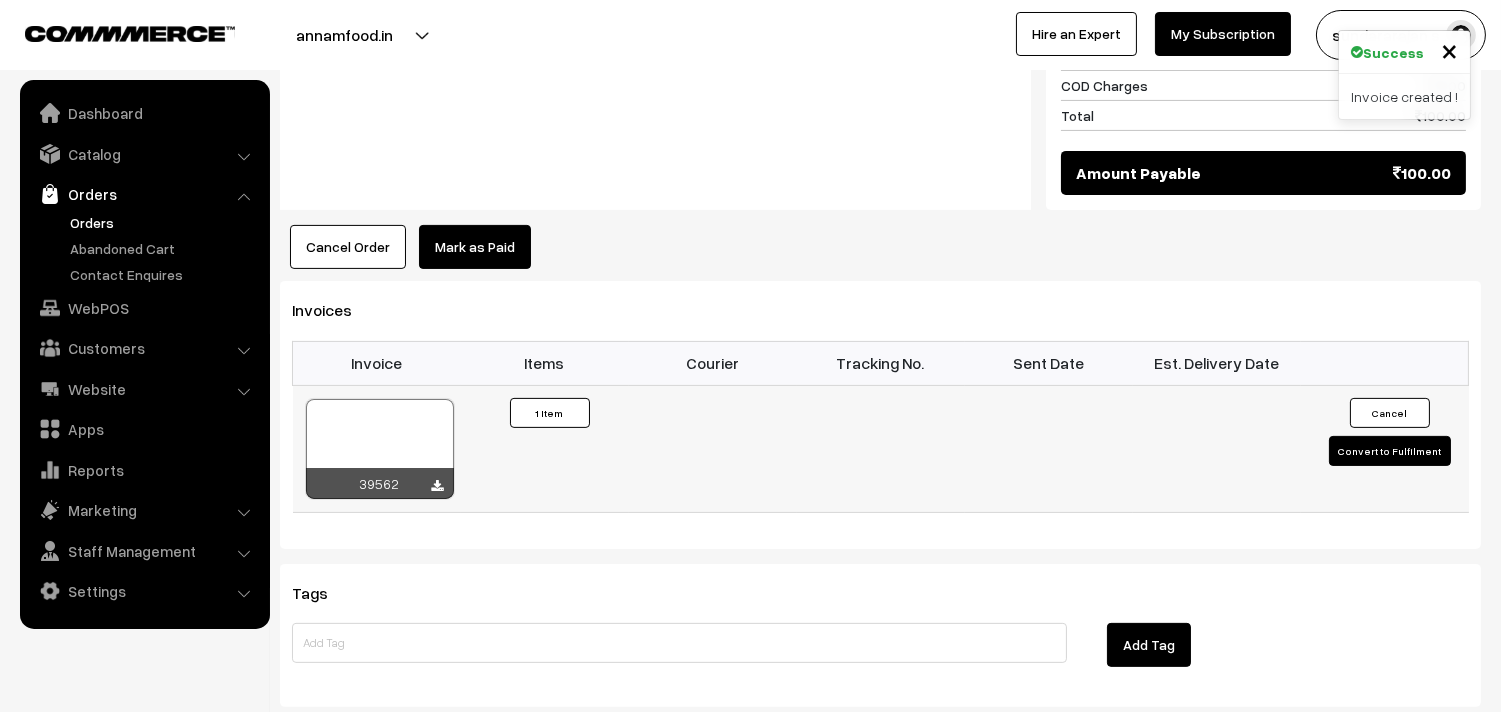 click on "39562" at bounding box center (380, 483) 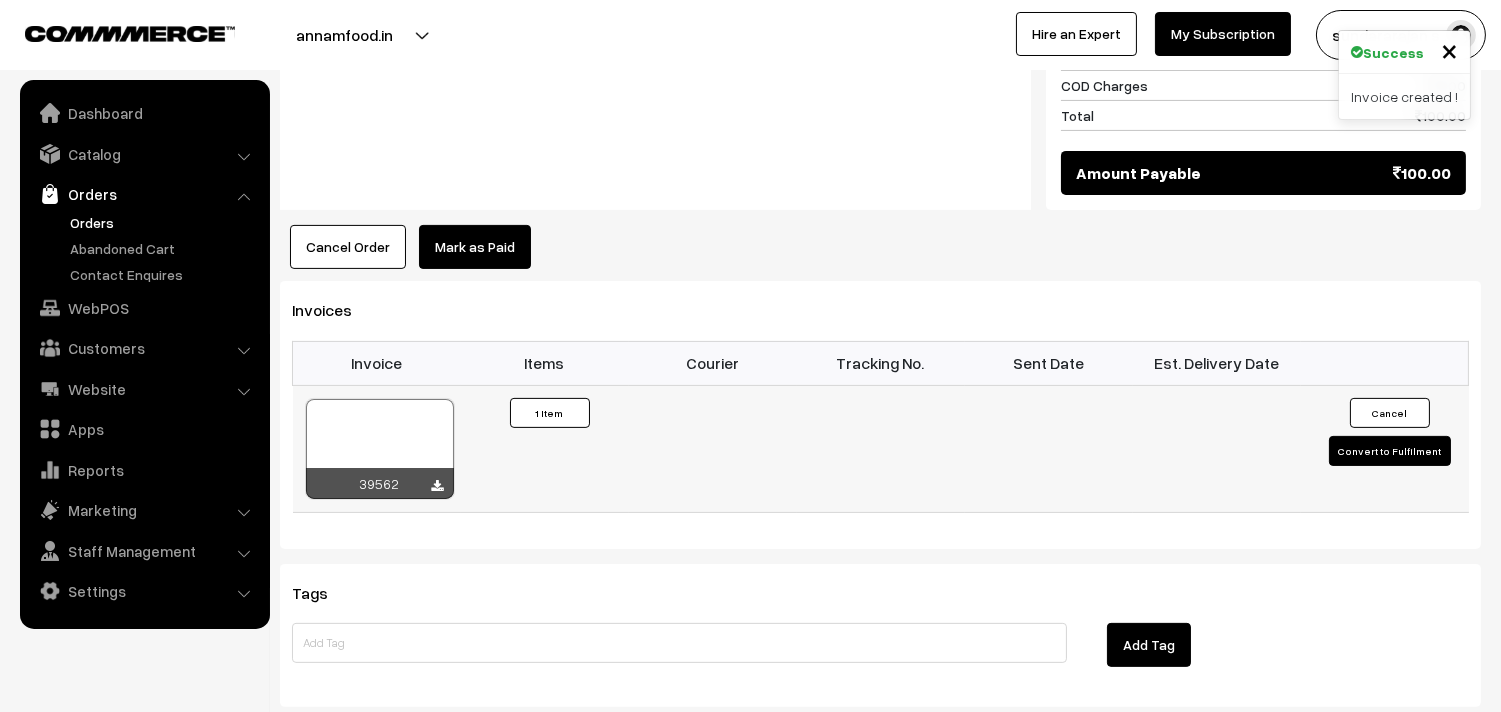 click at bounding box center (380, 449) 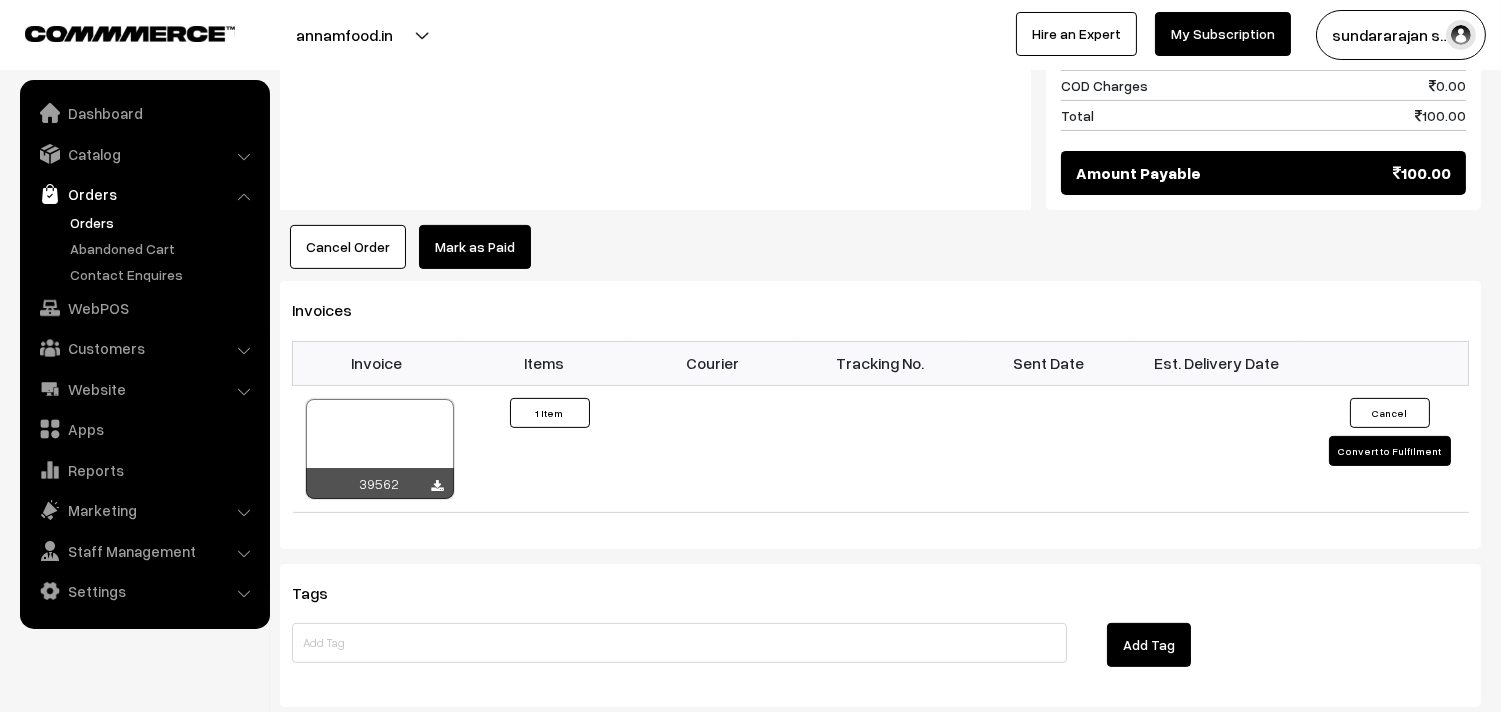 click on "Orders" at bounding box center [144, 194] 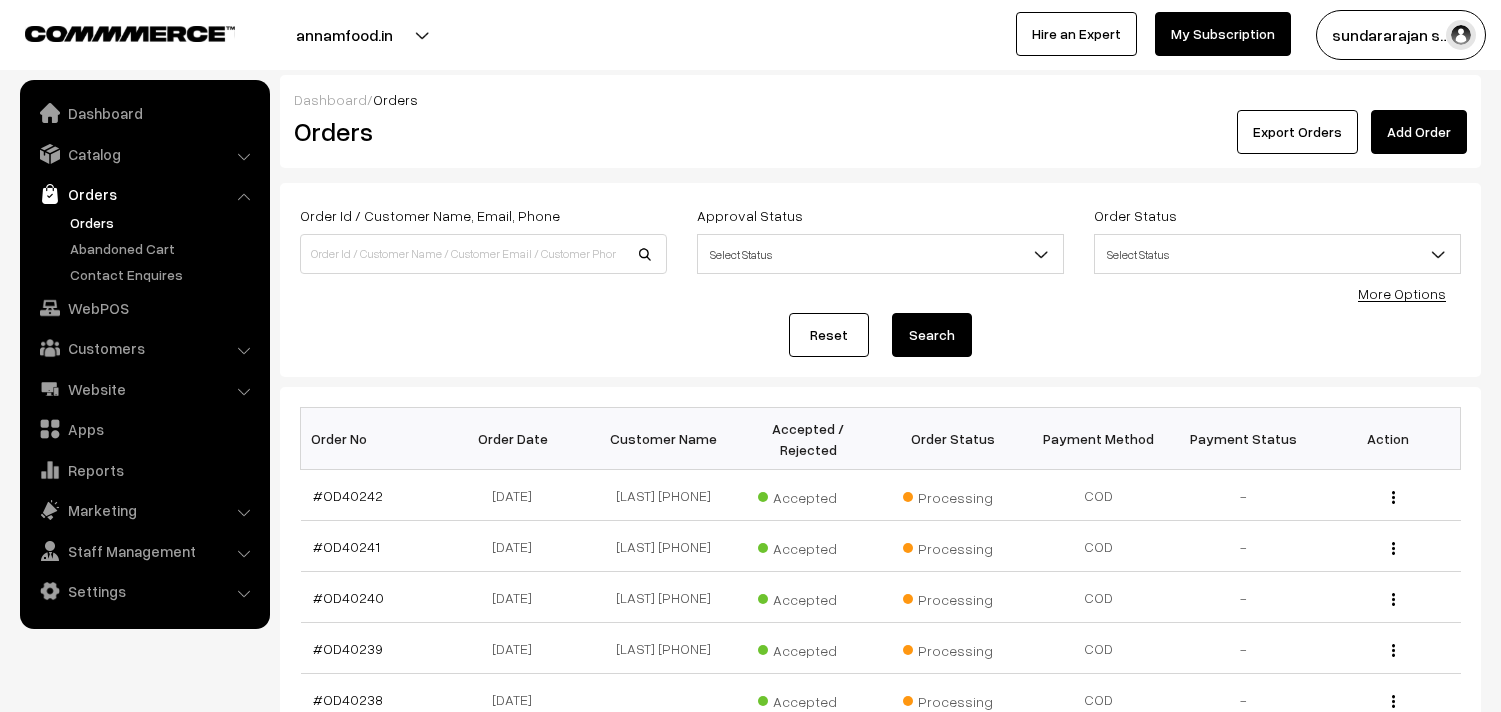 scroll, scrollTop: 0, scrollLeft: 0, axis: both 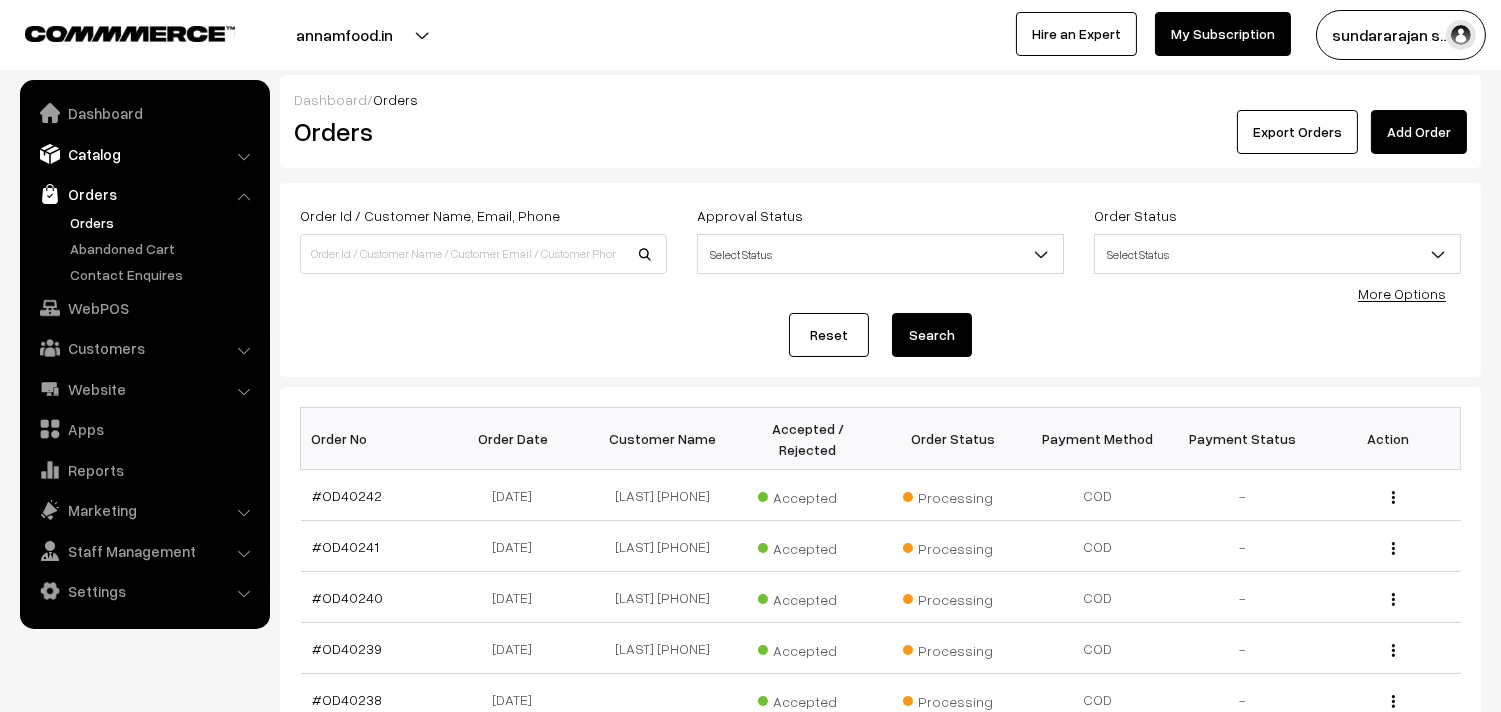 click on "Catalog" at bounding box center [144, 154] 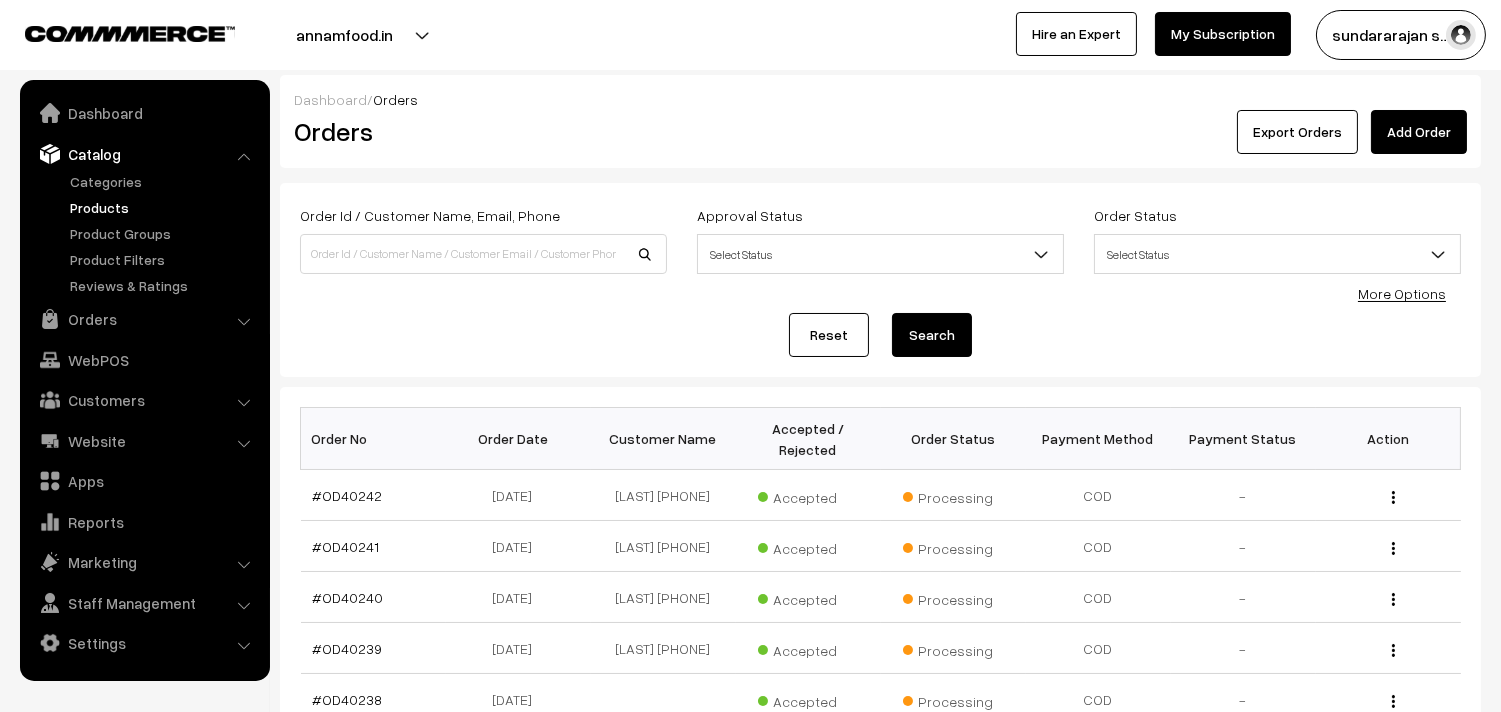 click on "Products" at bounding box center (164, 207) 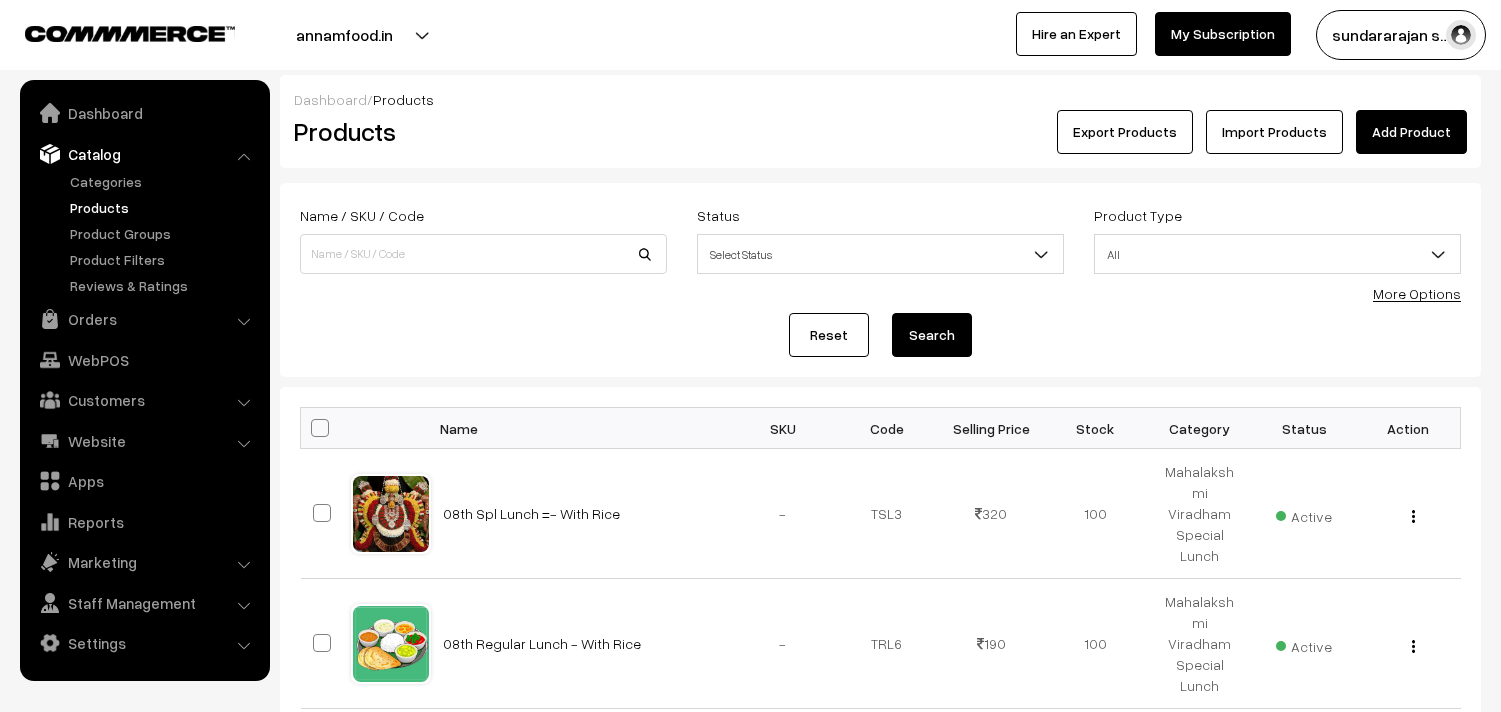 scroll, scrollTop: 0, scrollLeft: 0, axis: both 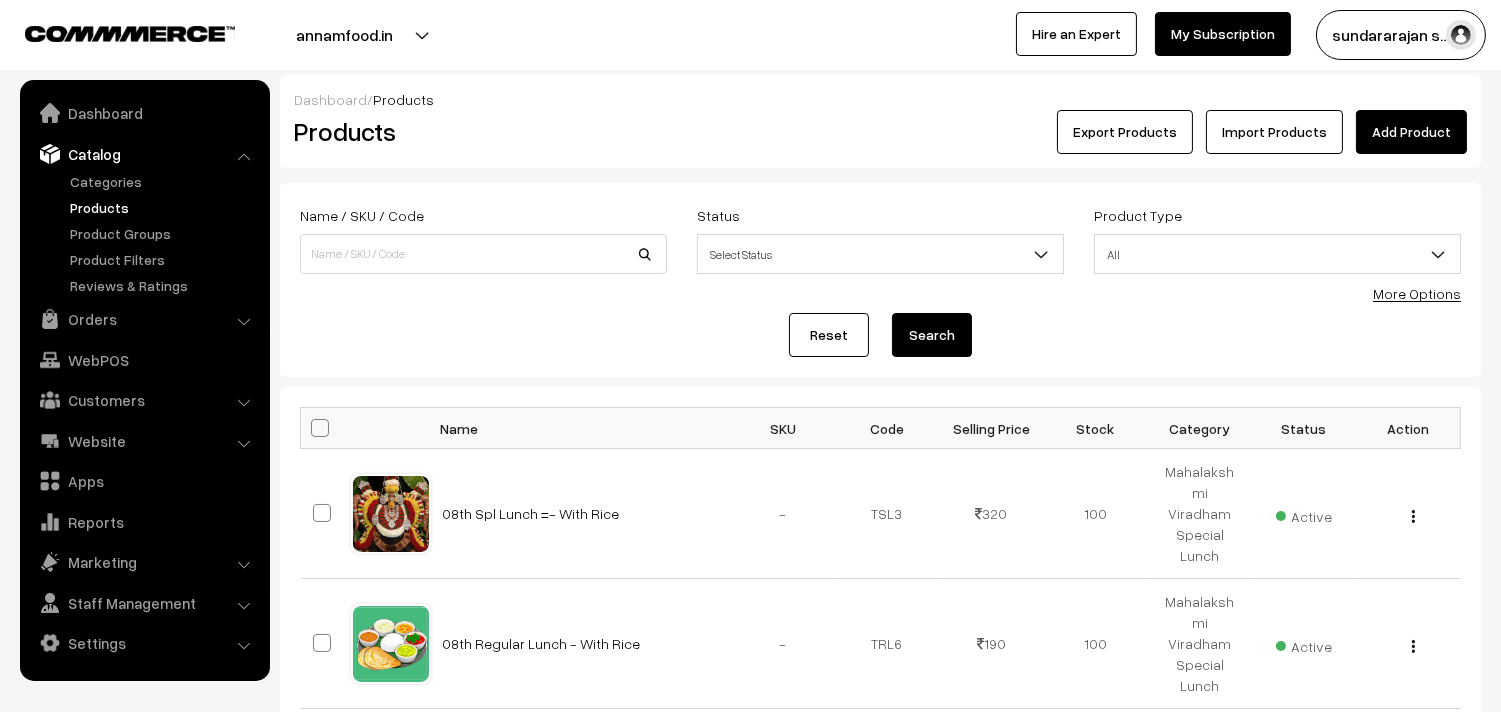 click on "More Options" at bounding box center (1417, 293) 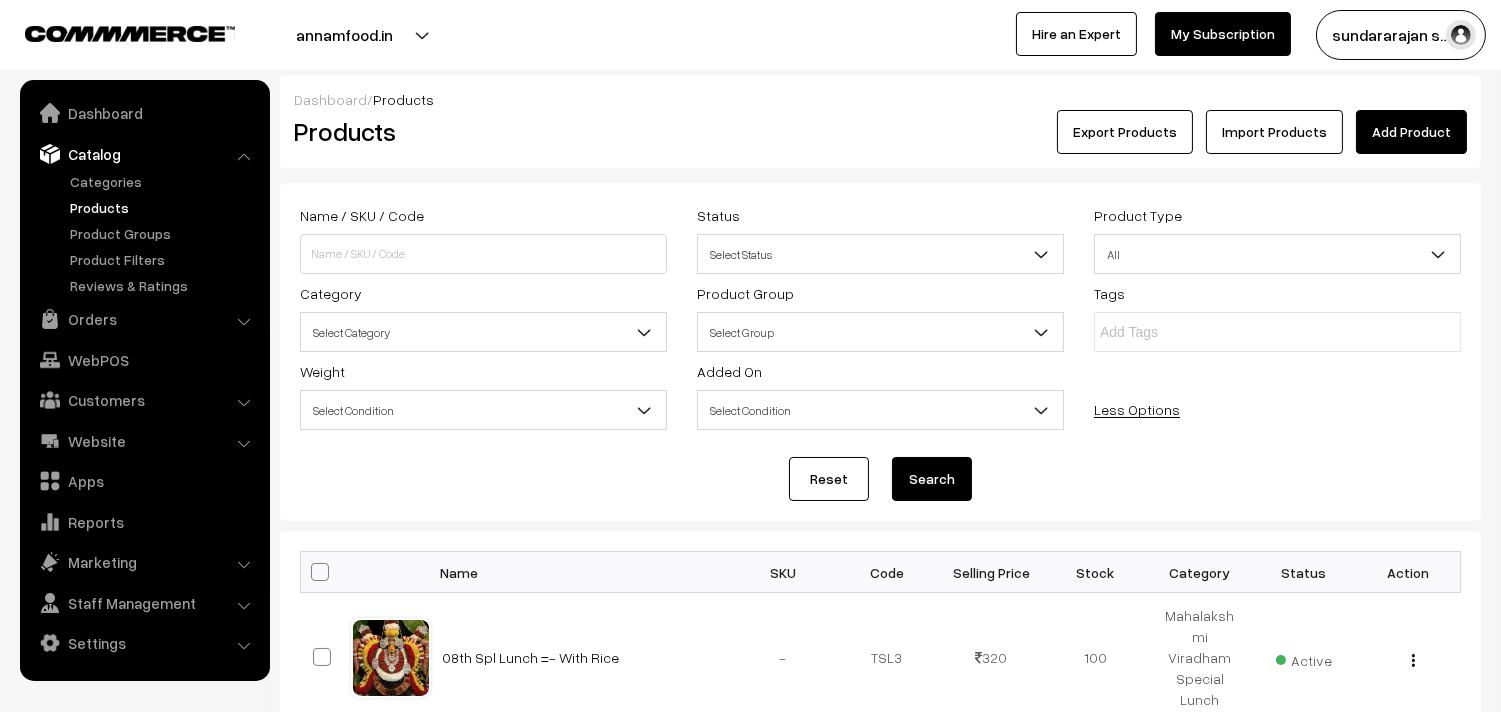 click on "Select Category" at bounding box center (483, 332) 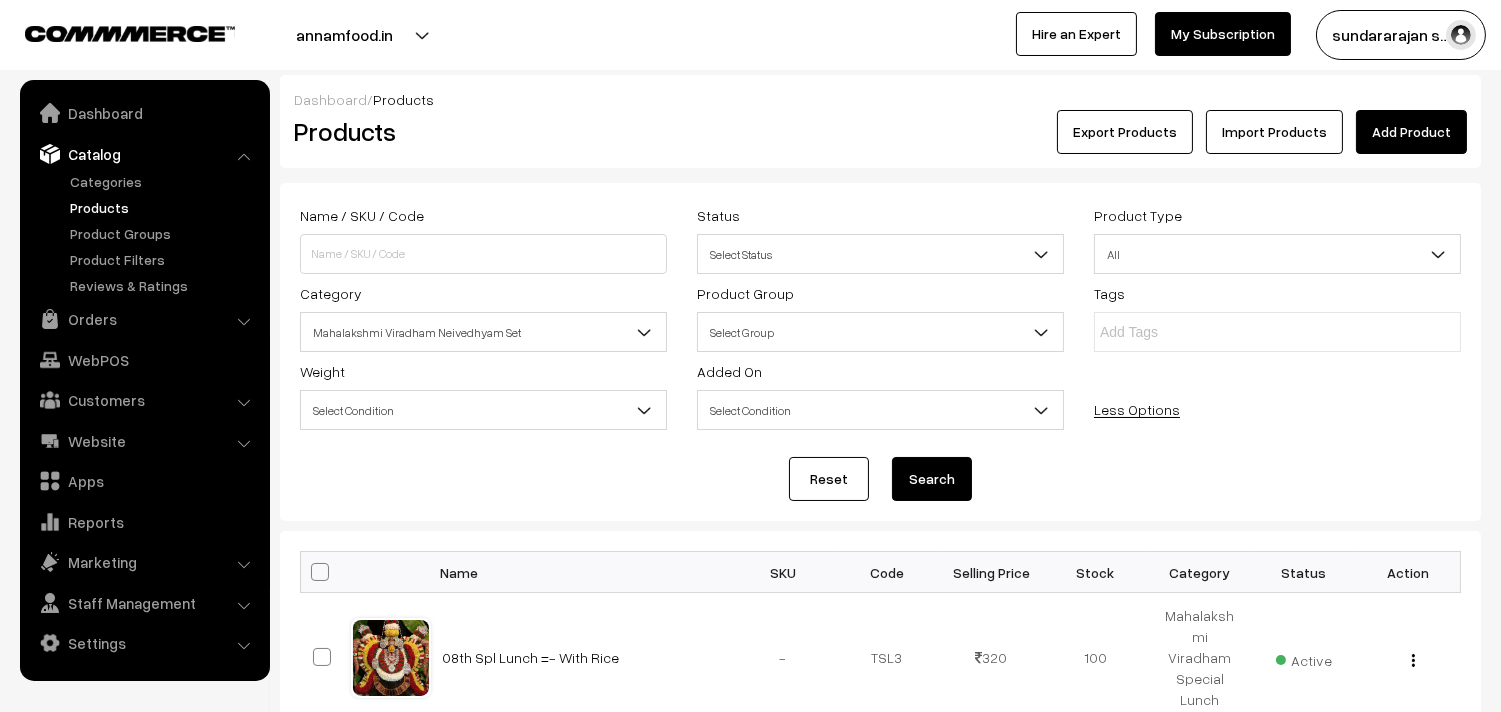 click on "Category
Select Category
Mahalakshmi Viradham Special Lunch
Mahalakshmi Viradham Neivedhyam Set
Krishna Jeyanth 2025
Karadaiyan Nonbu (Inactive)" at bounding box center [483, 316] 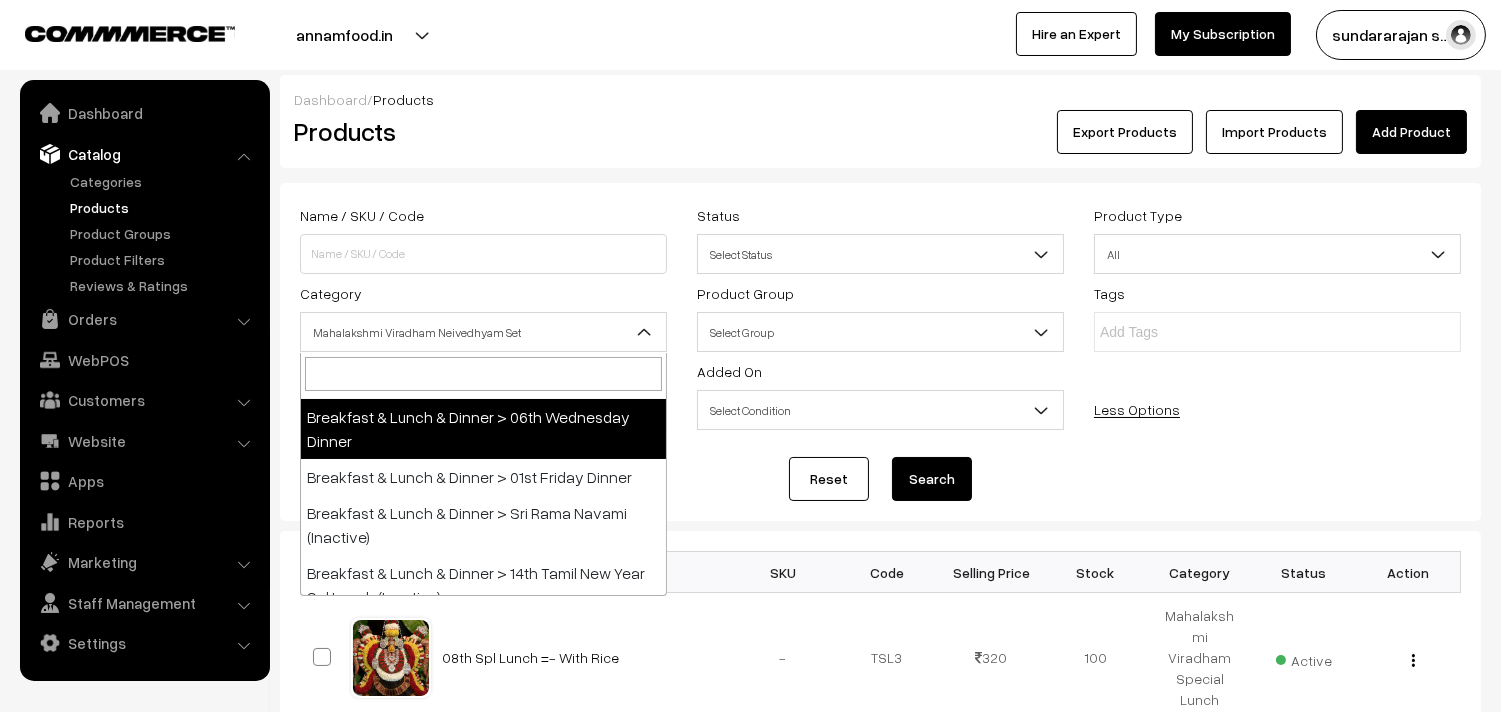 scroll, scrollTop: 333, scrollLeft: 0, axis: vertical 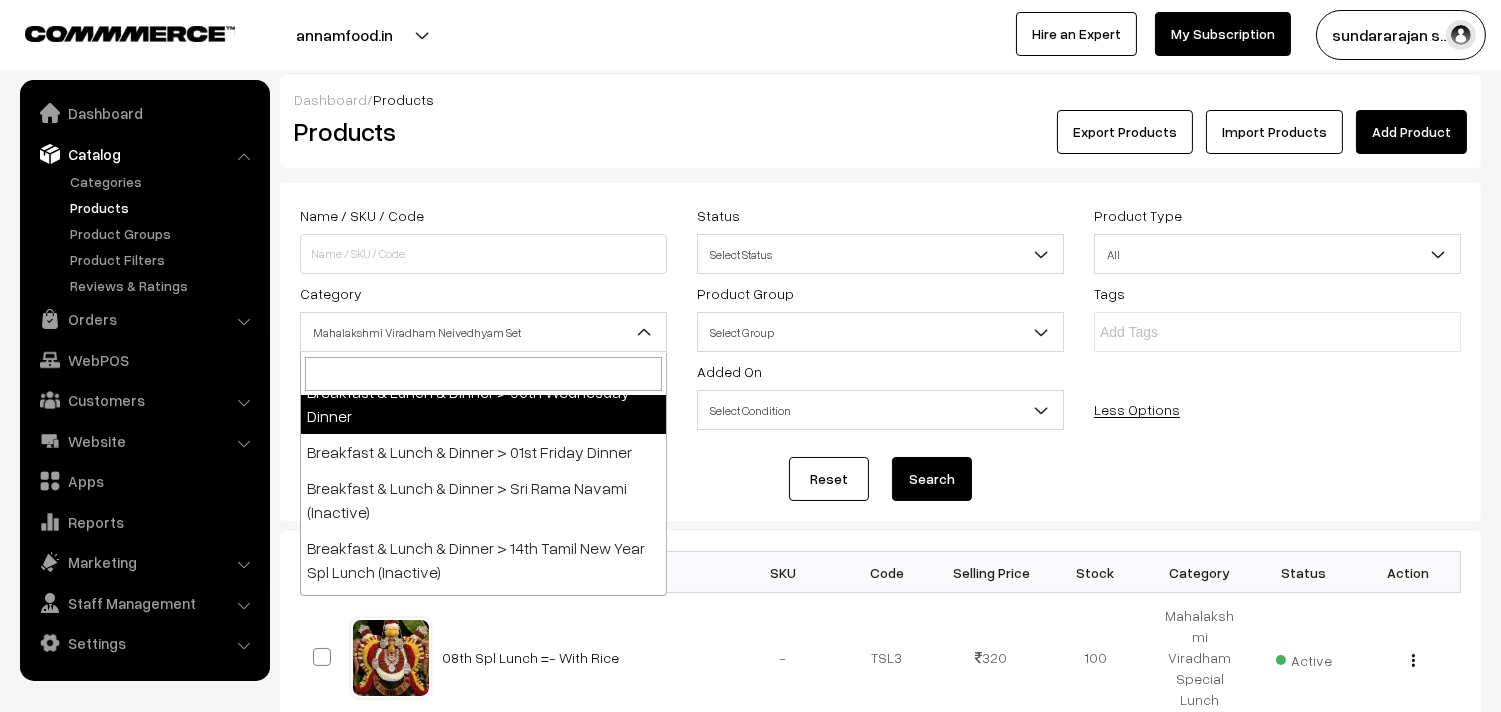 select on "68" 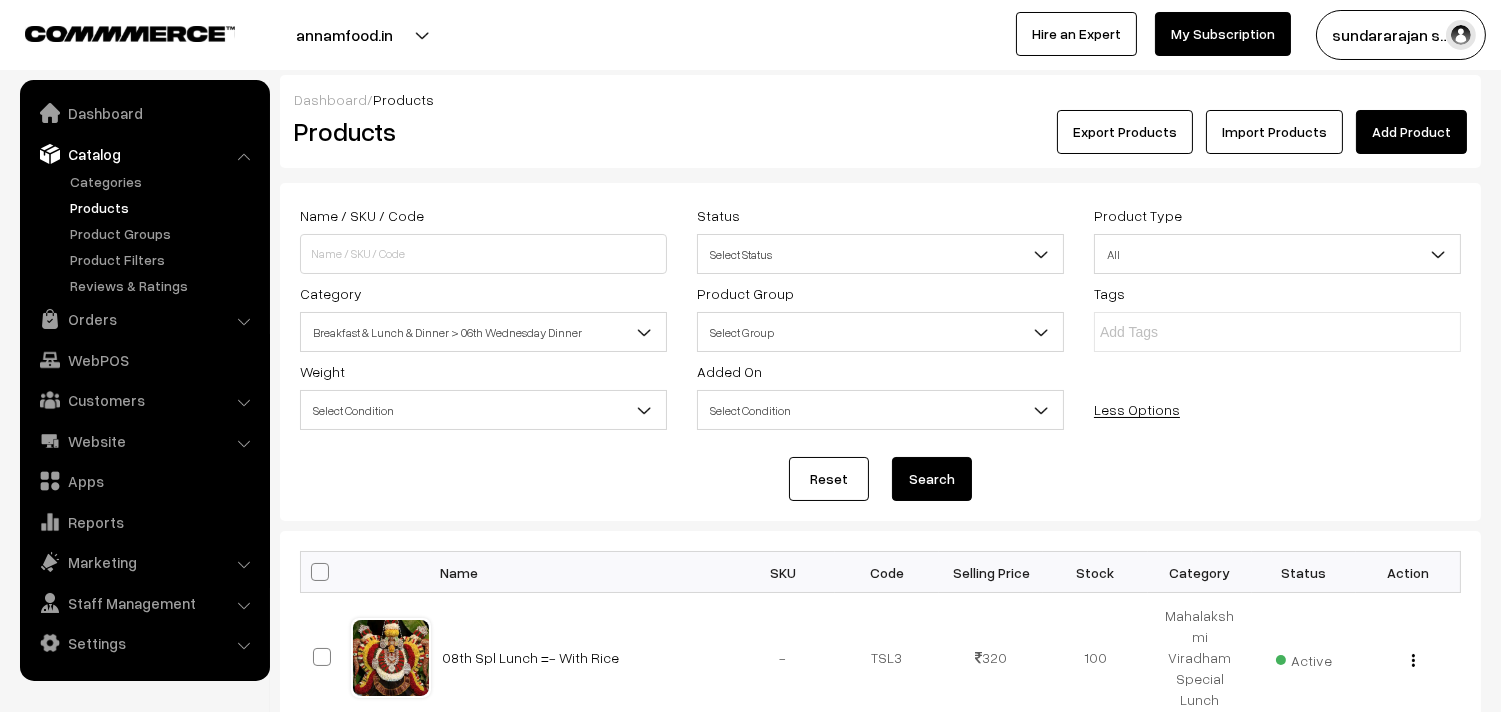click on "Search" at bounding box center [932, 479] 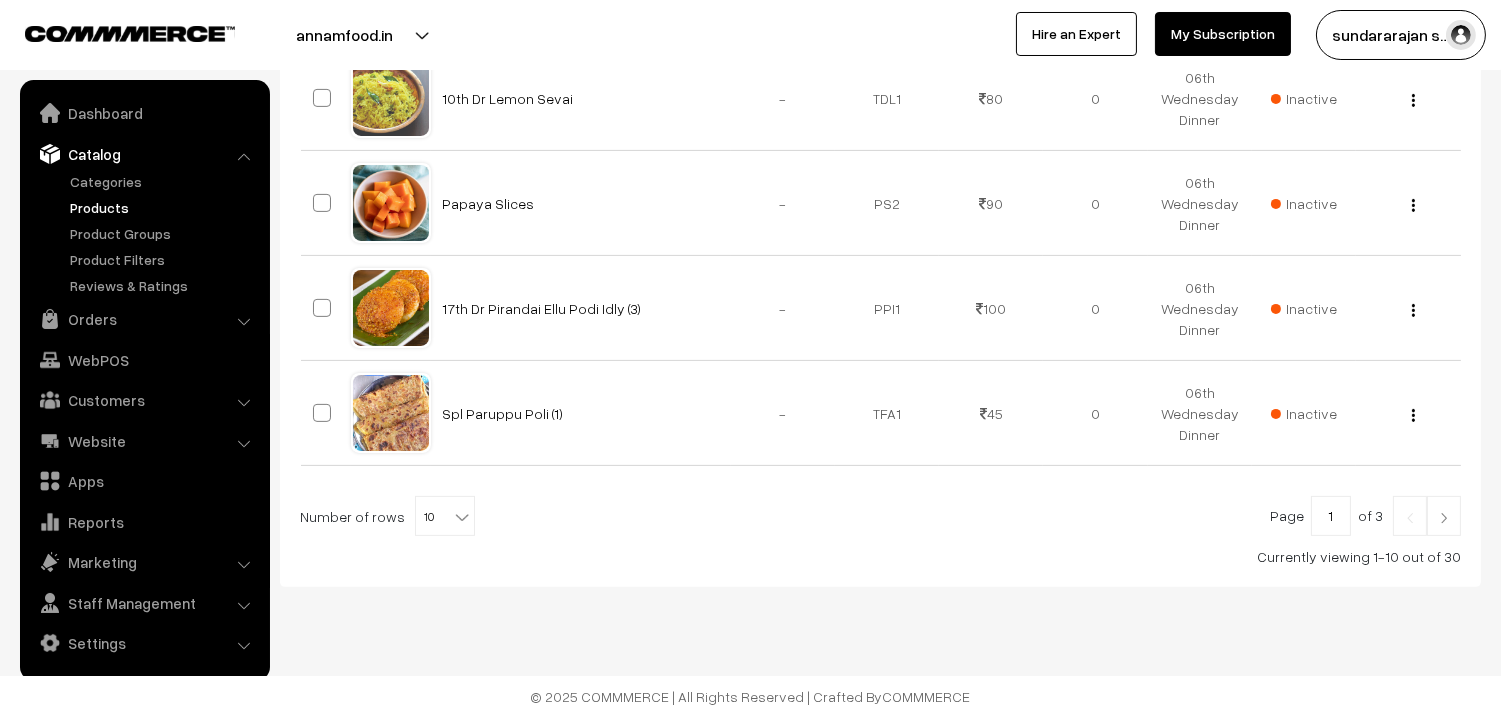 scroll, scrollTop: 1184, scrollLeft: 0, axis: vertical 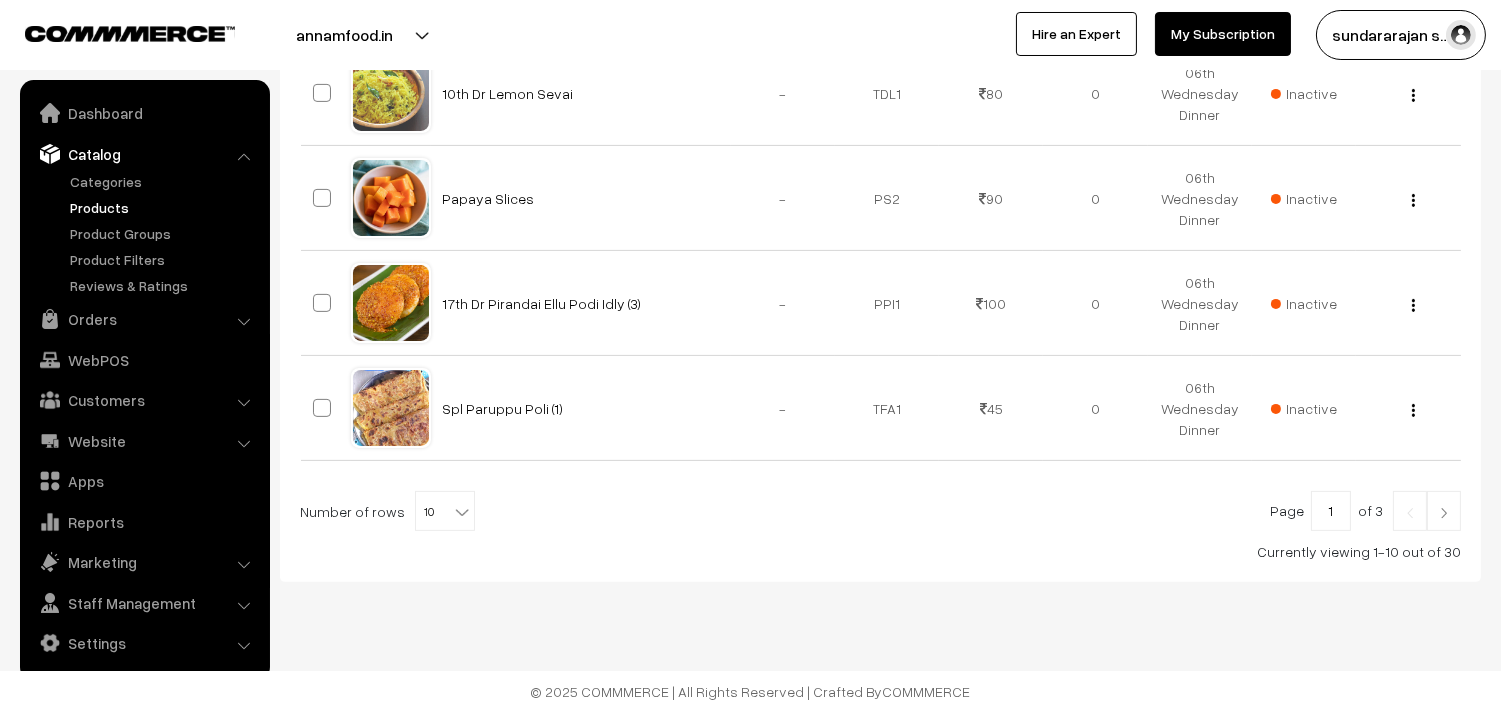 click on "Thank you for showing interest. Our team will call you shortly.
Close
annamfood.in
Go to Website
Switch Store
Create New Store
My Profile" at bounding box center [750, -235] 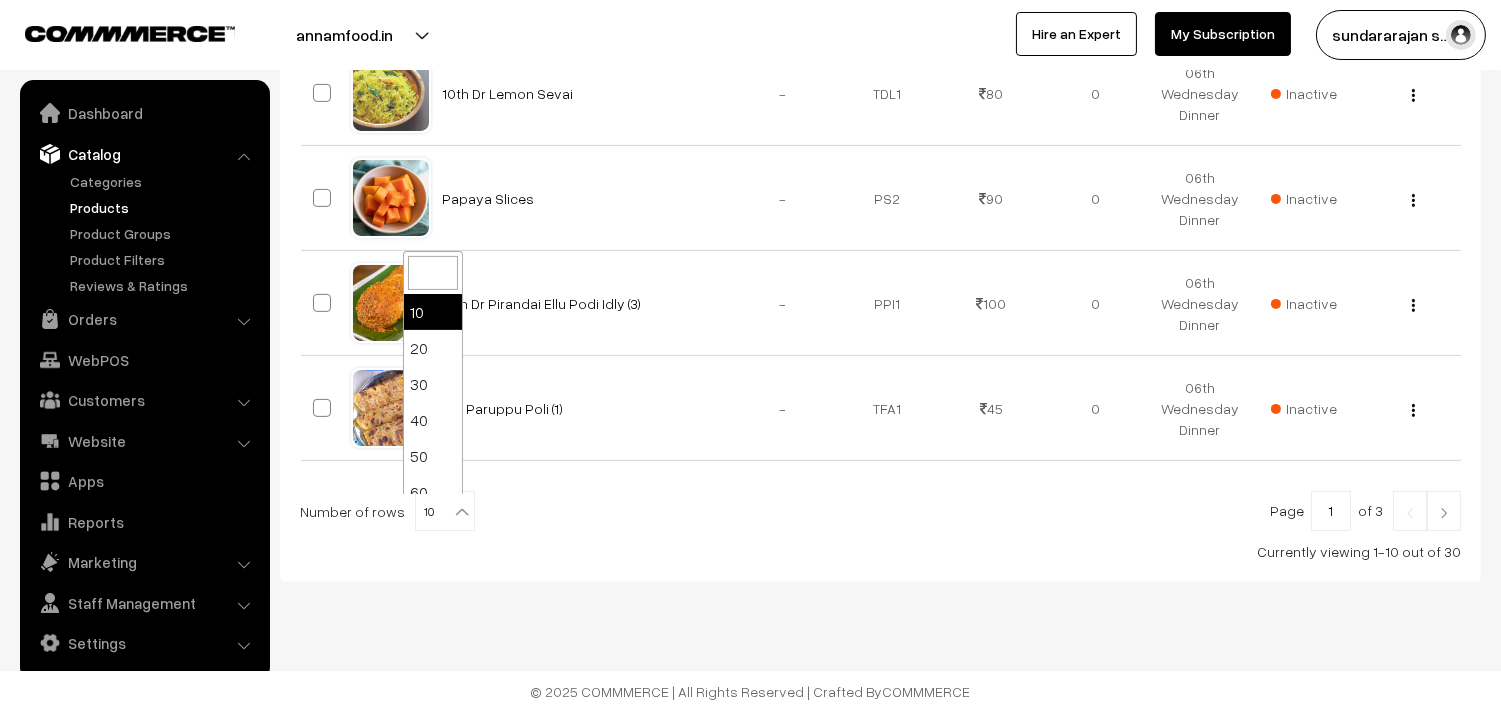 click at bounding box center [462, 512] 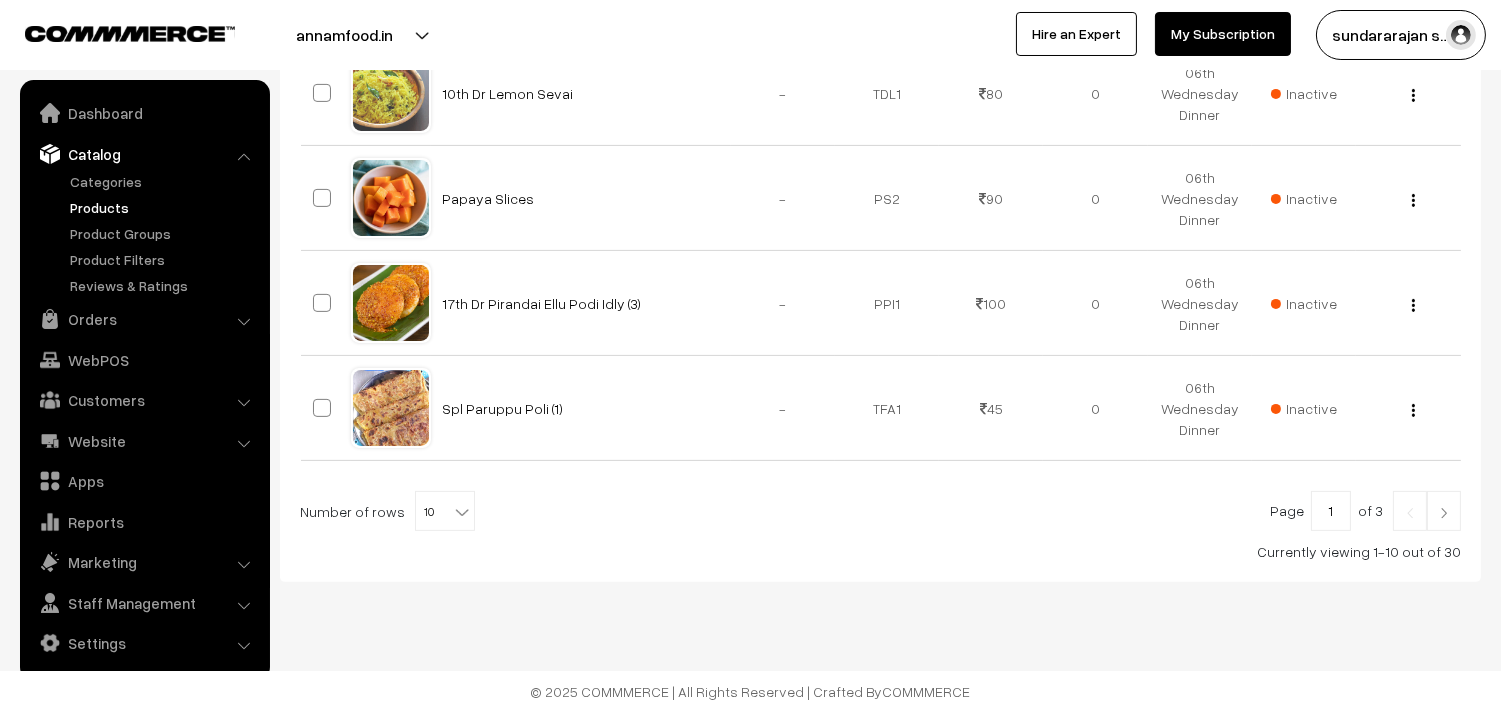 click on "10" at bounding box center [445, 512] 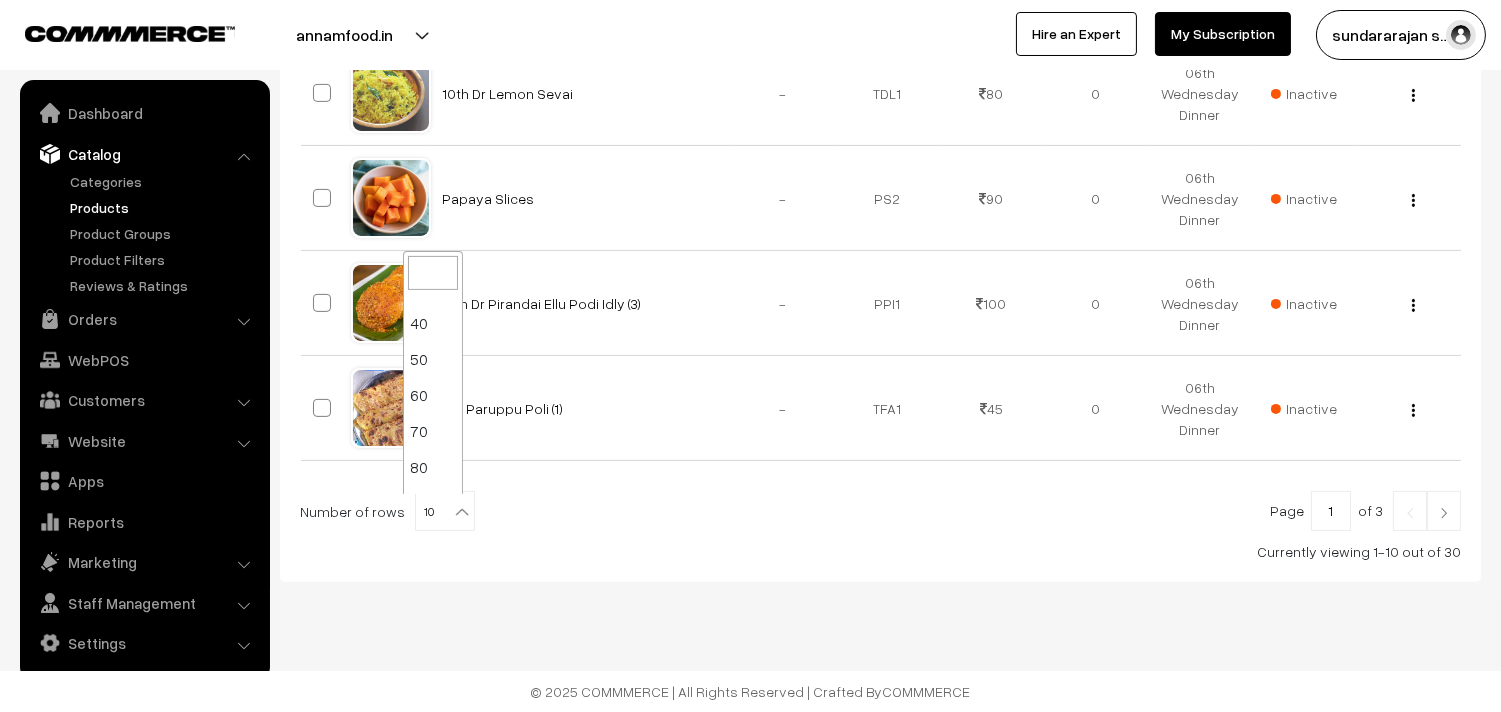 scroll, scrollTop: 160, scrollLeft: 0, axis: vertical 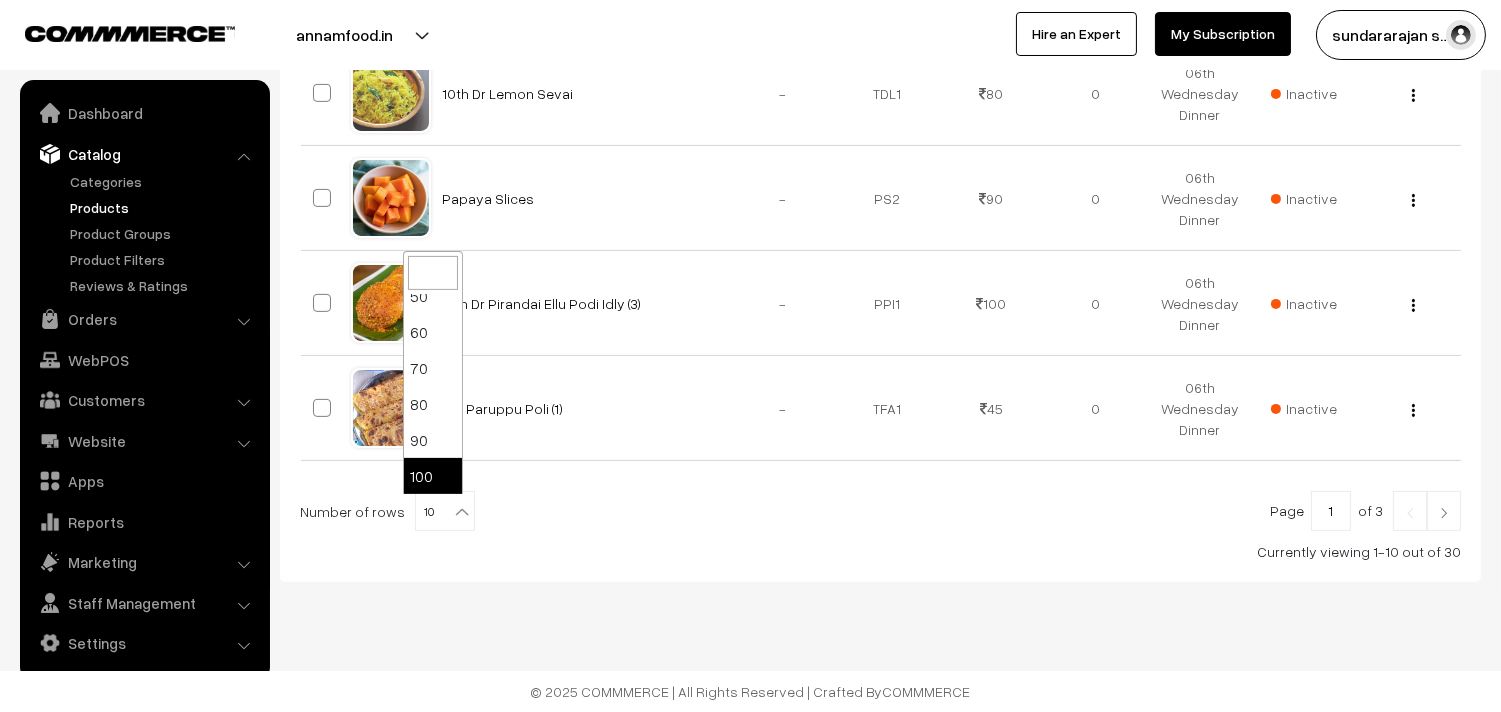 select on "100" 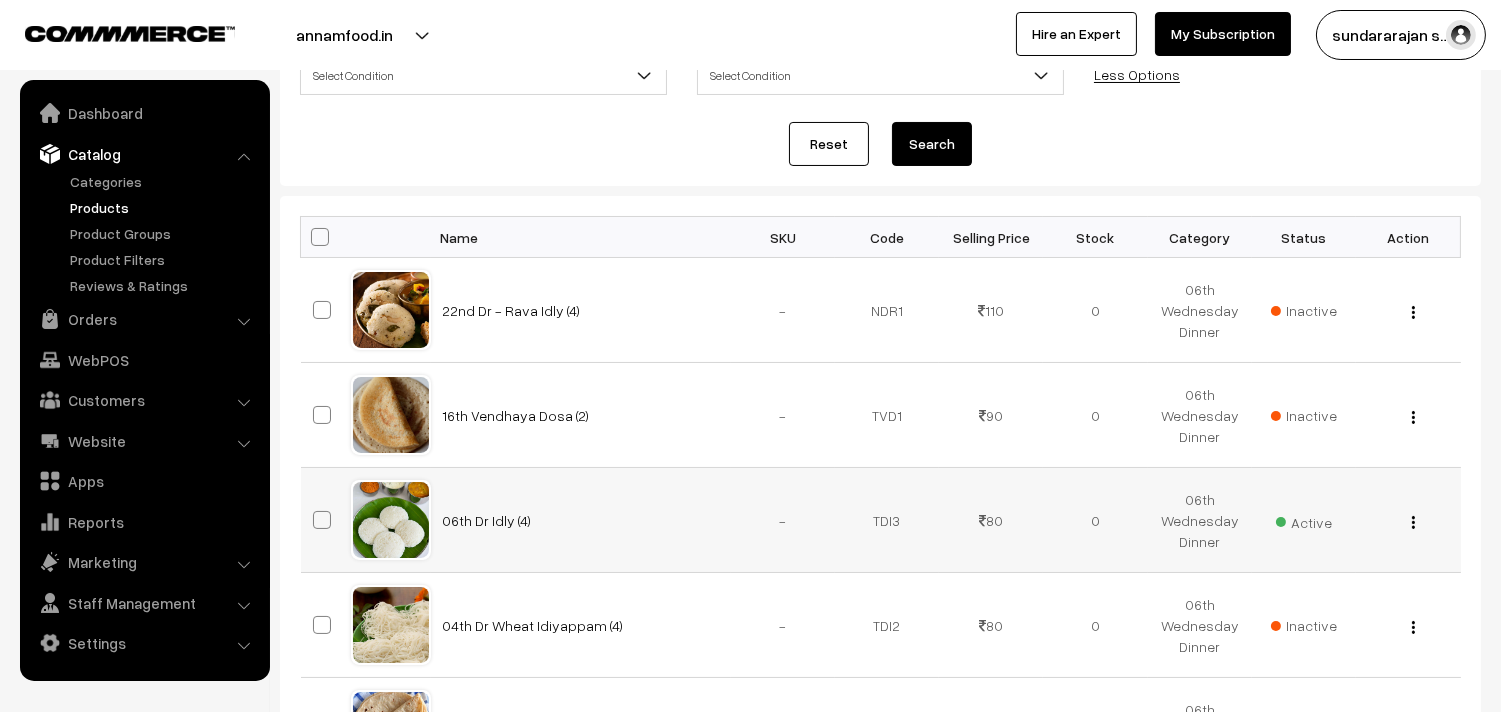 scroll, scrollTop: 333, scrollLeft: 0, axis: vertical 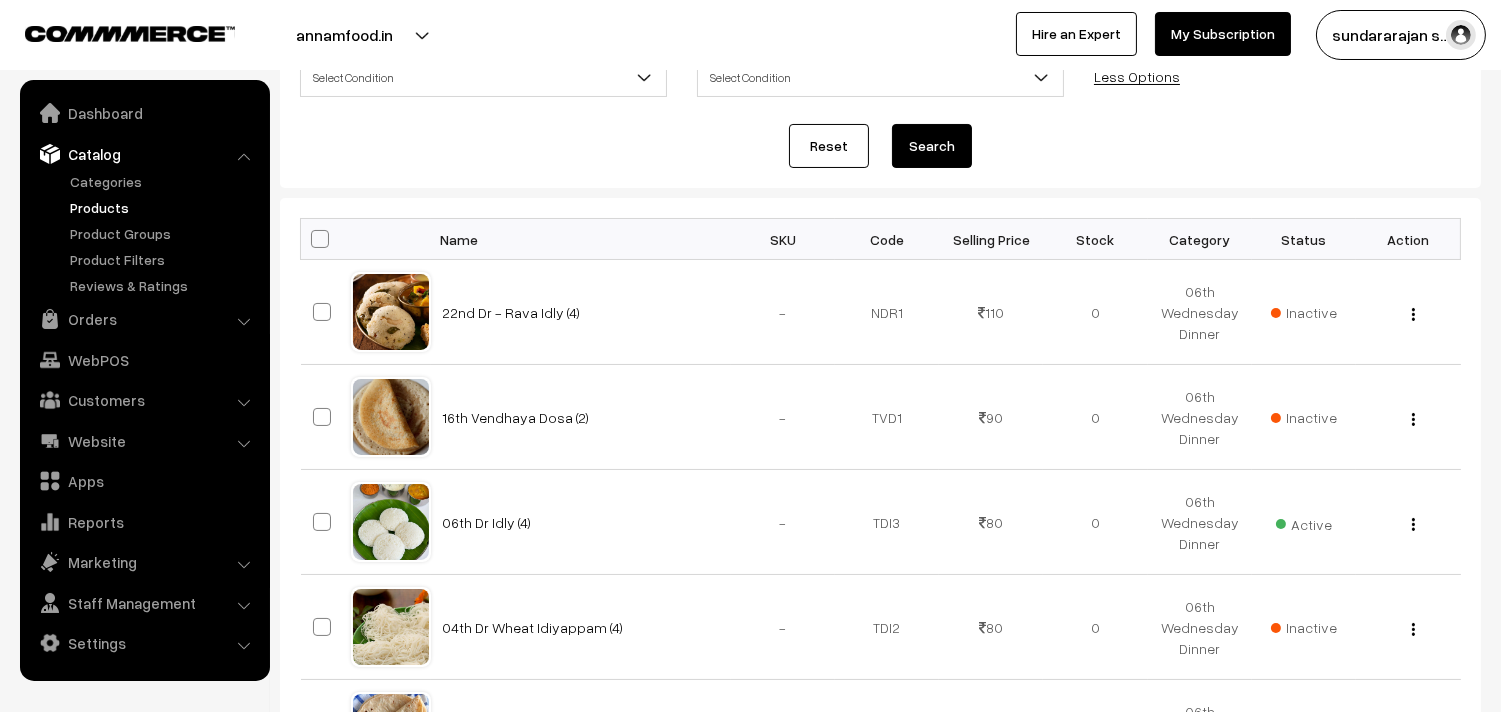 click at bounding box center [326, 239] 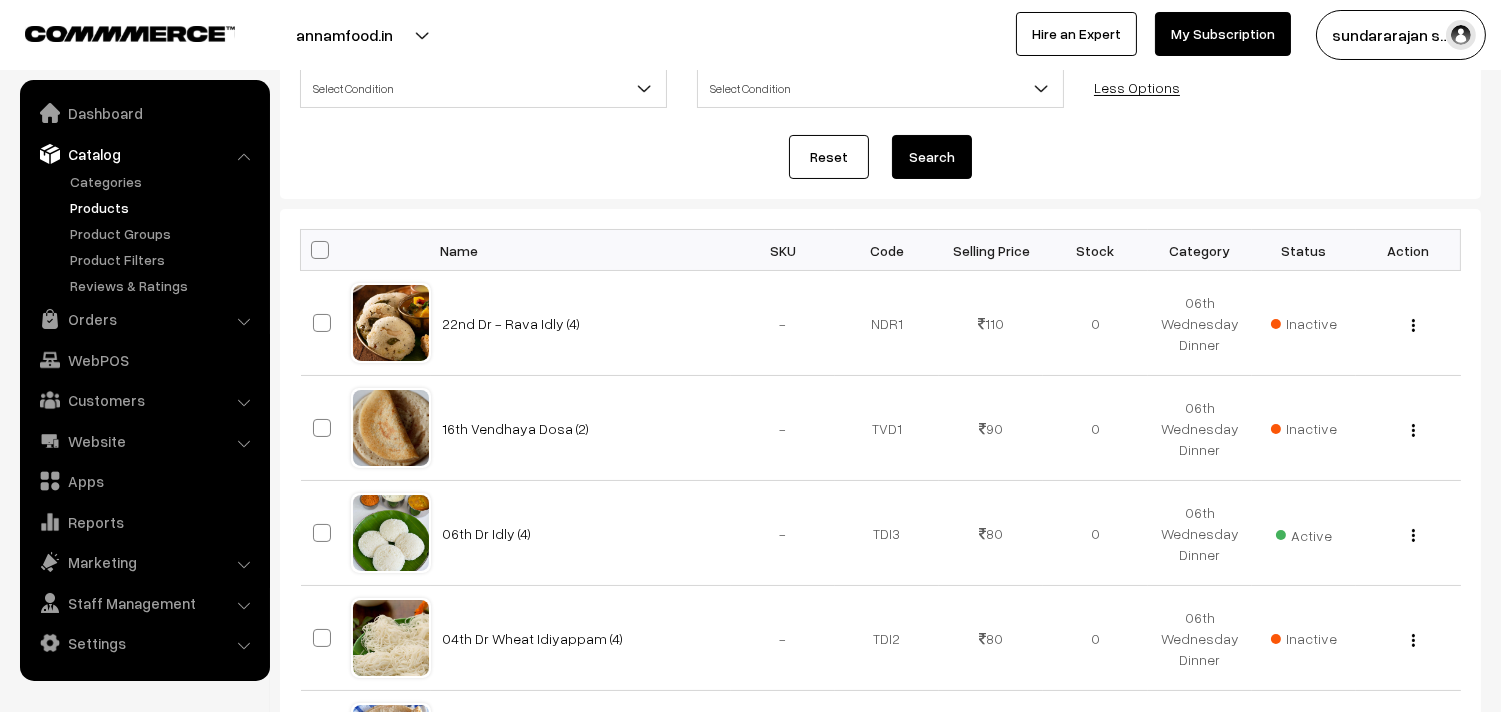 scroll, scrollTop: 222, scrollLeft: 0, axis: vertical 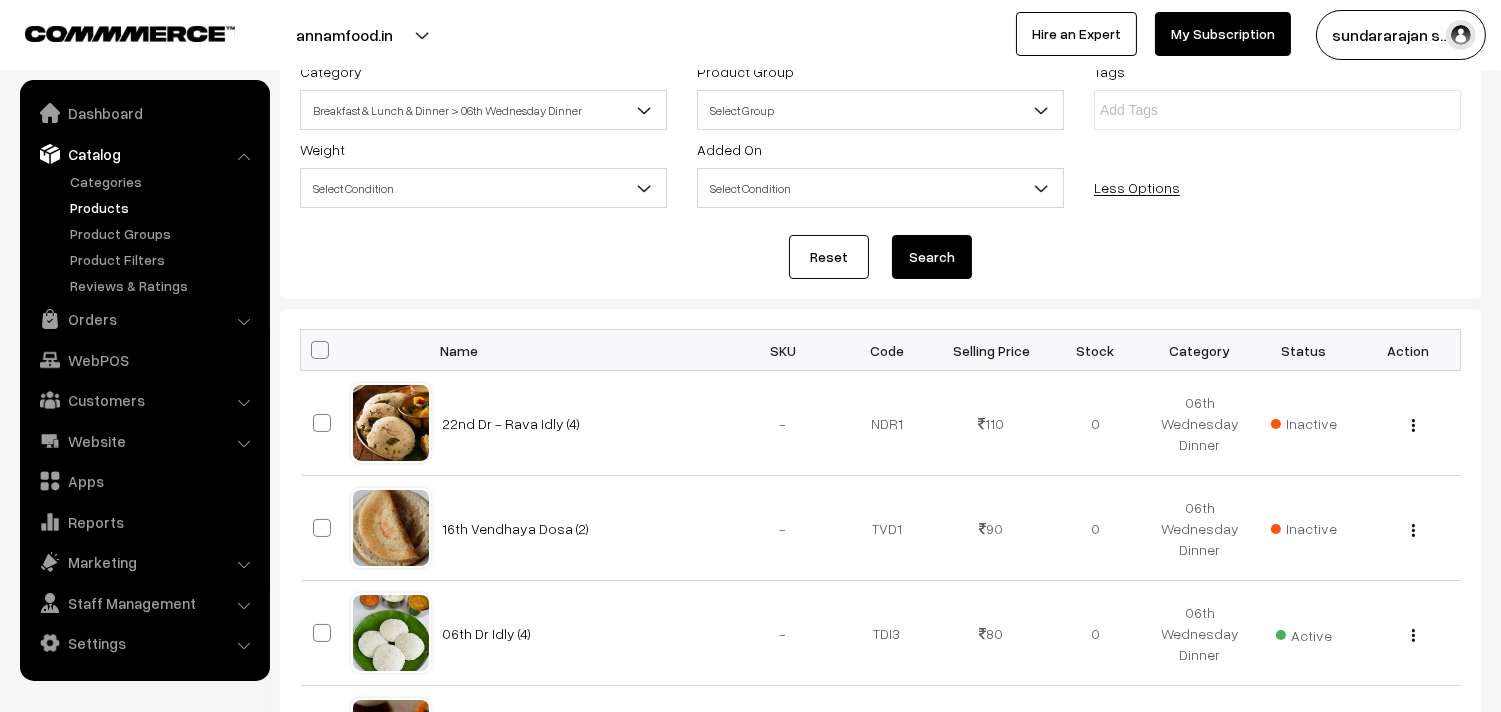 click at bounding box center [320, 350] 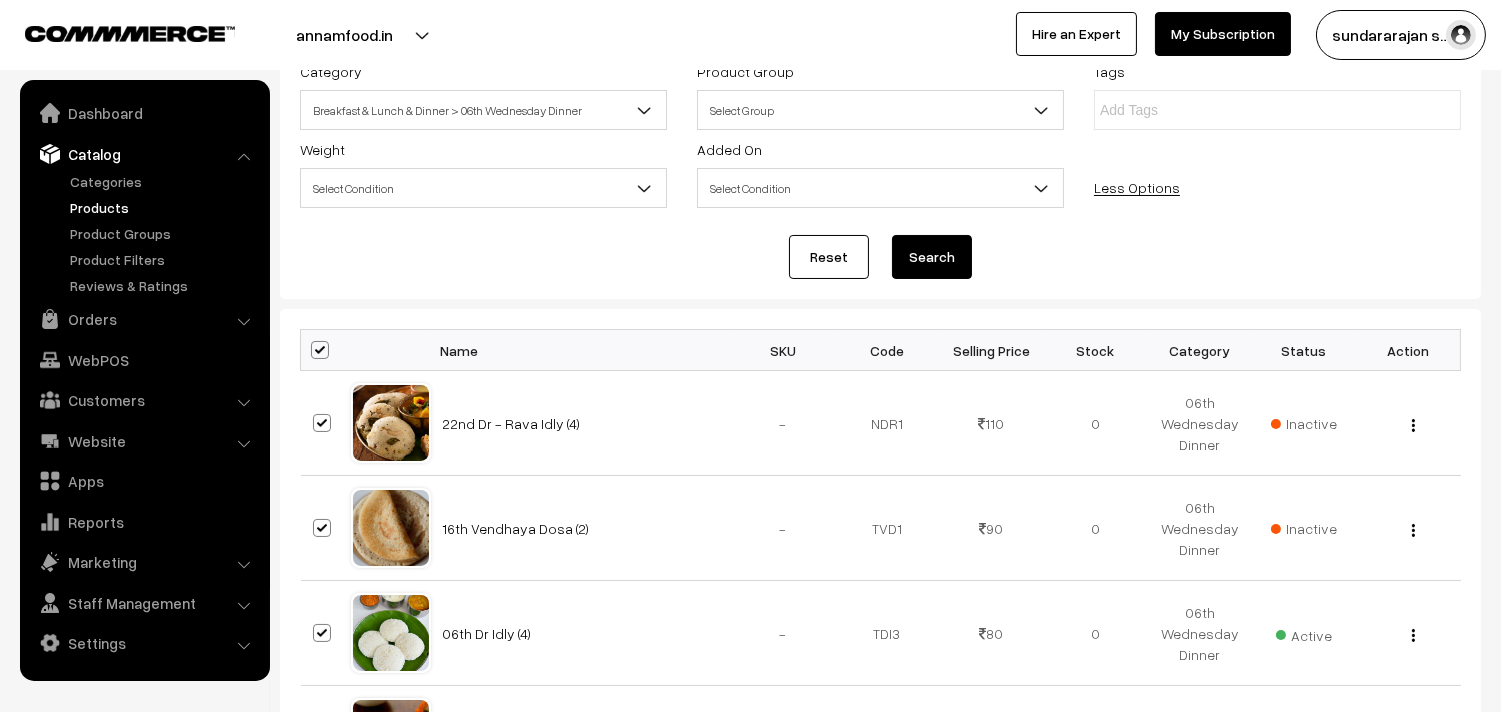 checkbox on "true" 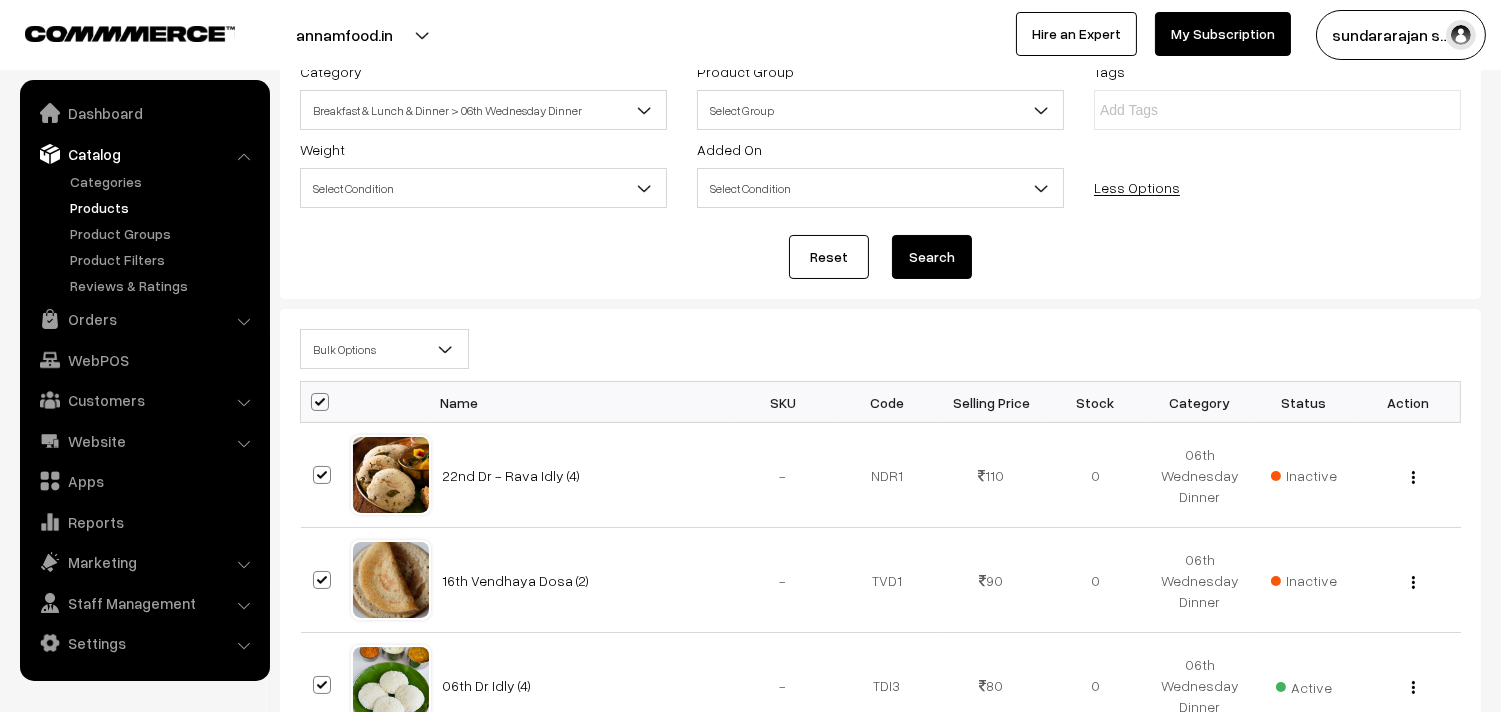 click at bounding box center (391, 402) 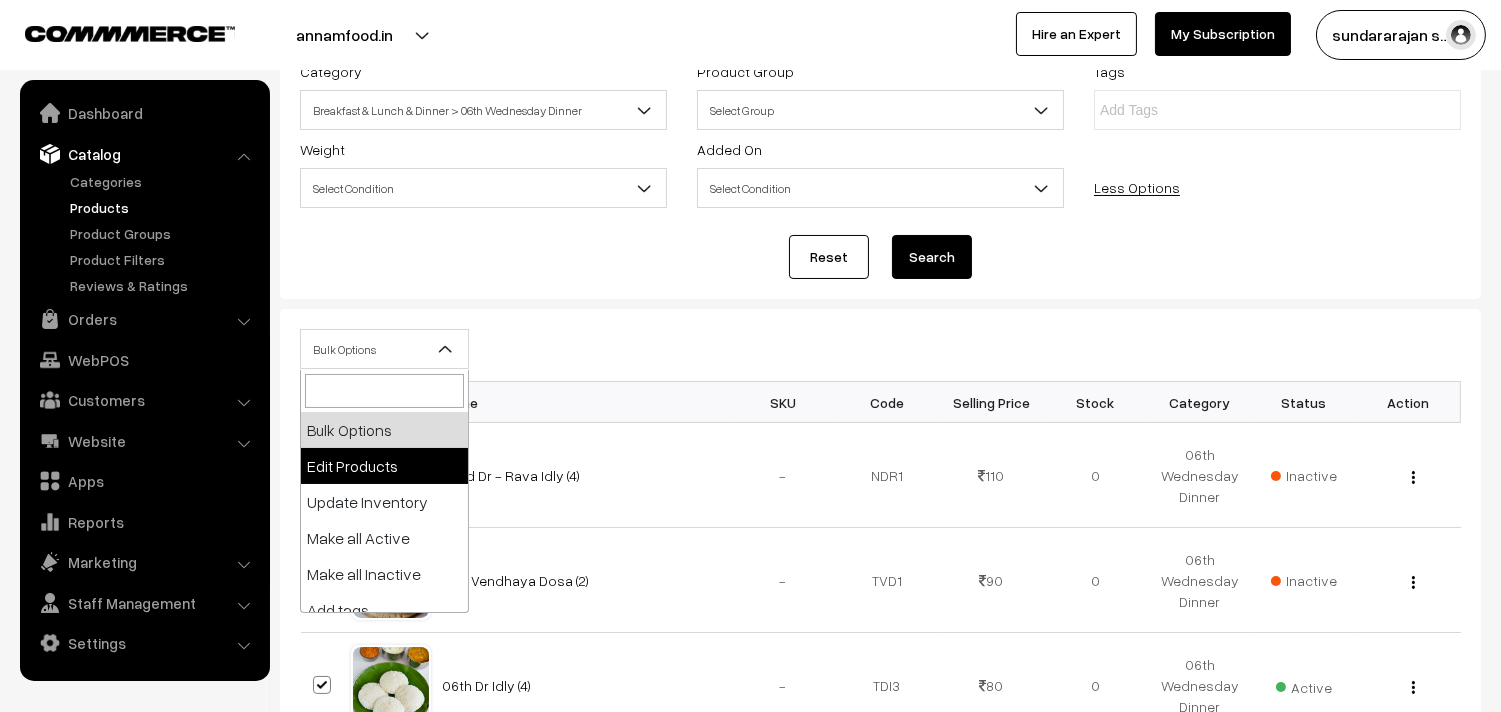 select on "editProduct" 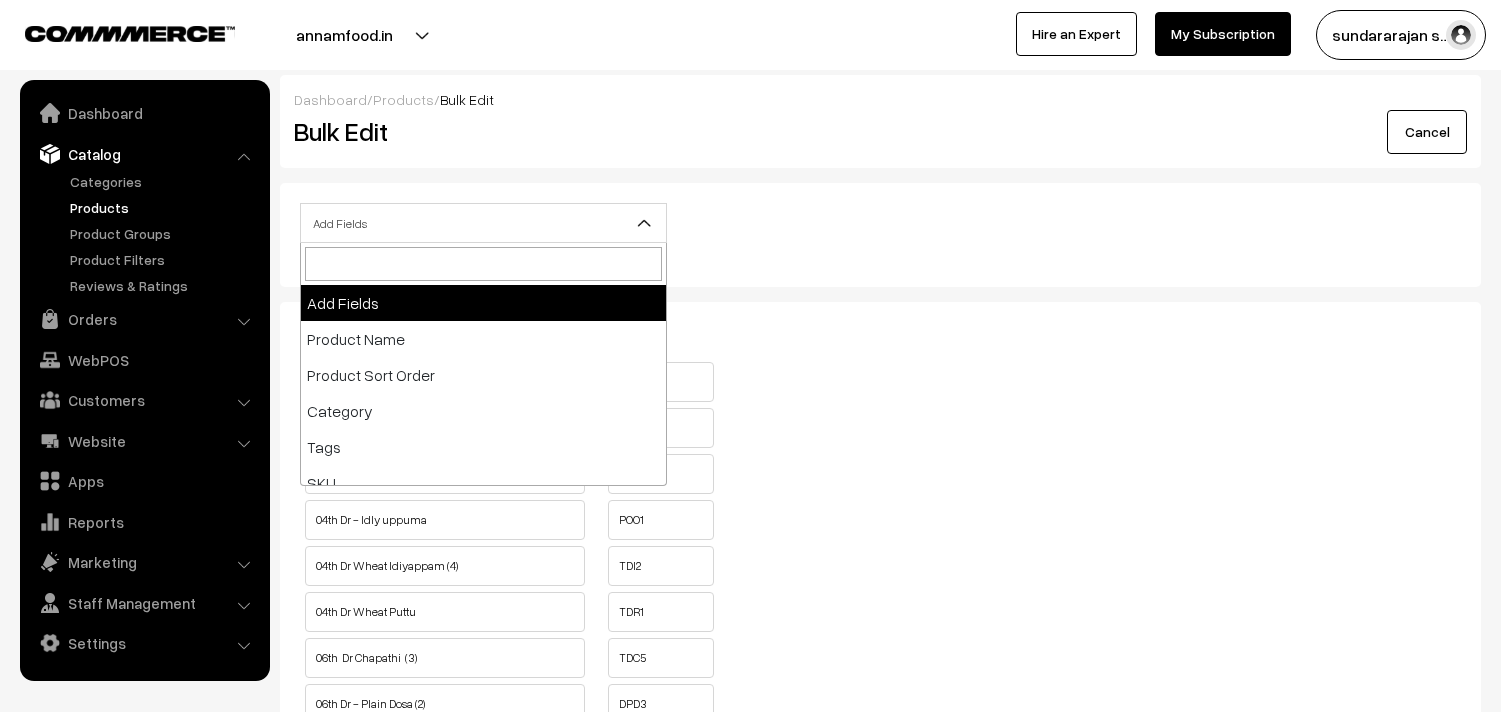 scroll, scrollTop: 0, scrollLeft: 0, axis: both 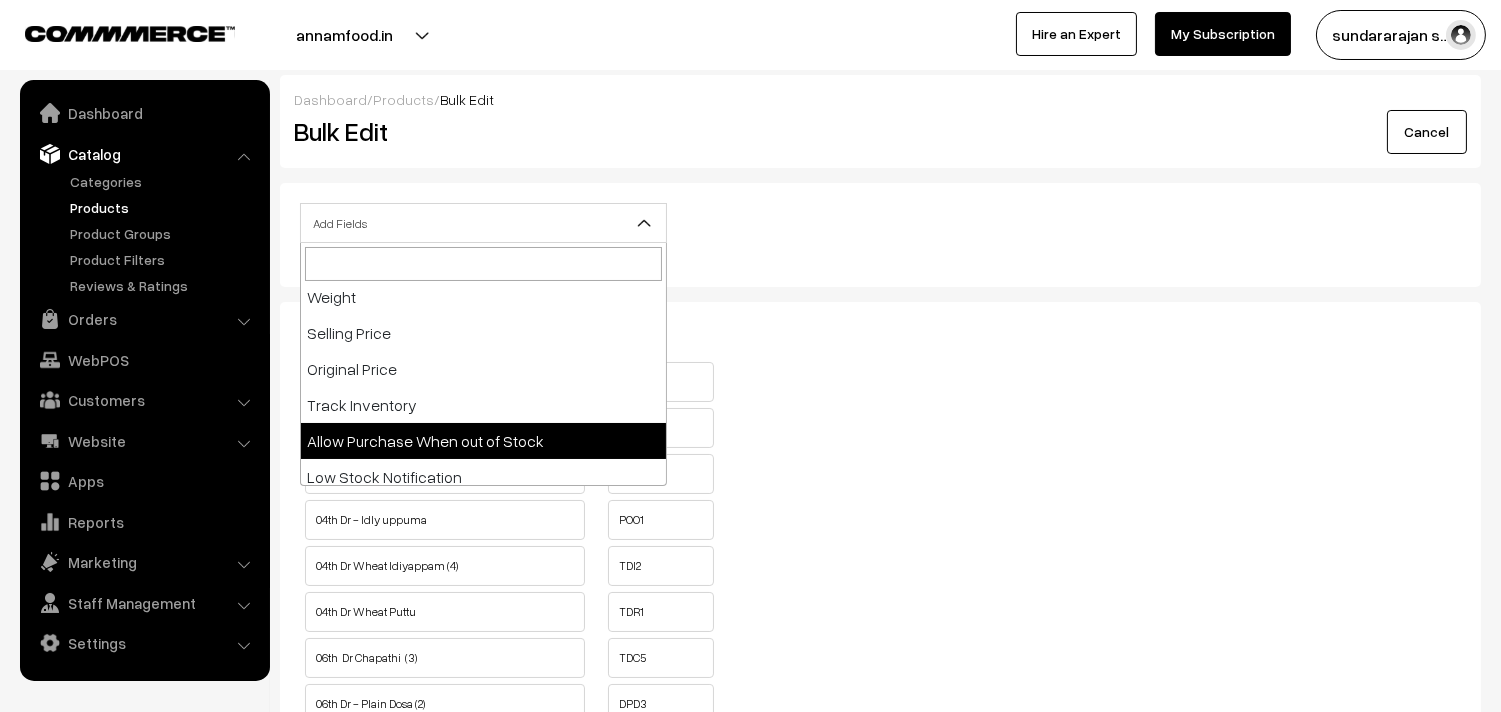 select on "allow-purchase" 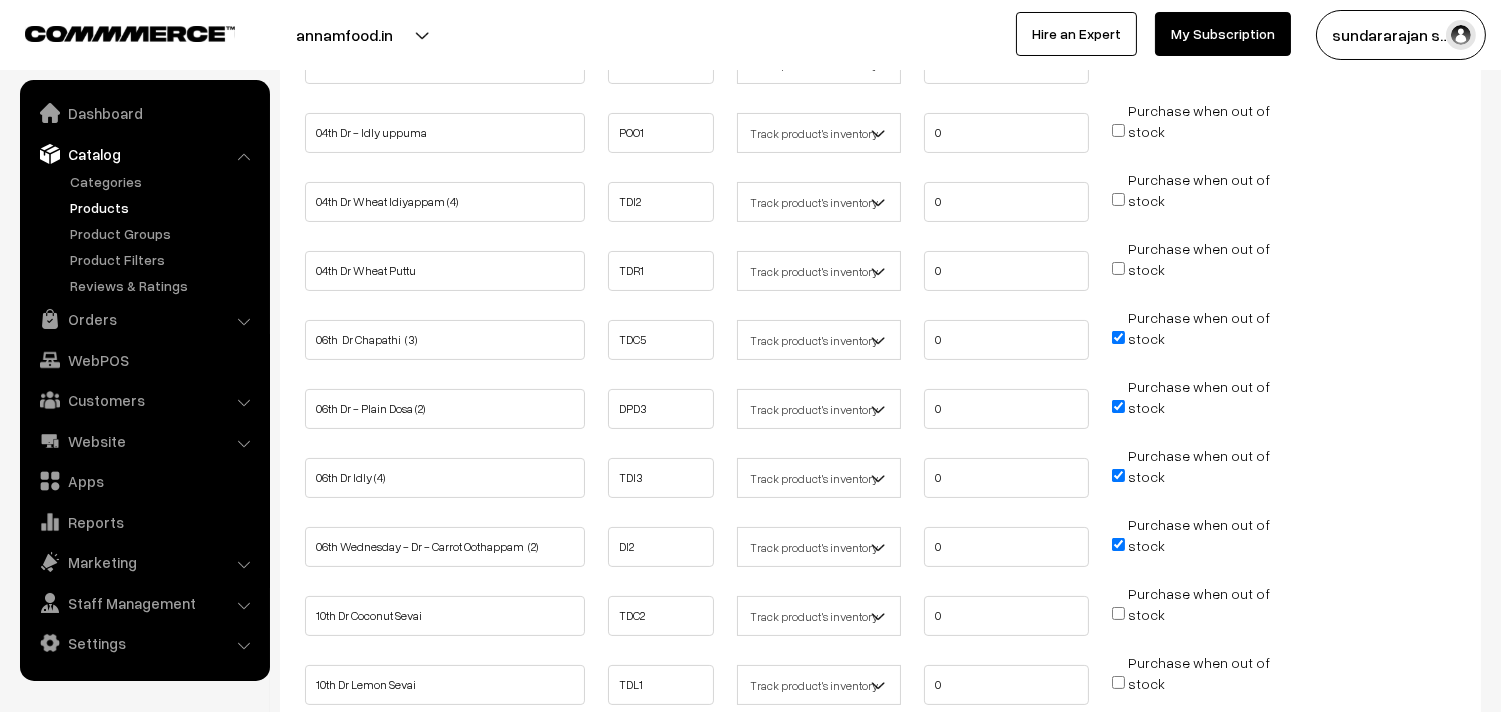 scroll, scrollTop: 666, scrollLeft: 0, axis: vertical 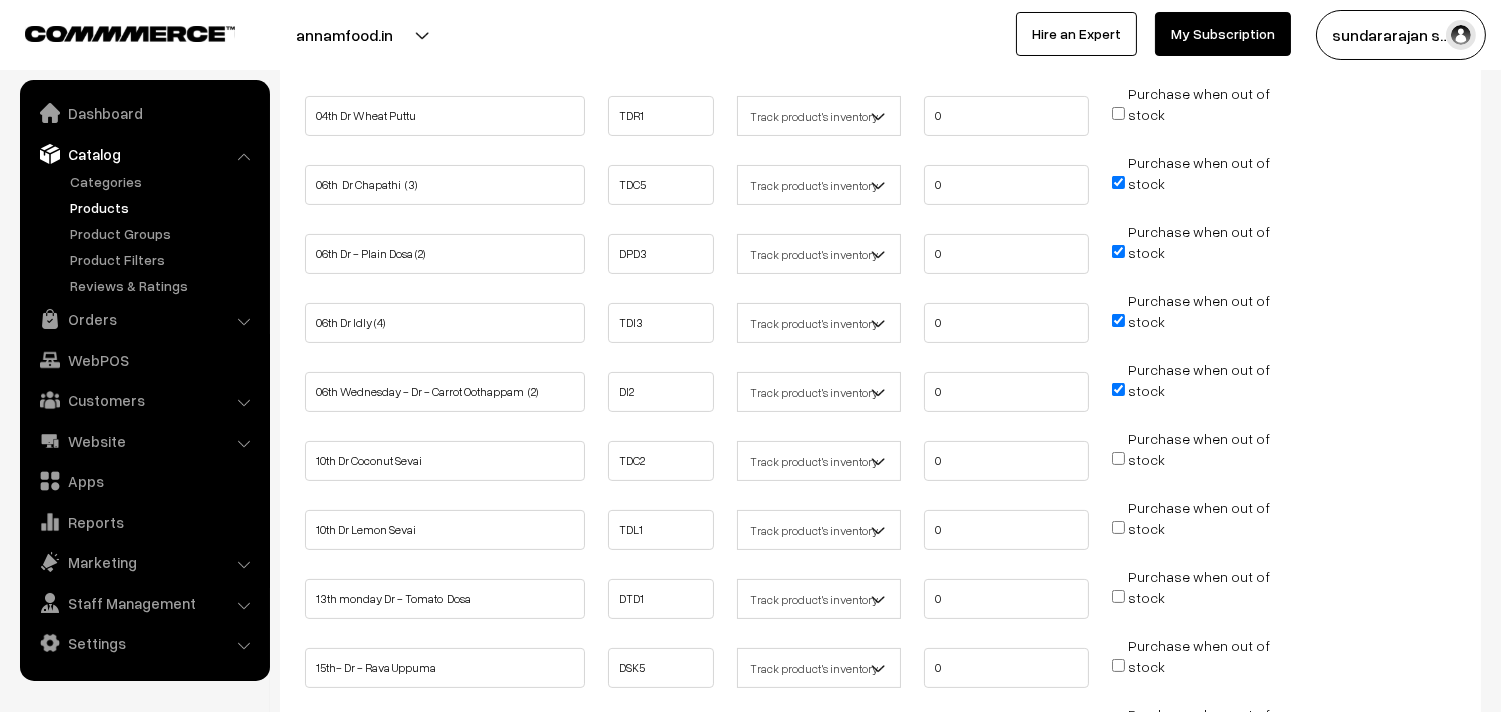 click on "Purchase when out of  stock" at bounding box center [1118, 182] 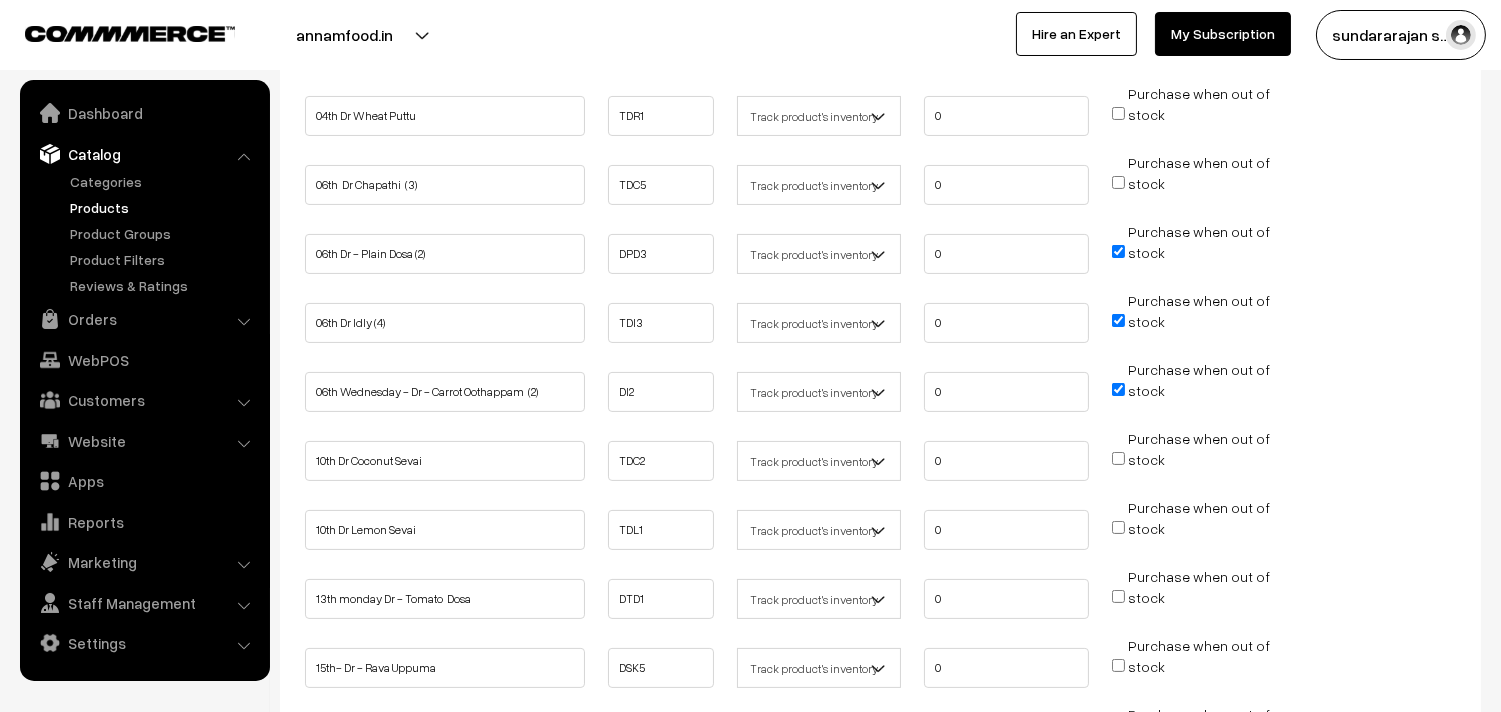 click on "Purchase when out of  stock" at bounding box center (1118, 251) 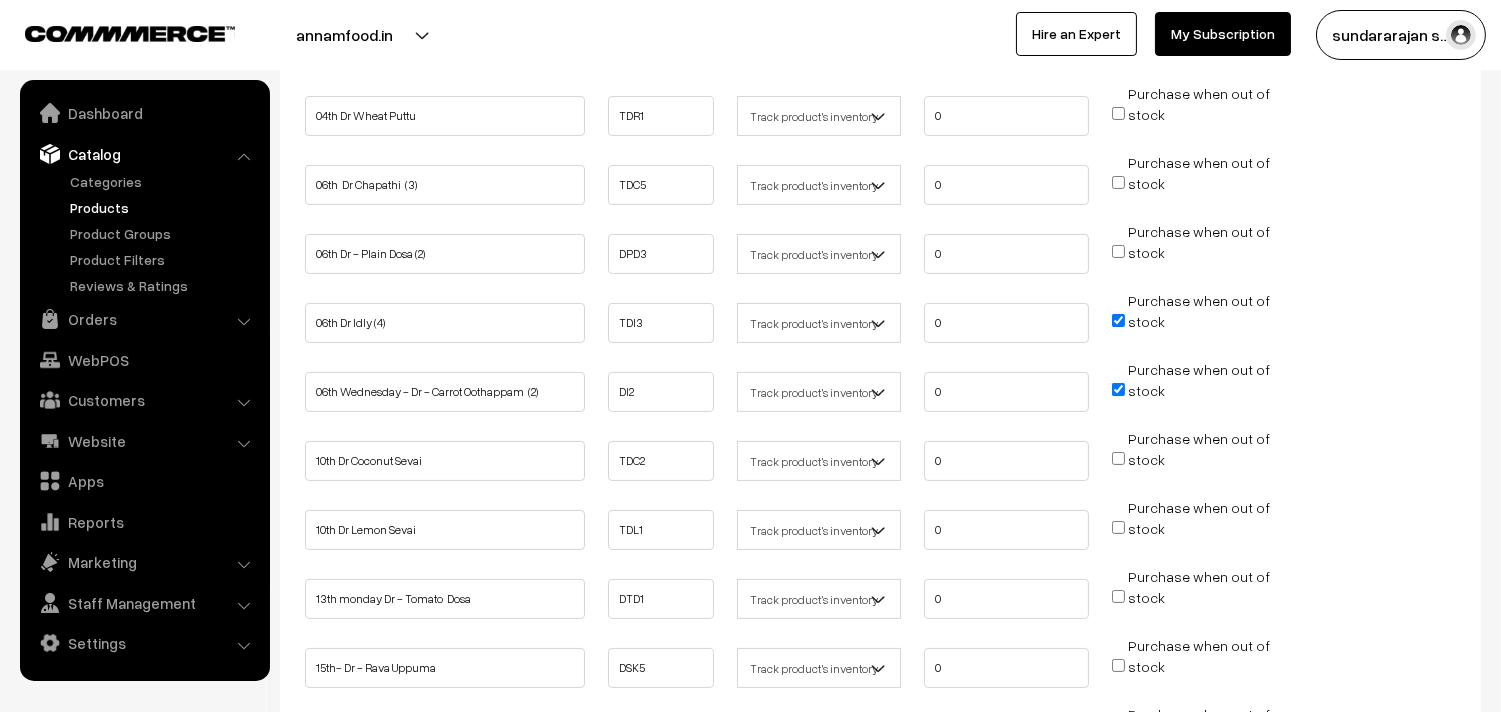 click on "Purchase when out of  stock" at bounding box center (1118, 320) 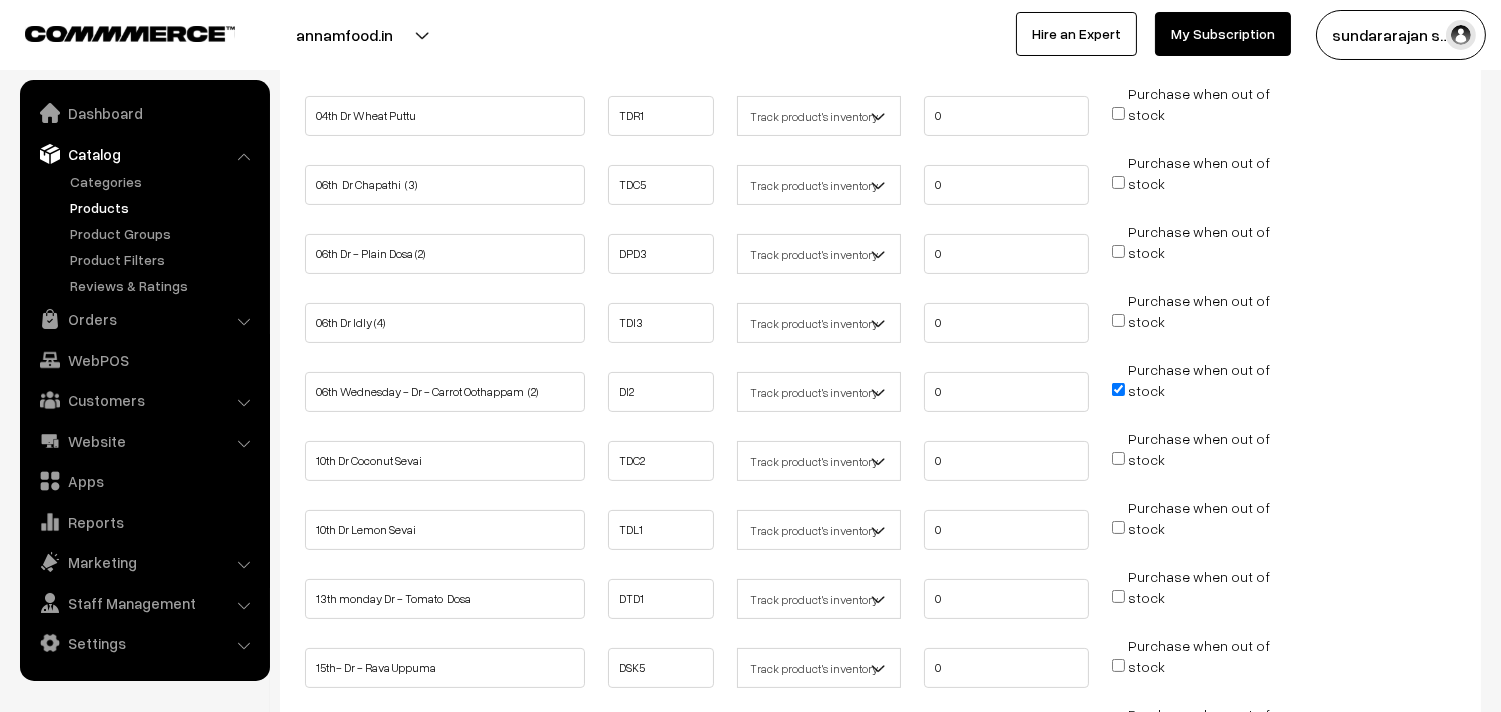 click on "Purchase when out of  stock" at bounding box center [1118, 389] 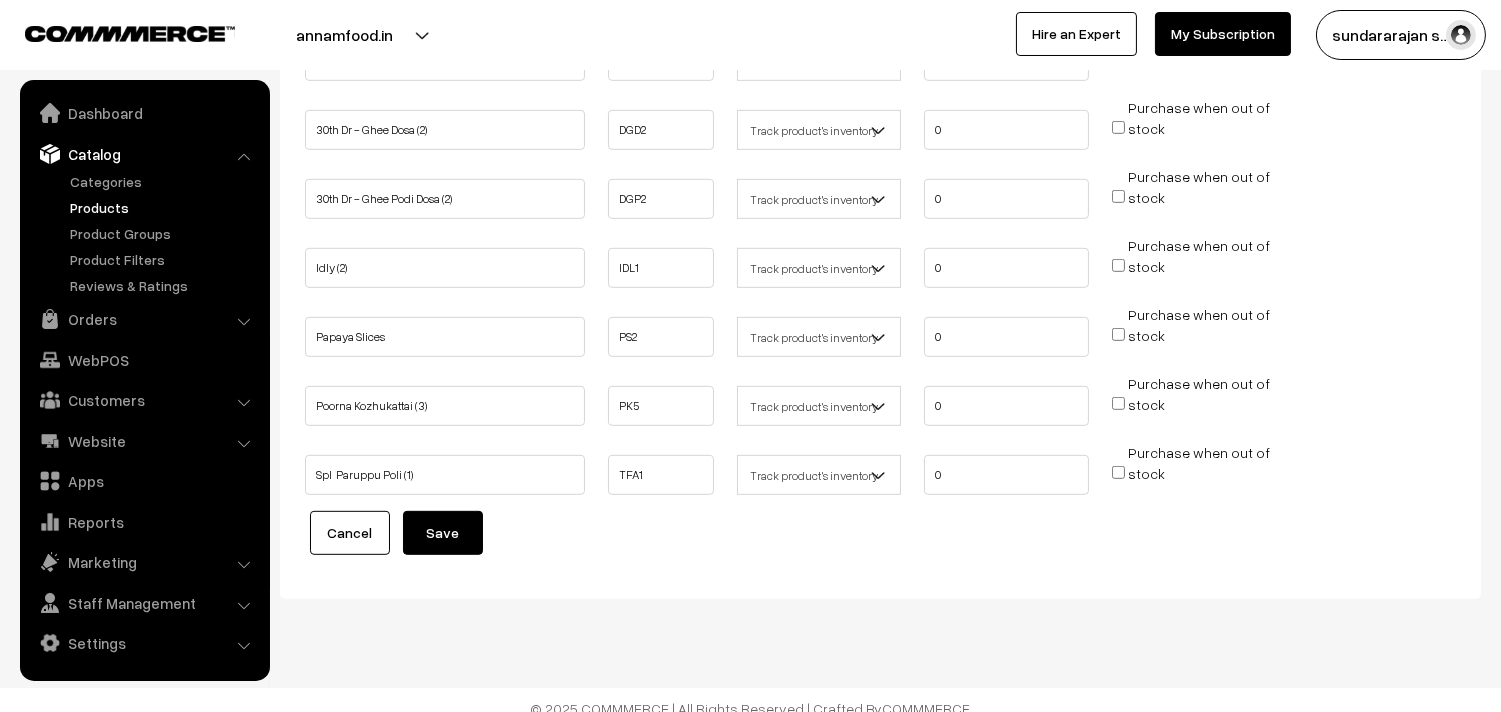 scroll, scrollTop: 1966, scrollLeft: 0, axis: vertical 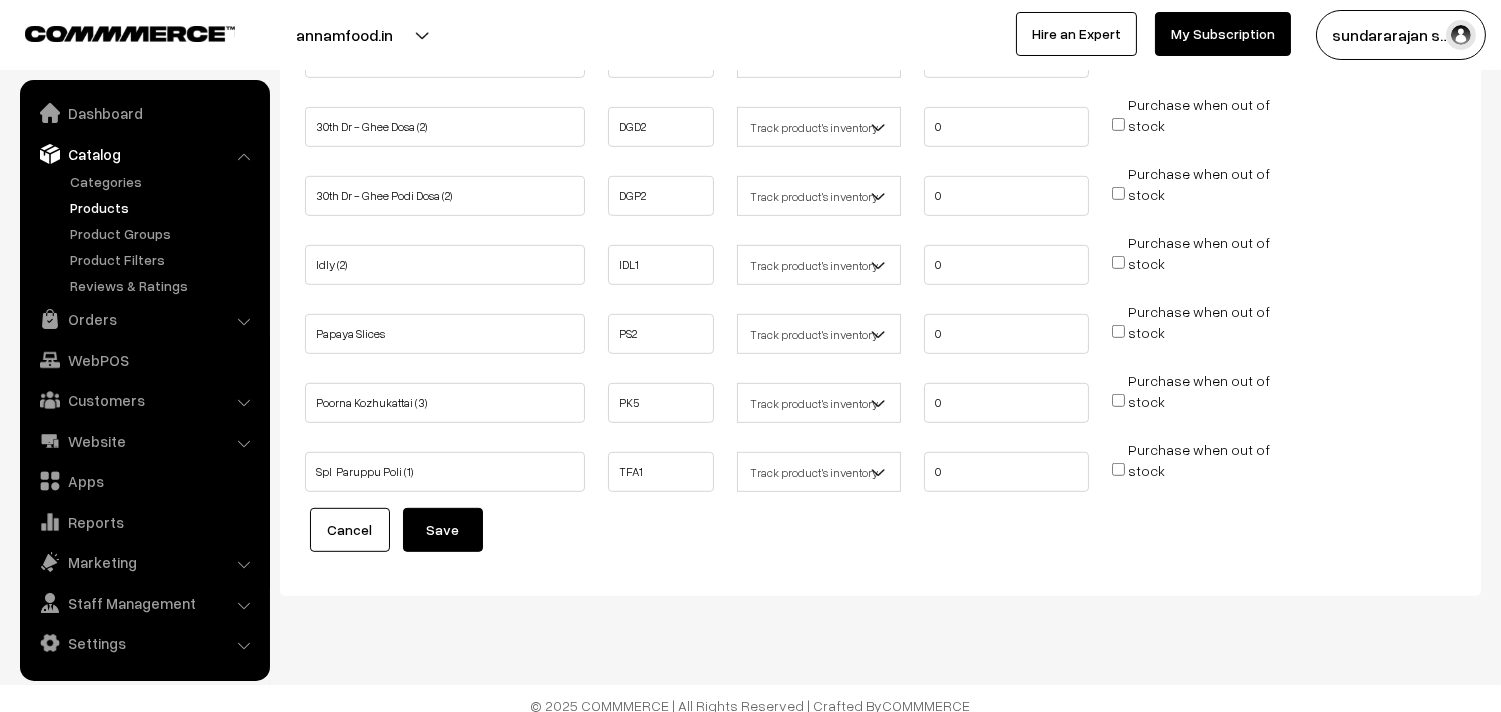click on "Save" at bounding box center (443, 530) 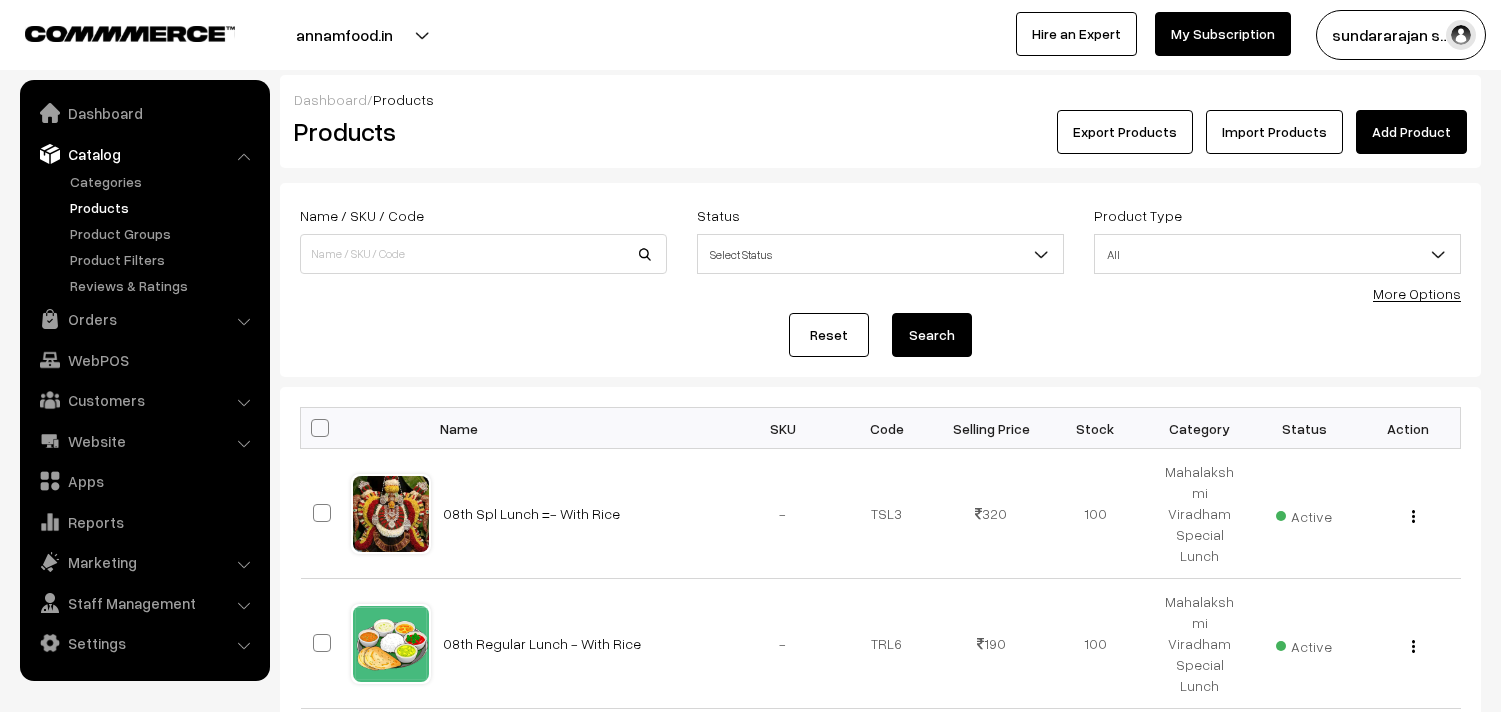 scroll, scrollTop: 0, scrollLeft: 0, axis: both 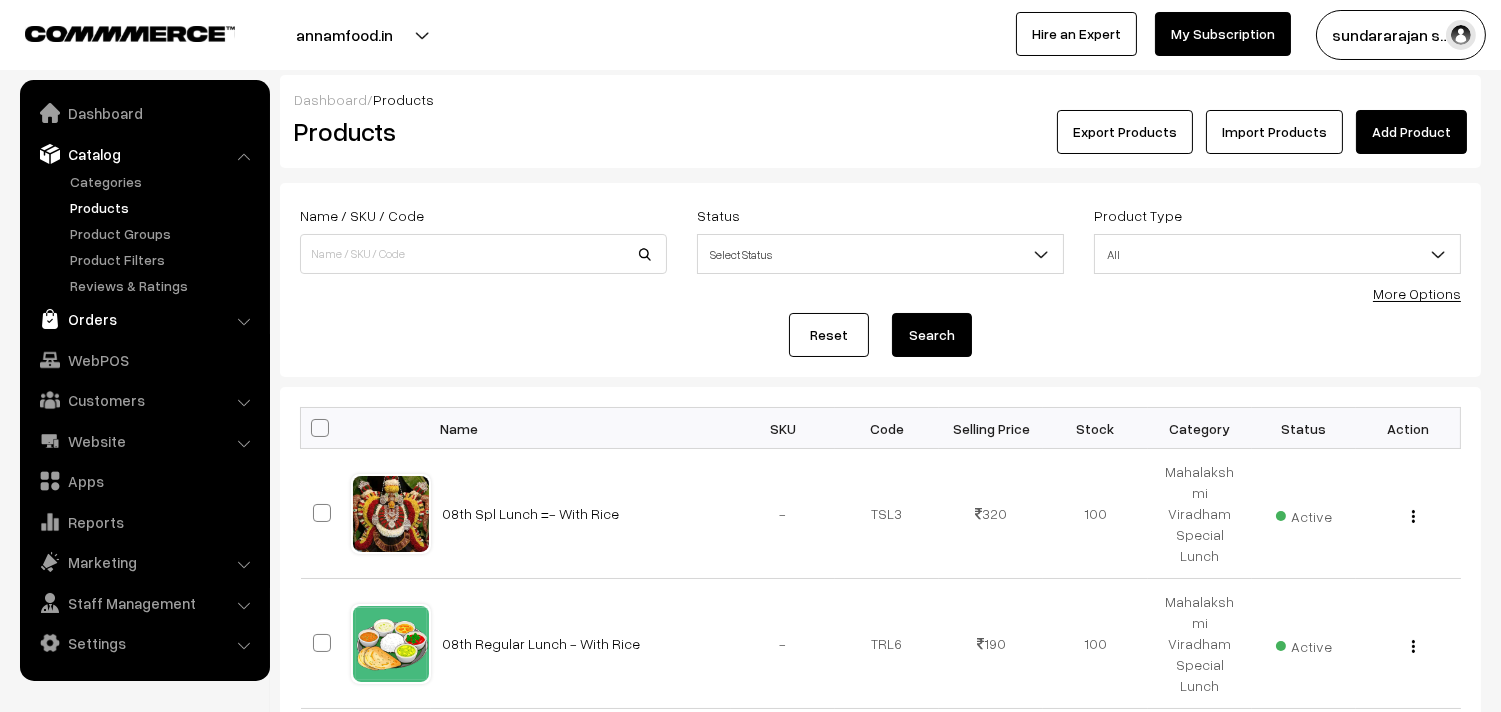 click on "Orders" at bounding box center [144, 319] 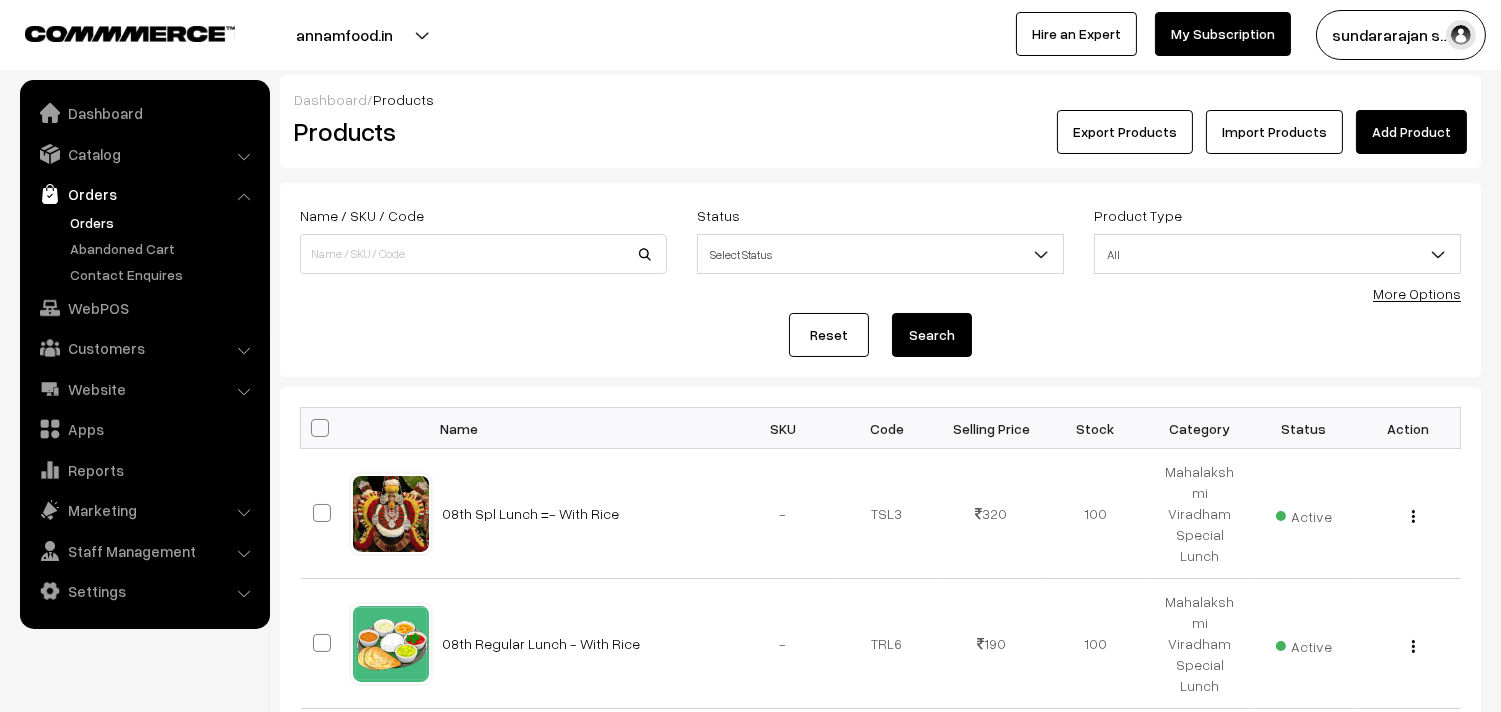 click on "Orders" at bounding box center [164, 222] 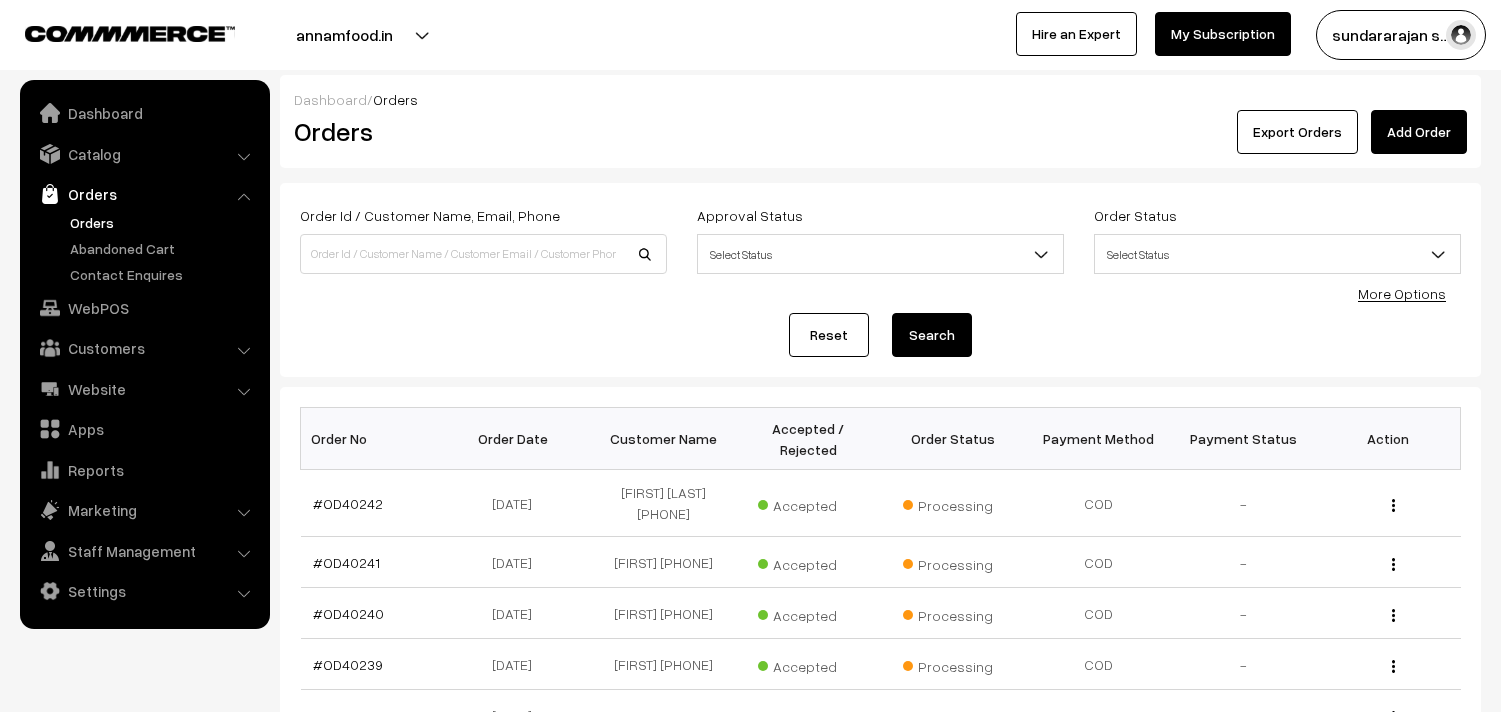 scroll, scrollTop: 0, scrollLeft: 0, axis: both 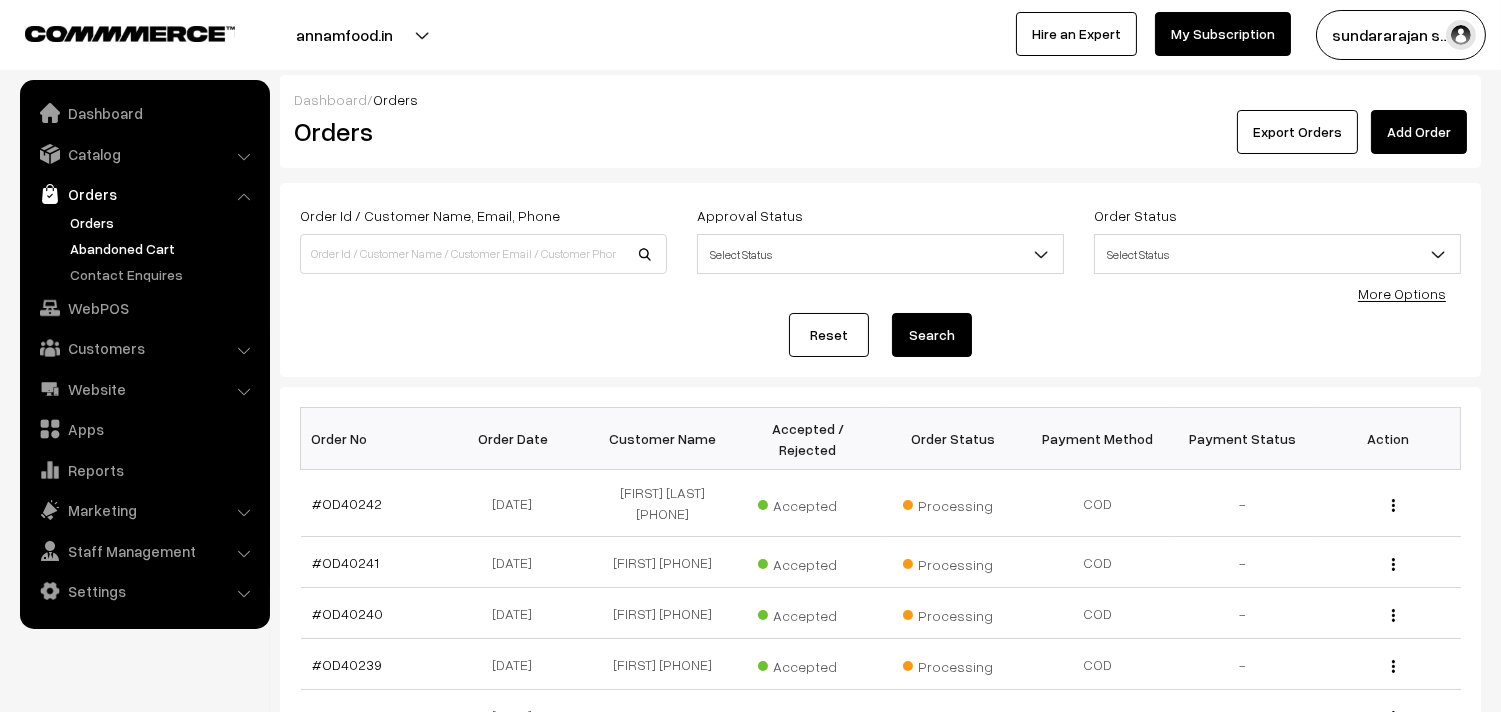 drag, startPoint x: 100, startPoint y: 224, endPoint x: 155, endPoint y: 256, distance: 63.631752 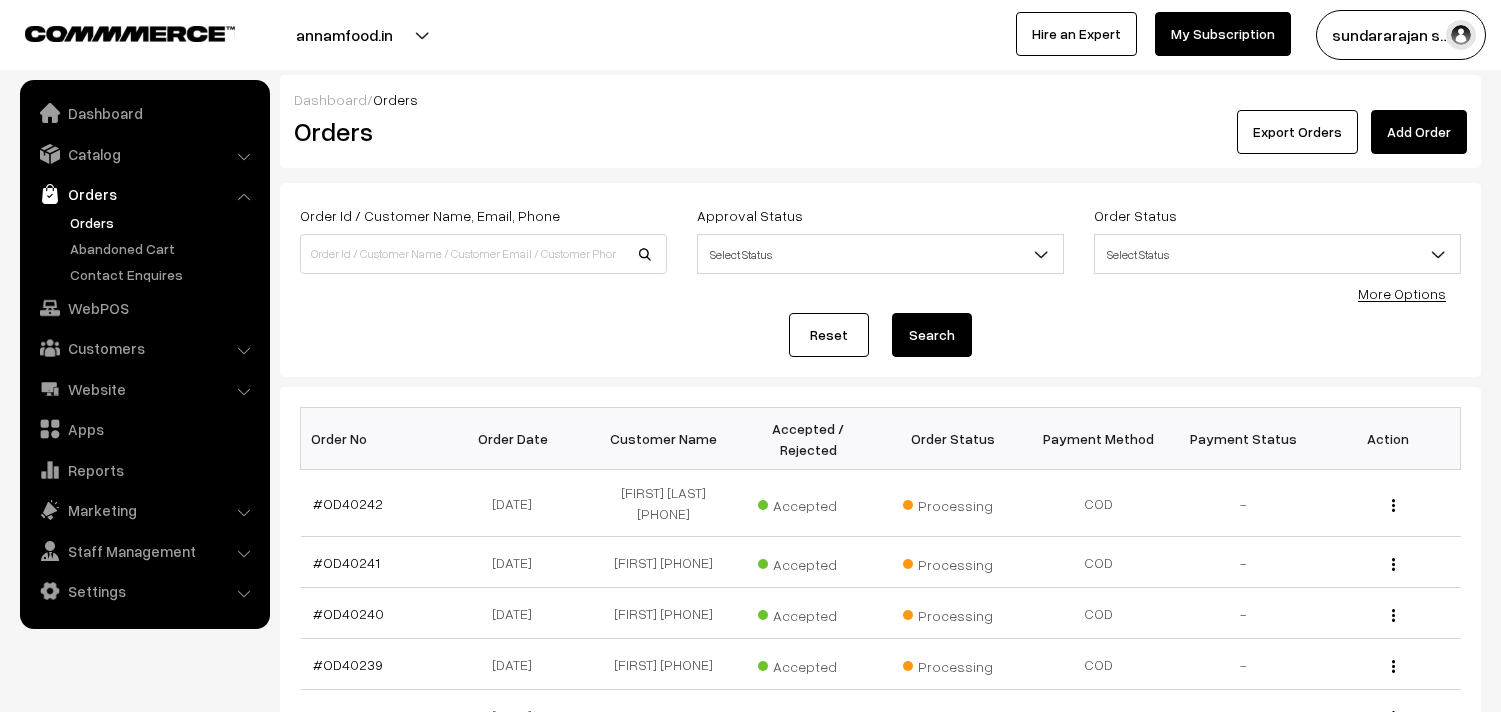 scroll, scrollTop: 0, scrollLeft: 0, axis: both 